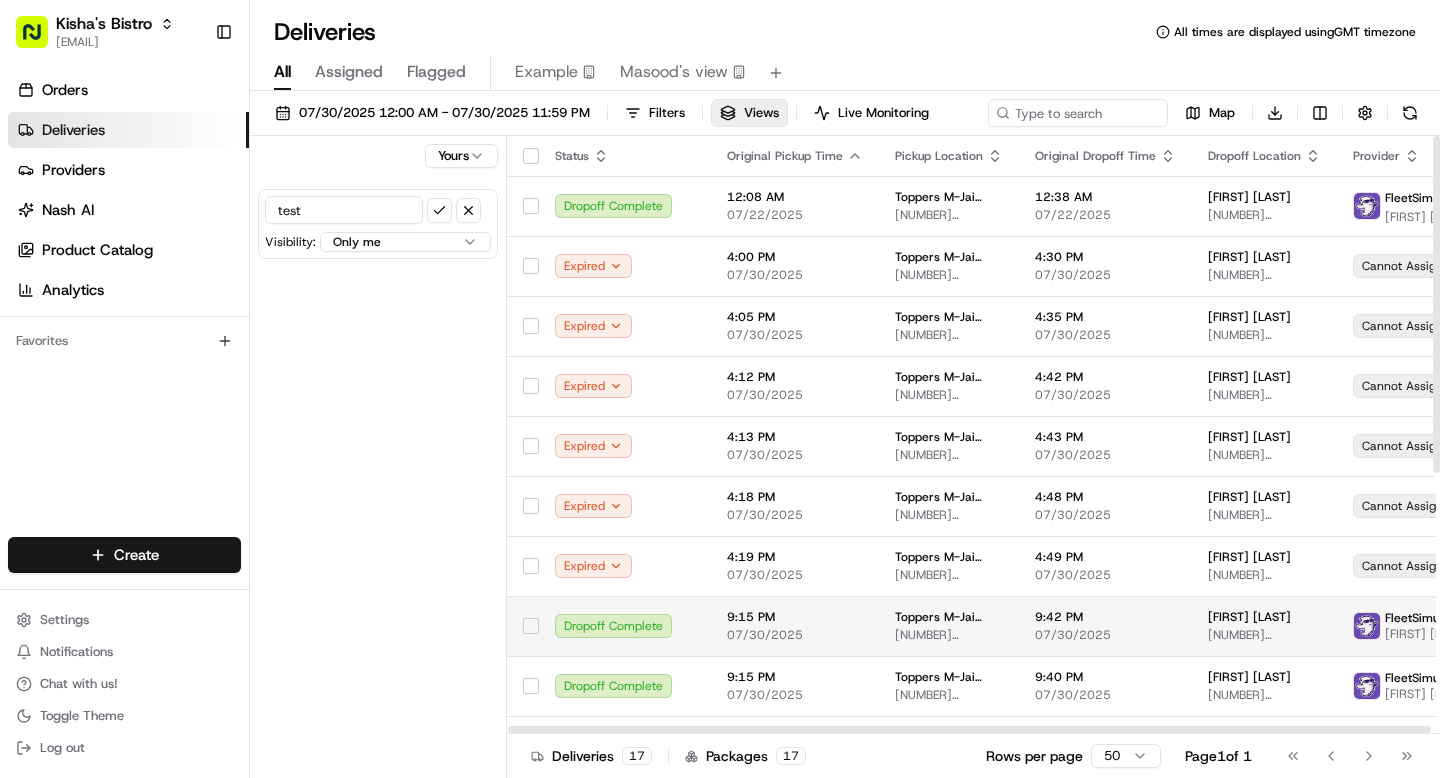 scroll, scrollTop: 0, scrollLeft: 0, axis: both 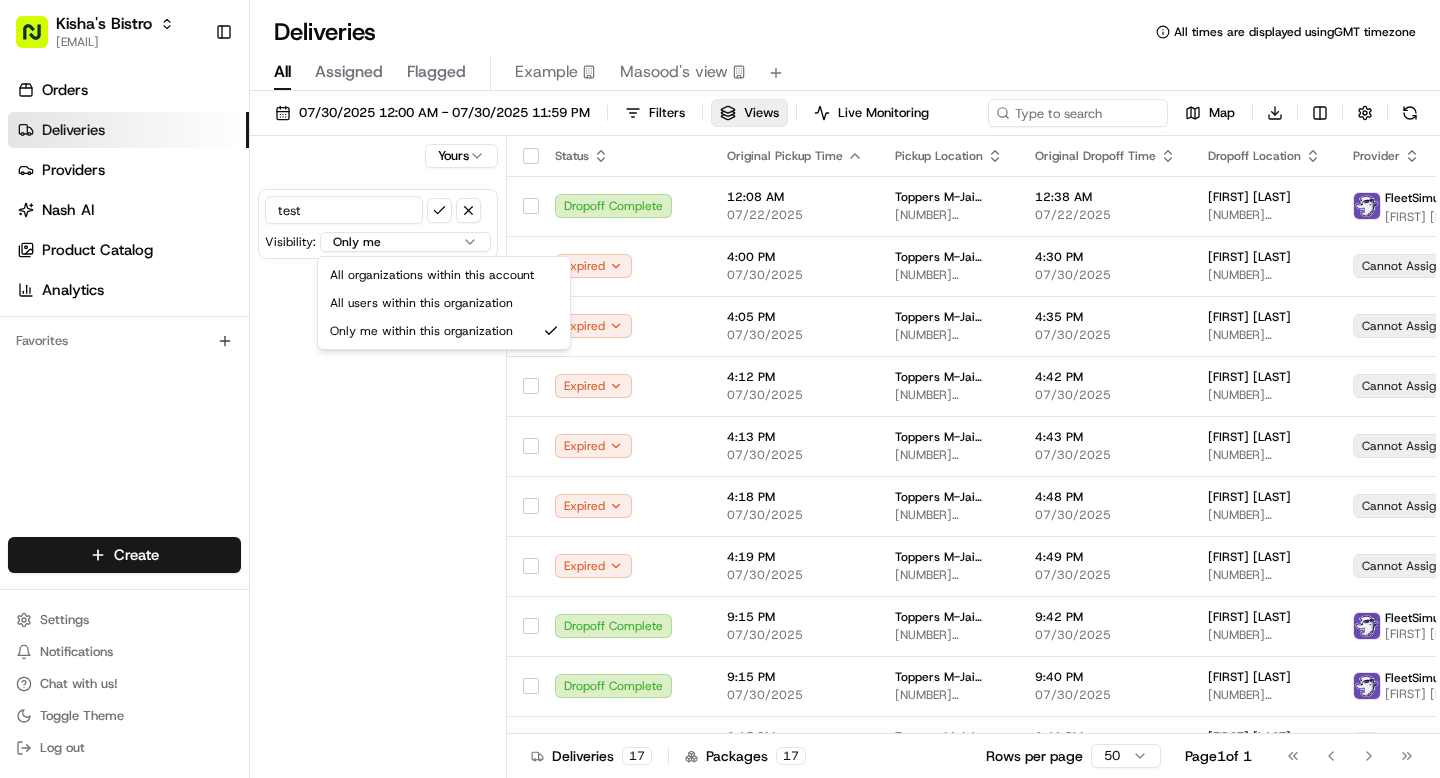 click on "Kisha's Bistro grace@usenash.com Toggle Sidebar Orders Deliveries Providers Nash AI Product Catalog Analytics Favorites Main Menu Members & Organization Organization Users Roles Preferences Customization Portal Tracking Orchestration Automations Dispatch Strategy Optimization Strategy Shipping Labels Manifest Locations Pickup Locations Dropoff Locations Zones Shifts Delivery Windows Billing Billing Refund Requests Integrations Notification Triggers Webhooks API Keys Request Logs Other Feature Flags Create Settings Notifications Chat with us! Toggle Theme Log out Deliveries All times are displayed using  GMT   timezone All Assigned Flagged Example Masood's view 07/30/2025 12:00 AM - 07/30/2025 11:59 PM Filters Views Live Monitoring Map Download Yours test Visibility: Only me All organizations within this account All users within this organization Only me within this organization Status Original Pickup Time Pickup Location Original Dropoff Time Dropoff Location Provider Action Dropoff Complete +" at bounding box center [720, 389] 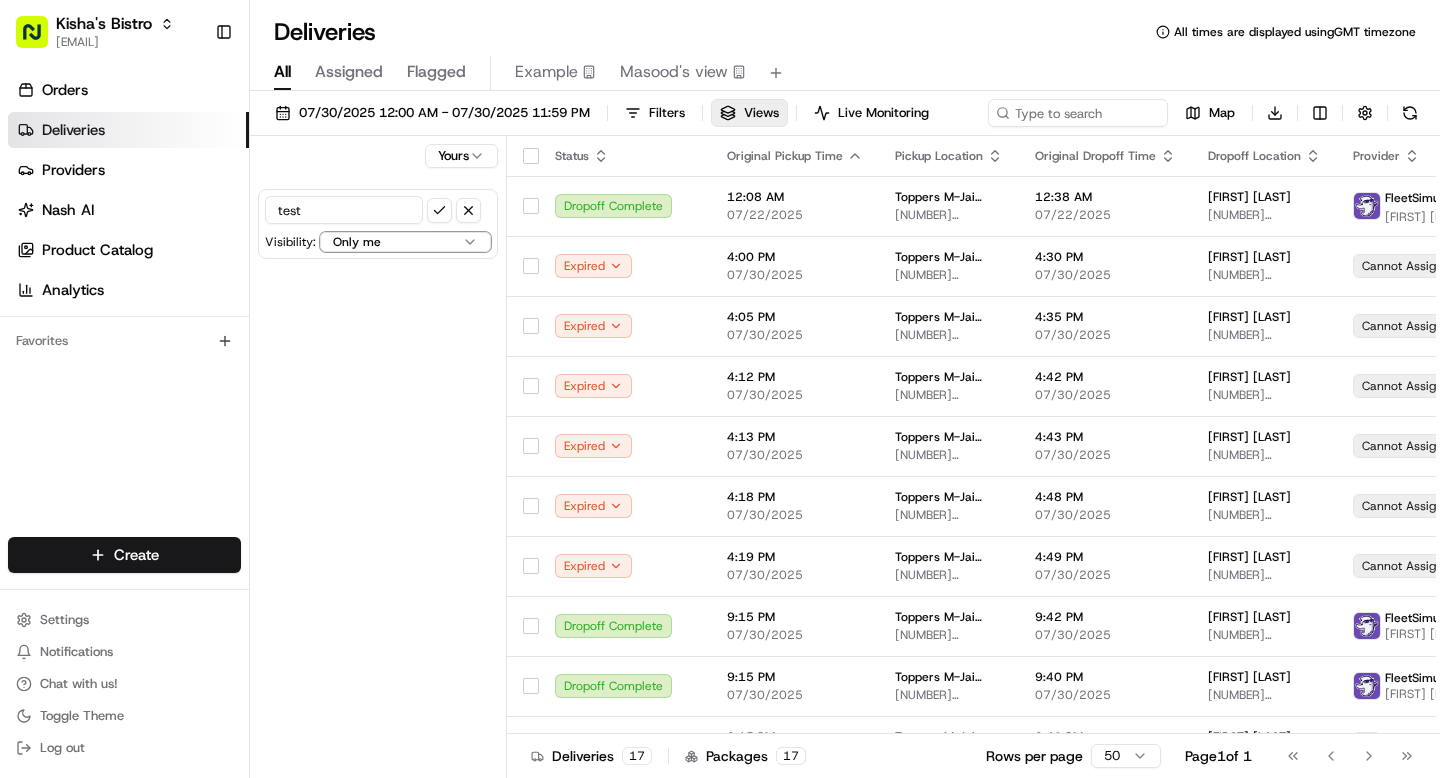 click on "Kisha's Bistro grace@usenash.com Toggle Sidebar Orders Deliveries Providers Nash AI Product Catalog Analytics Favorites Main Menu Members & Organization Organization Users Roles Preferences Customization Portal Tracking Orchestration Automations Dispatch Strategy Optimization Strategy Shipping Labels Manifest Locations Pickup Locations Dropoff Locations Zones Shifts Delivery Windows Billing Billing Refund Requests Integrations Notification Triggers Webhooks API Keys Request Logs Other Feature Flags Create Settings Notifications Chat with us! Toggle Theme Log out Deliveries All times are displayed using  GMT   timezone All Assigned Flagged Example Masood's view 07/30/2025 12:00 AM - 07/30/2025 11:59 PM Filters Views Live Monitoring Map Download Yours test Visibility: Only me All organizations within this account All users within this organization Only me within this organization Status Original Pickup Time Pickup Location Original Dropoff Time Dropoff Location Provider Action Dropoff Complete +" at bounding box center [720, 389] 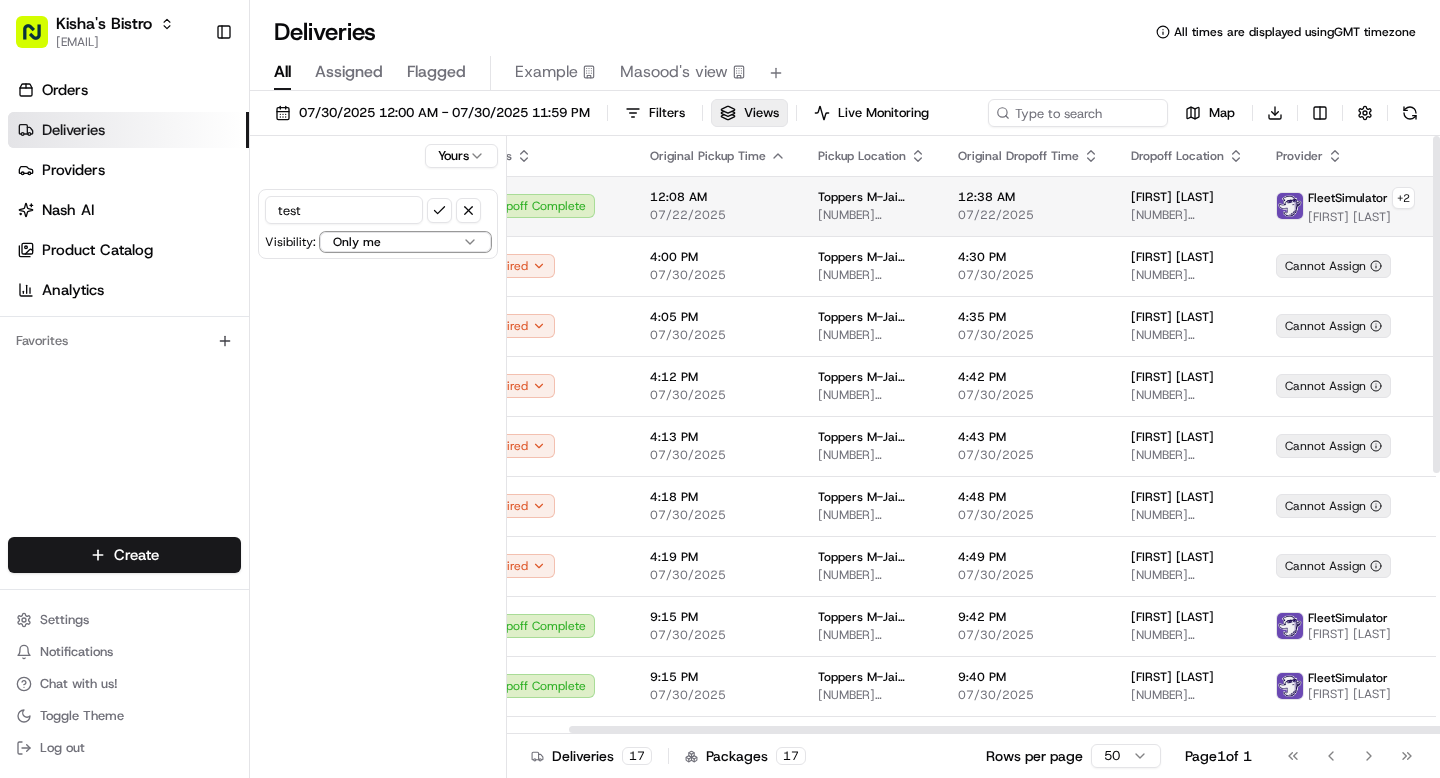 scroll, scrollTop: 0, scrollLeft: 0, axis: both 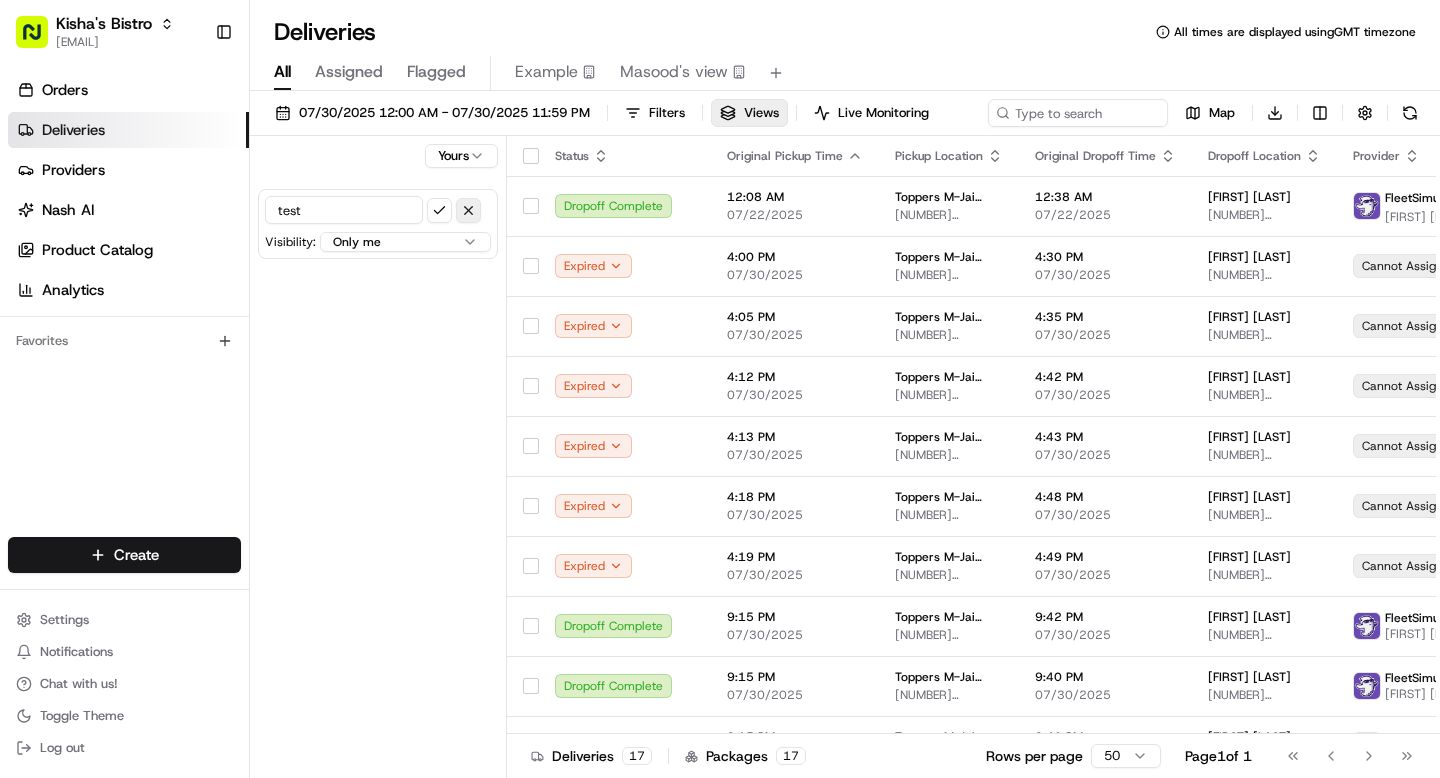 click at bounding box center [468, 210] 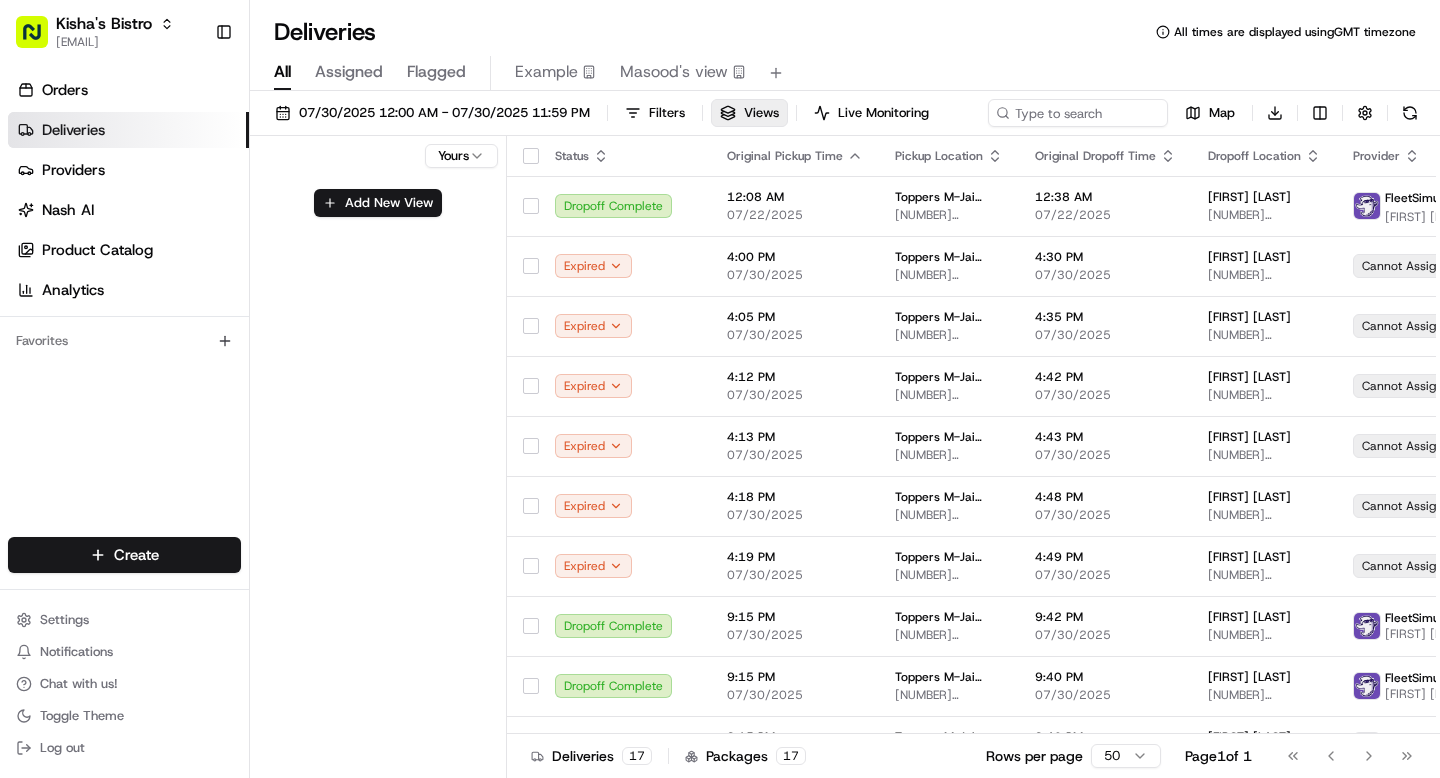 click on "Deliveries" at bounding box center (73, 130) 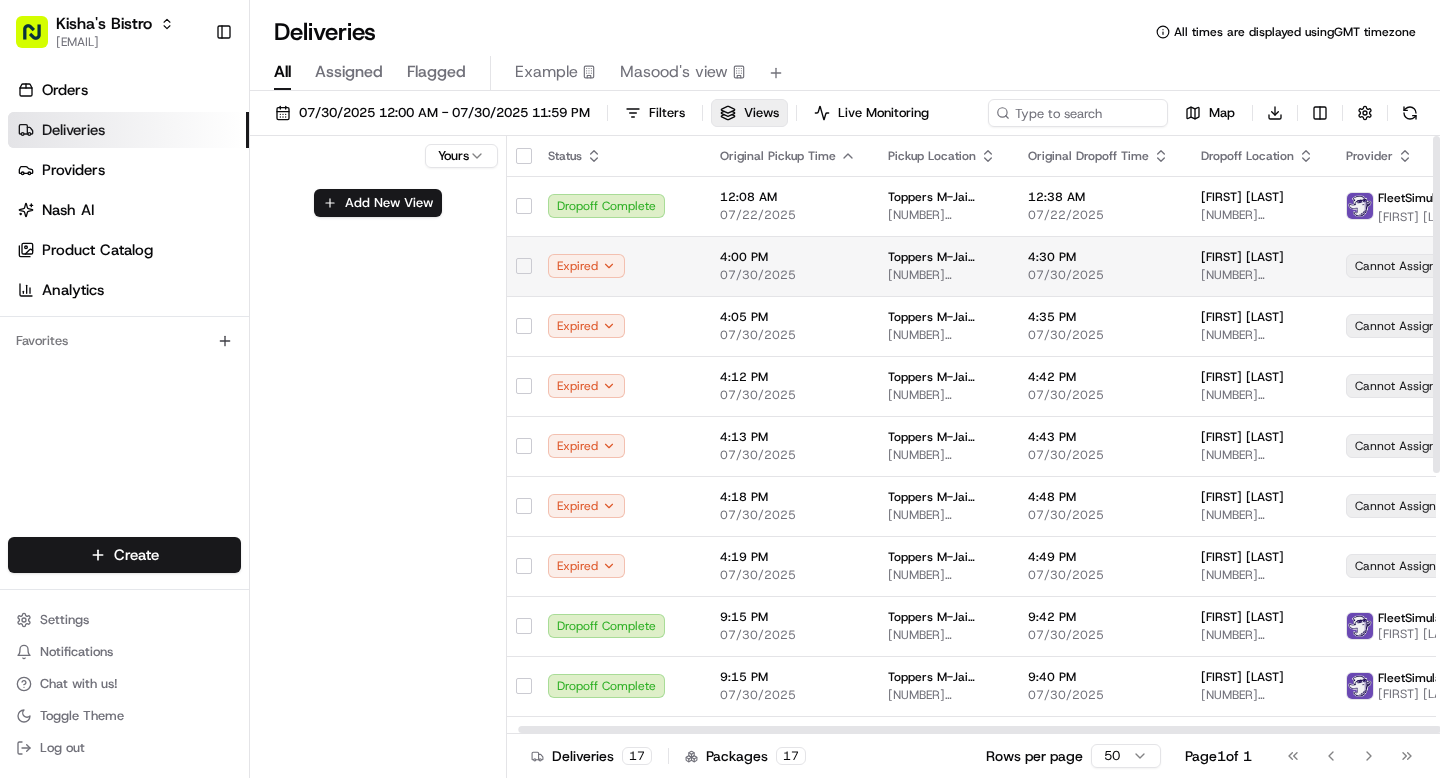 scroll, scrollTop: 0, scrollLeft: 5, axis: horizontal 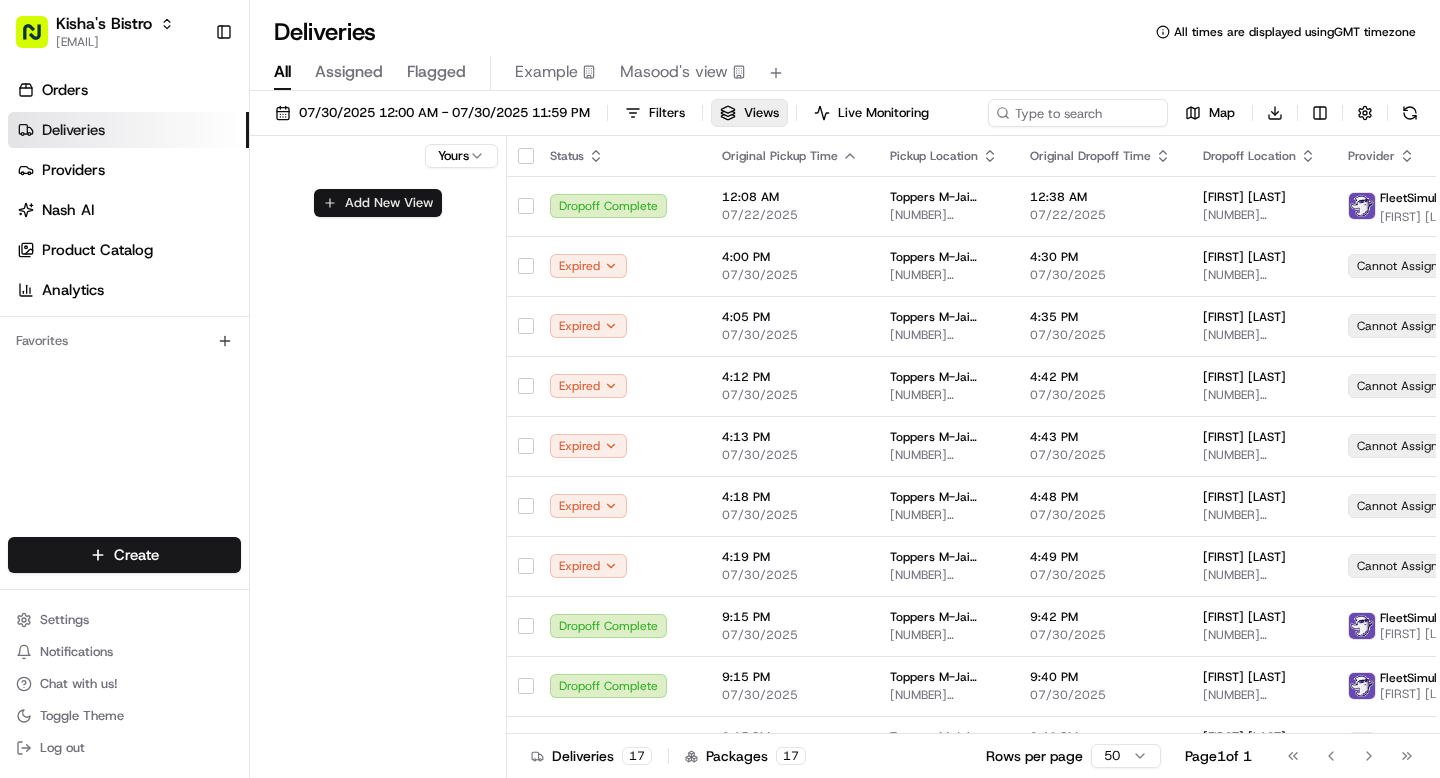 click on "Add New View" at bounding box center (378, 203) 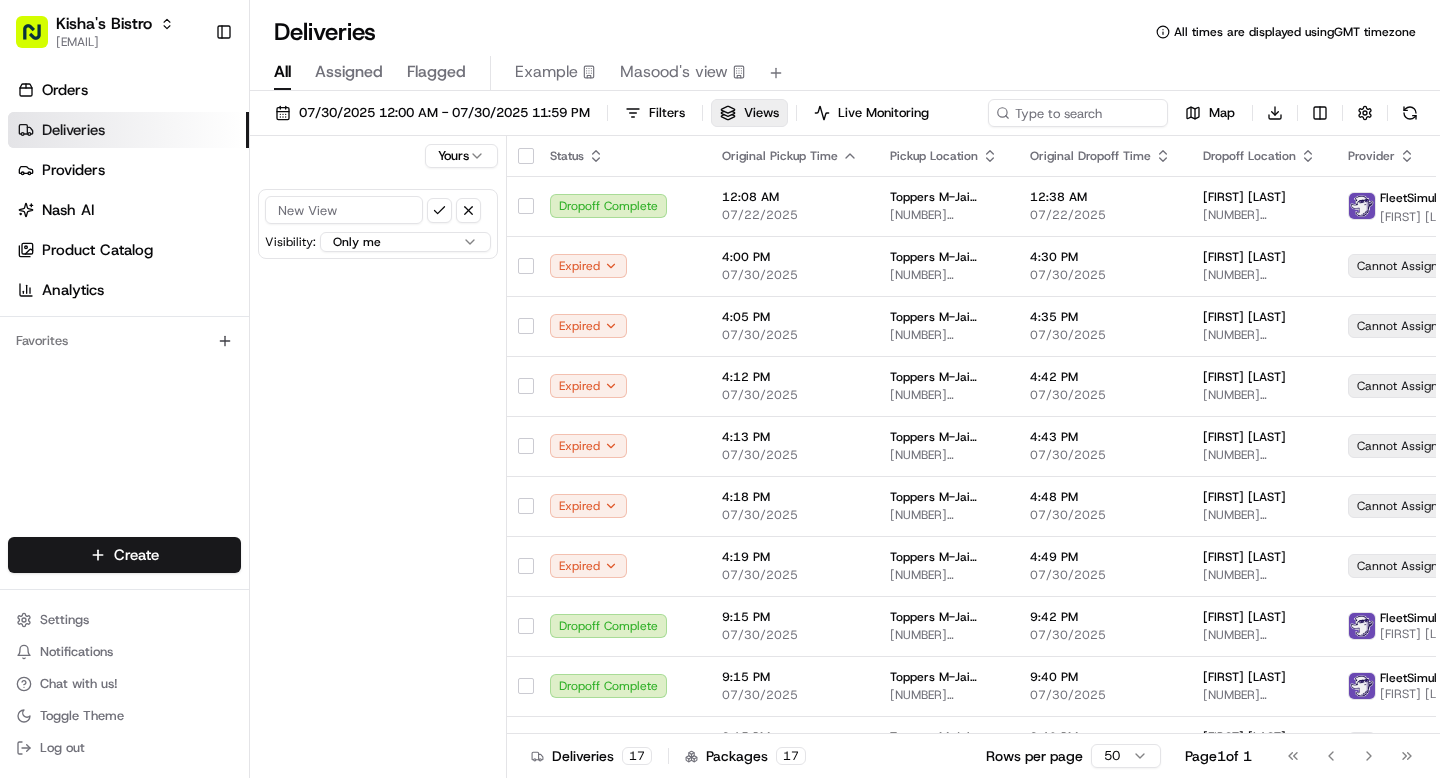 click at bounding box center (344, 210) 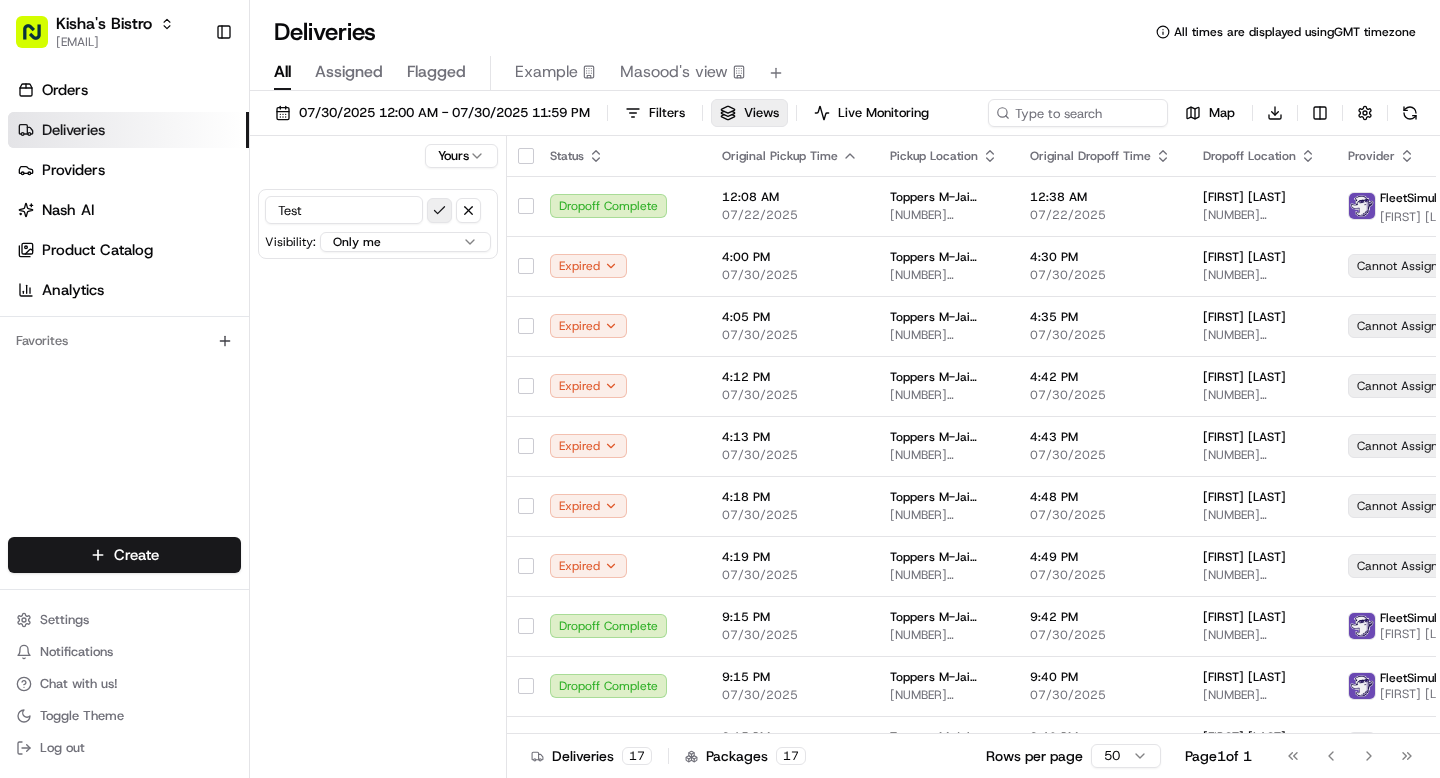type on "Test" 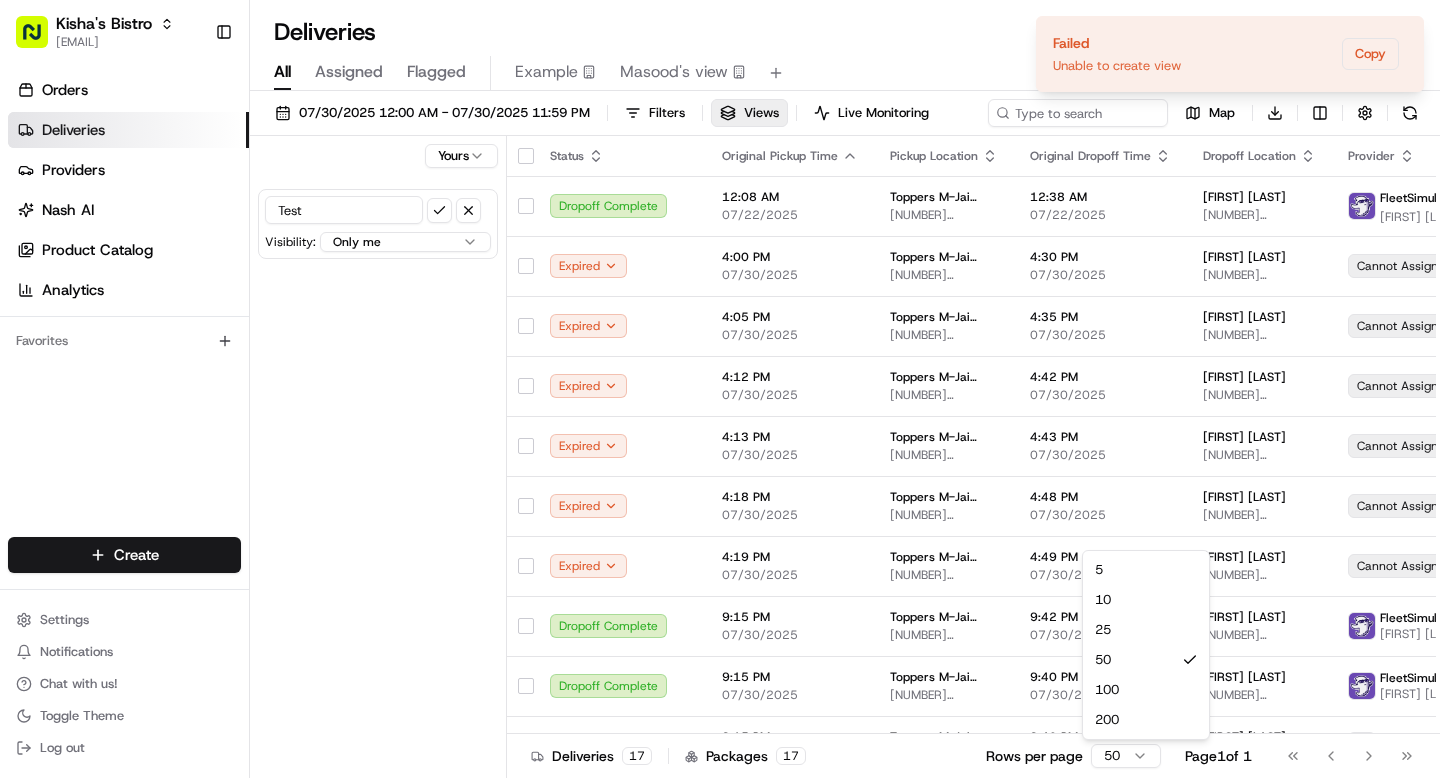 click on "Kisha's Bistro grace@usenash.com Toggle Sidebar Orders Deliveries Providers Nash AI Product Catalog Analytics Favorites Main Menu Members & Organization Organization Users Roles Preferences Customization Portal Tracking Orchestration Automations Dispatch Strategy Optimization Strategy Shipping Labels Manifest Locations Pickup Locations Dropoff Locations Zones Shifts Delivery Windows Billing Billing Refund Requests Integrations Notification Triggers Webhooks API Keys Request Logs Other Feature Flags Create Settings Notifications Chat with us! Toggle Theme Log out Deliveries All times are displayed using  GMT   timezone All Assigned Flagged Example Masood's view 07/30/2025 12:00 AM - 07/30/2025 11:59 PM Filters Views Live Monitoring Map Download Yours Test Visibility: Only me All organizations within this account All users within this organization Only me within this organization Status Original Pickup Time Pickup Location Original Dropoff Time Dropoff Location Provider Action Dropoff Complete +" at bounding box center [720, 389] 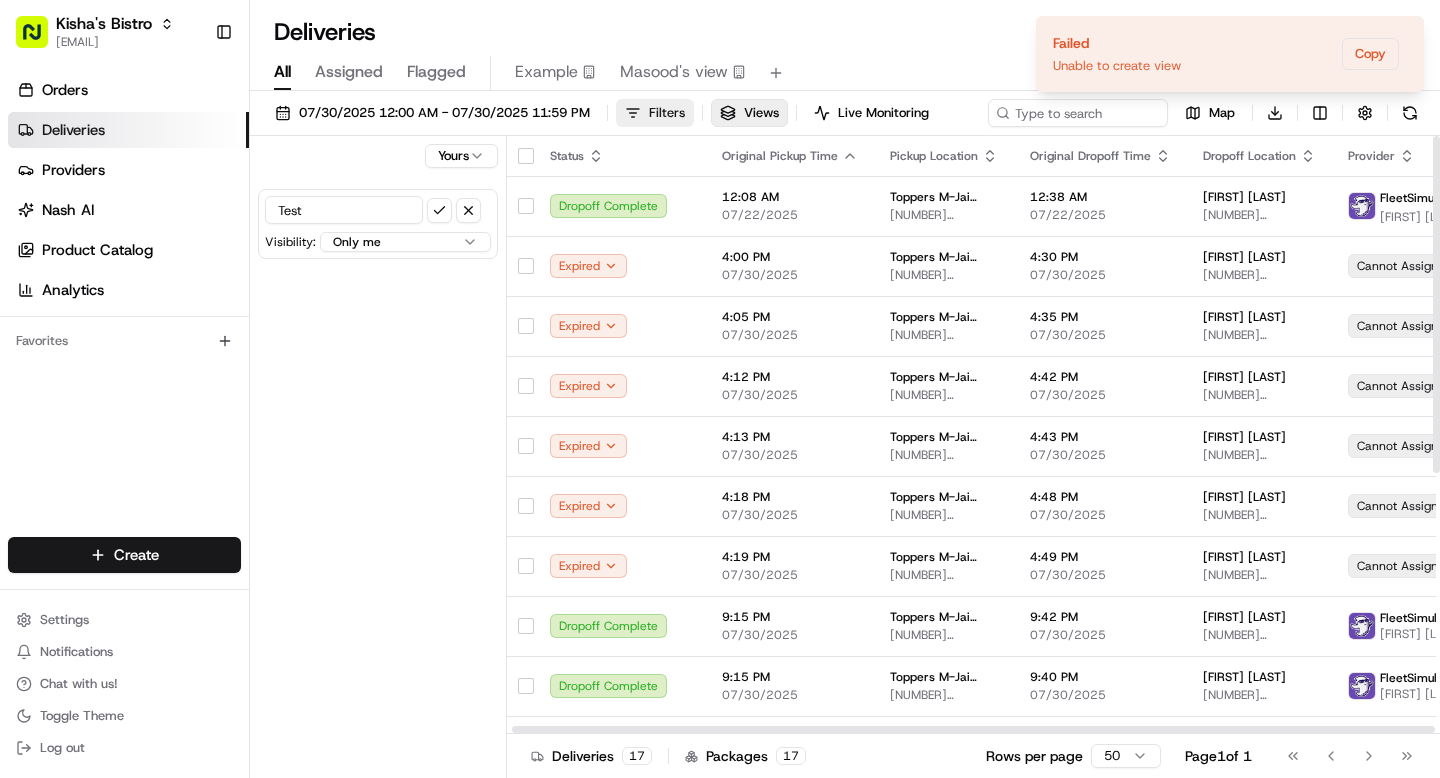 click on "Filters" at bounding box center [667, 113] 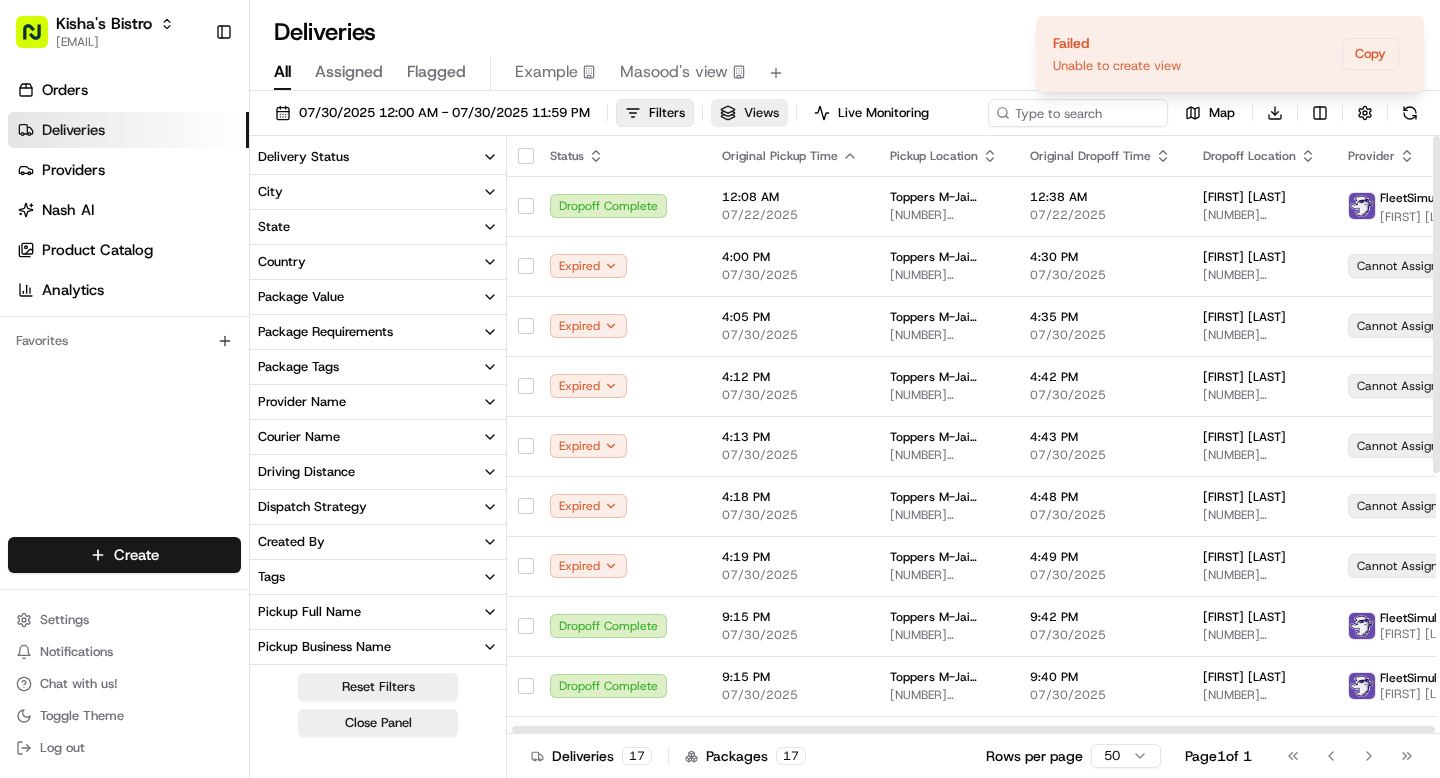 click on "Views" at bounding box center [761, 113] 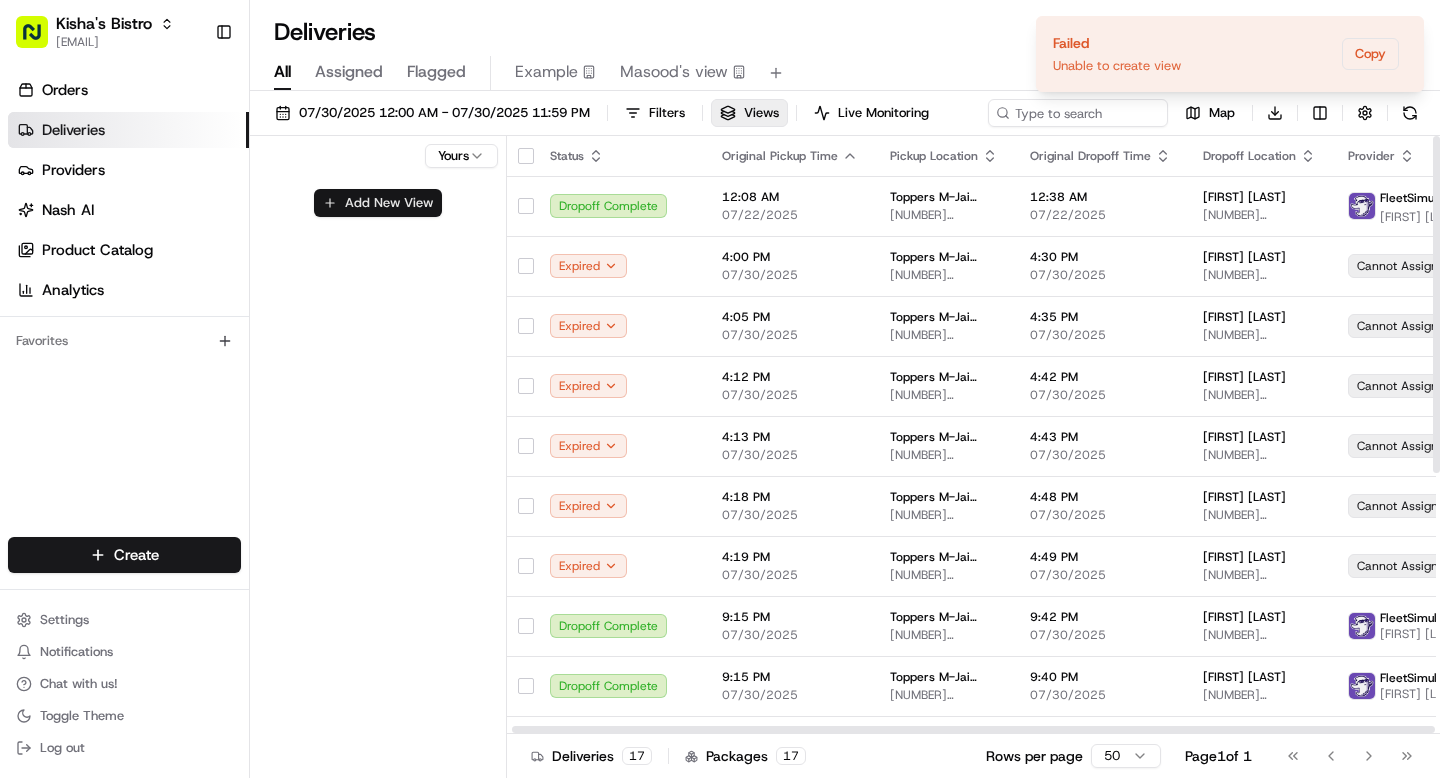 click on "Add New View" at bounding box center [378, 203] 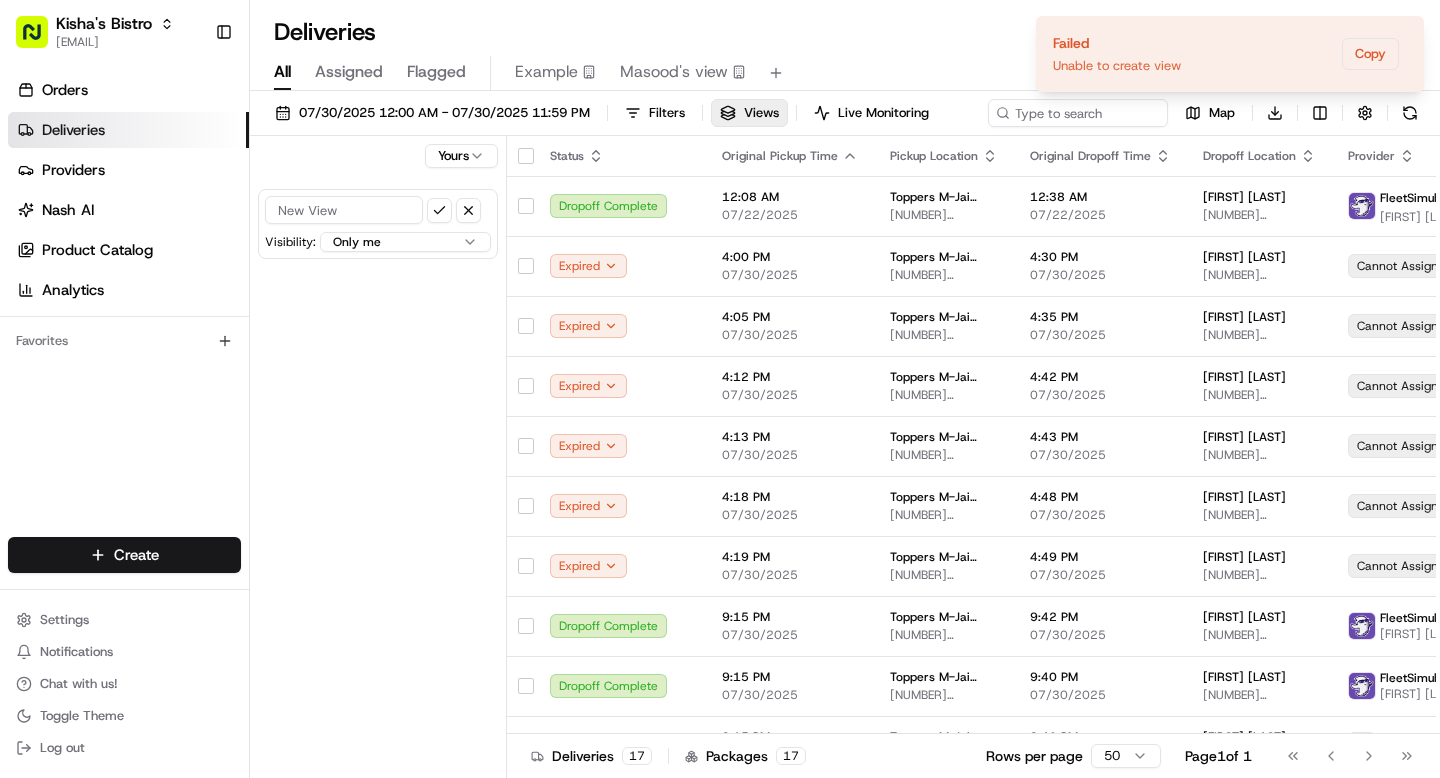 click on "Kisha's Bistro grace@usenash.com Toggle Sidebar Orders Deliveries Providers Nash AI Product Catalog Analytics Favorites Main Menu Members & Organization Organization Users Roles Preferences Customization Portal Tracking Orchestration Automations Dispatch Strategy Optimization Strategy Shipping Labels Manifest Locations Pickup Locations Dropoff Locations Zones Shifts Delivery Windows Billing Billing Refund Requests Integrations Notification Triggers Webhooks API Keys Request Logs Other Feature Flags Create Settings Notifications Chat with us! Toggle Theme Log out Deliveries All times are displayed using  GMT   timezone All Assigned Flagged Example Masood's view 07/30/2025 12:00 AM - 07/30/2025 11:59 PM Filters Views Live Monitoring Map Download Yours Visibility: Only me All organizations within this account All users within this organization Only me within this organization Status Original Pickup Time Pickup Location Original Dropoff Time Dropoff Location Provider Action Dropoff Complete + 2 +" at bounding box center (720, 389) 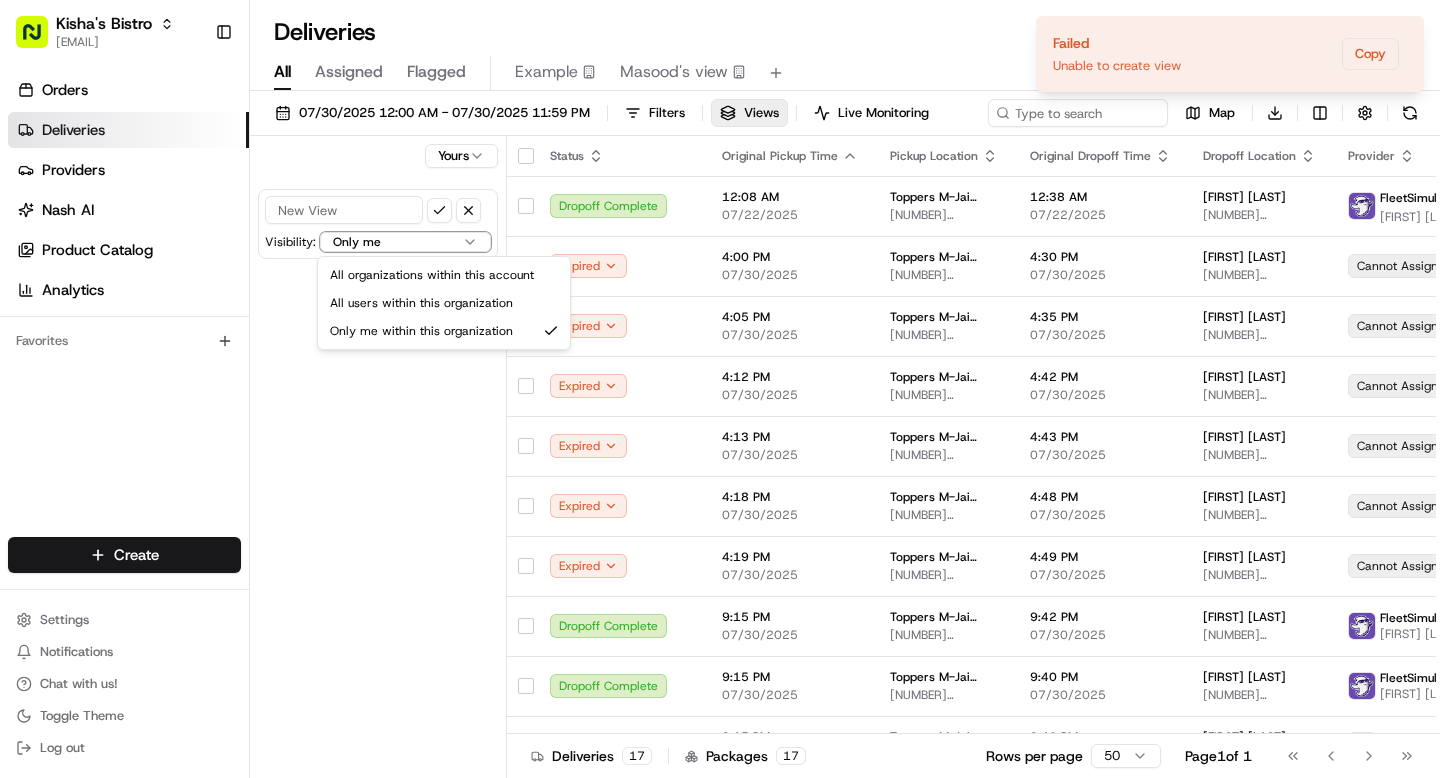 click on "Kisha's Bistro grace@usenash.com Toggle Sidebar Orders Deliveries Providers Nash AI Product Catalog Analytics Favorites Main Menu Members & Organization Organization Users Roles Preferences Customization Portal Tracking Orchestration Automations Dispatch Strategy Optimization Strategy Shipping Labels Manifest Locations Pickup Locations Dropoff Locations Zones Shifts Delivery Windows Billing Billing Refund Requests Integrations Notification Triggers Webhooks API Keys Request Logs Other Feature Flags Create Settings Notifications Chat with us! Toggle Theme Log out Deliveries All times are displayed using  GMT   timezone All Assigned Flagged Example Masood's view 07/30/2025 12:00 AM - 07/30/2025 11:59 PM Filters Views Live Monitoring Map Download Yours Visibility: Only me All organizations within this account All users within this organization Only me within this organization Status Original Pickup Time Pickup Location Original Dropoff Time Dropoff Location Provider Action Dropoff Complete + 2 +" at bounding box center [720, 389] 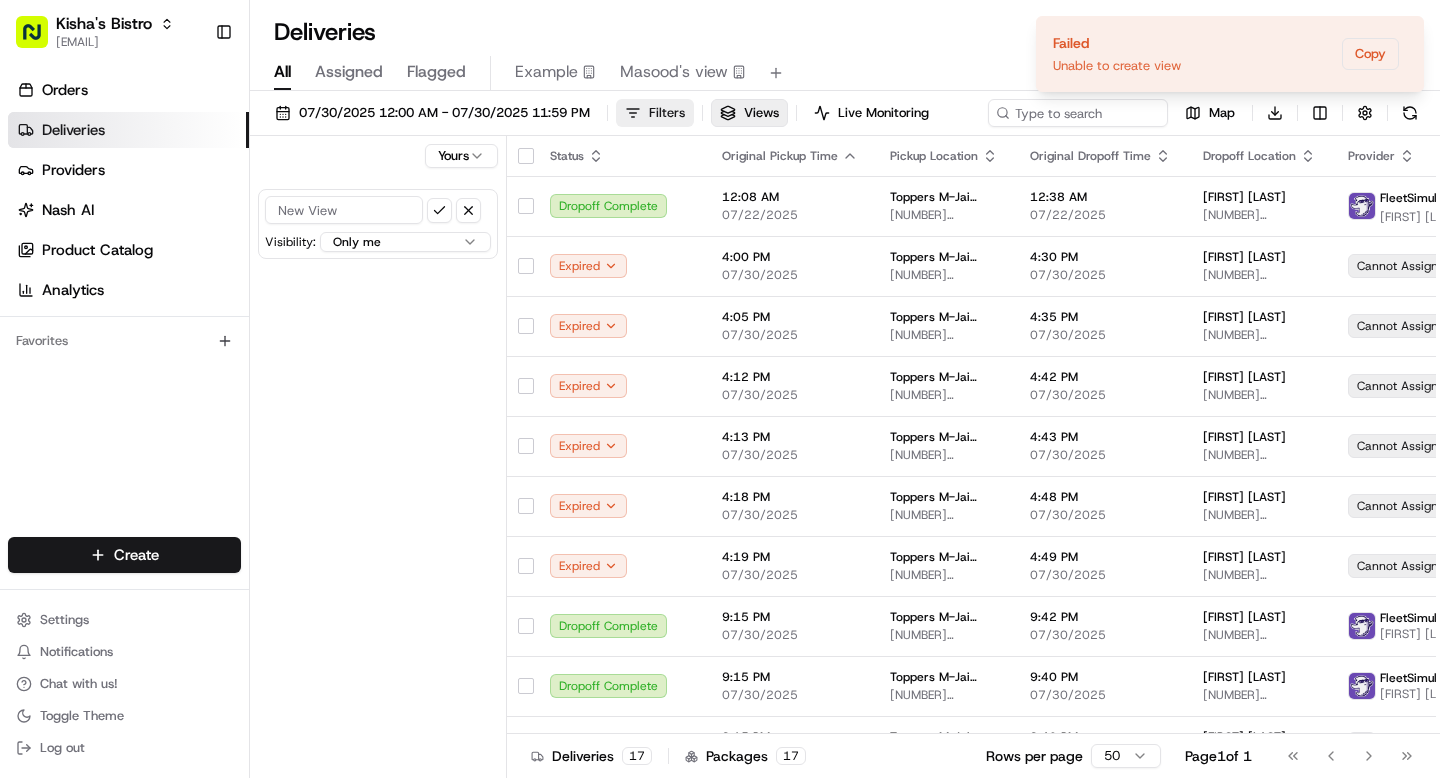 click on "Filters" at bounding box center (667, 113) 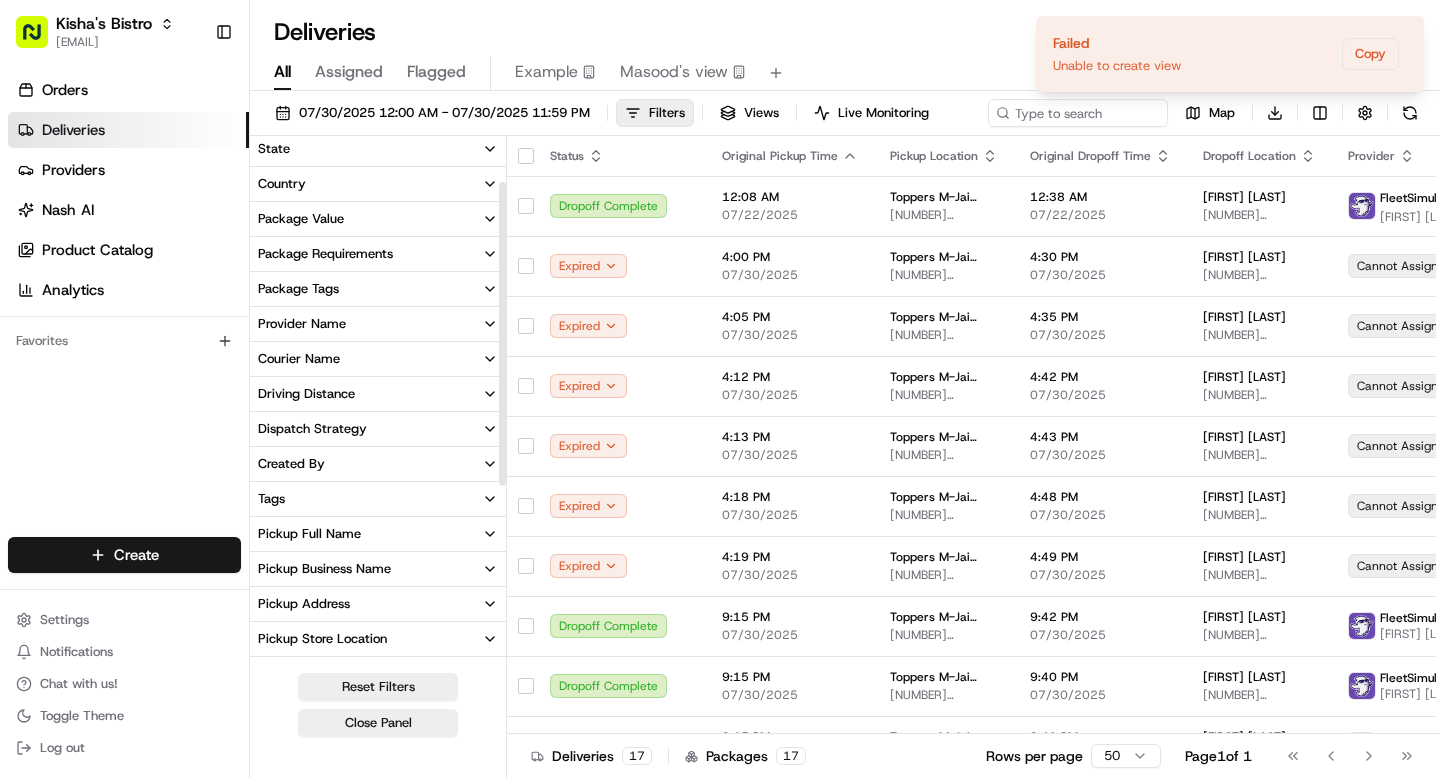scroll, scrollTop: 118, scrollLeft: 0, axis: vertical 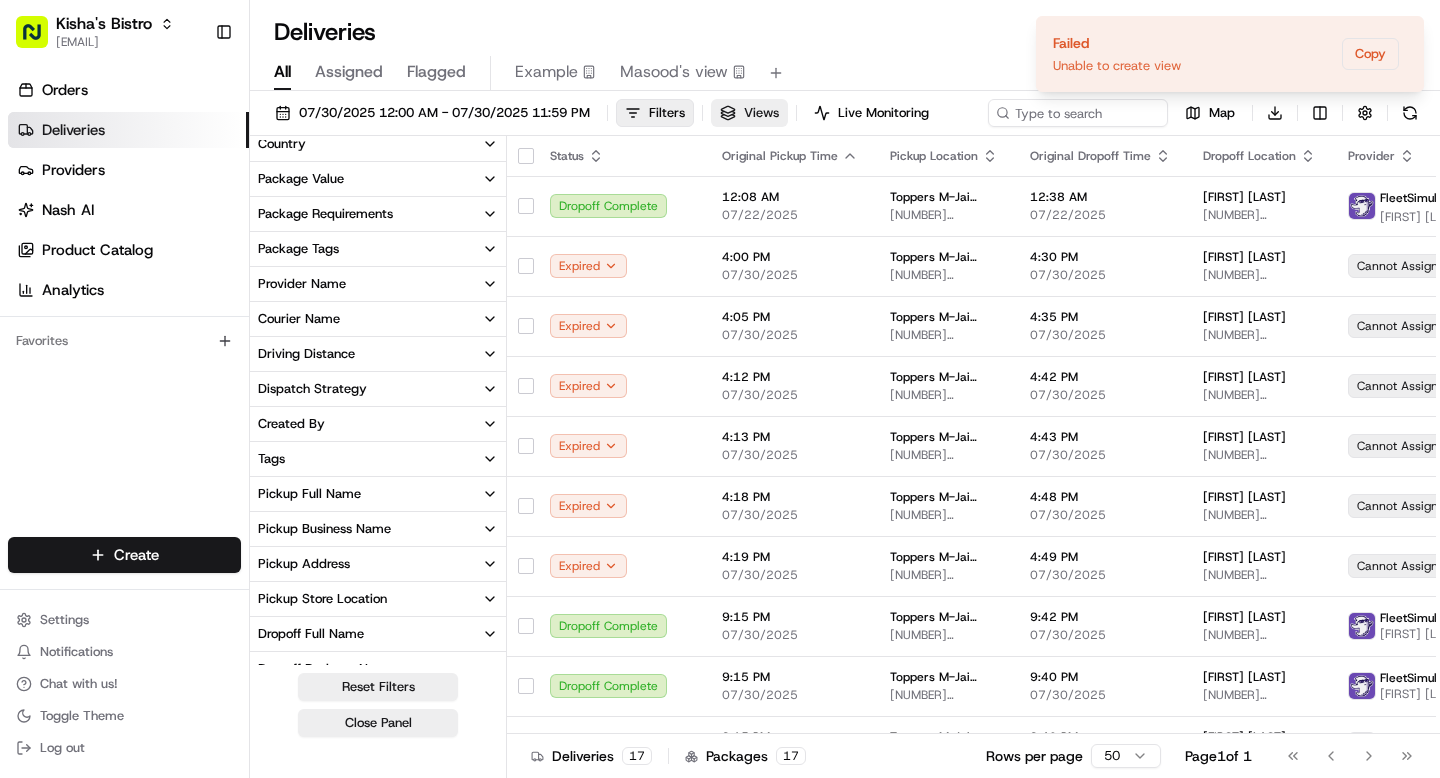 click on "Views" at bounding box center [761, 113] 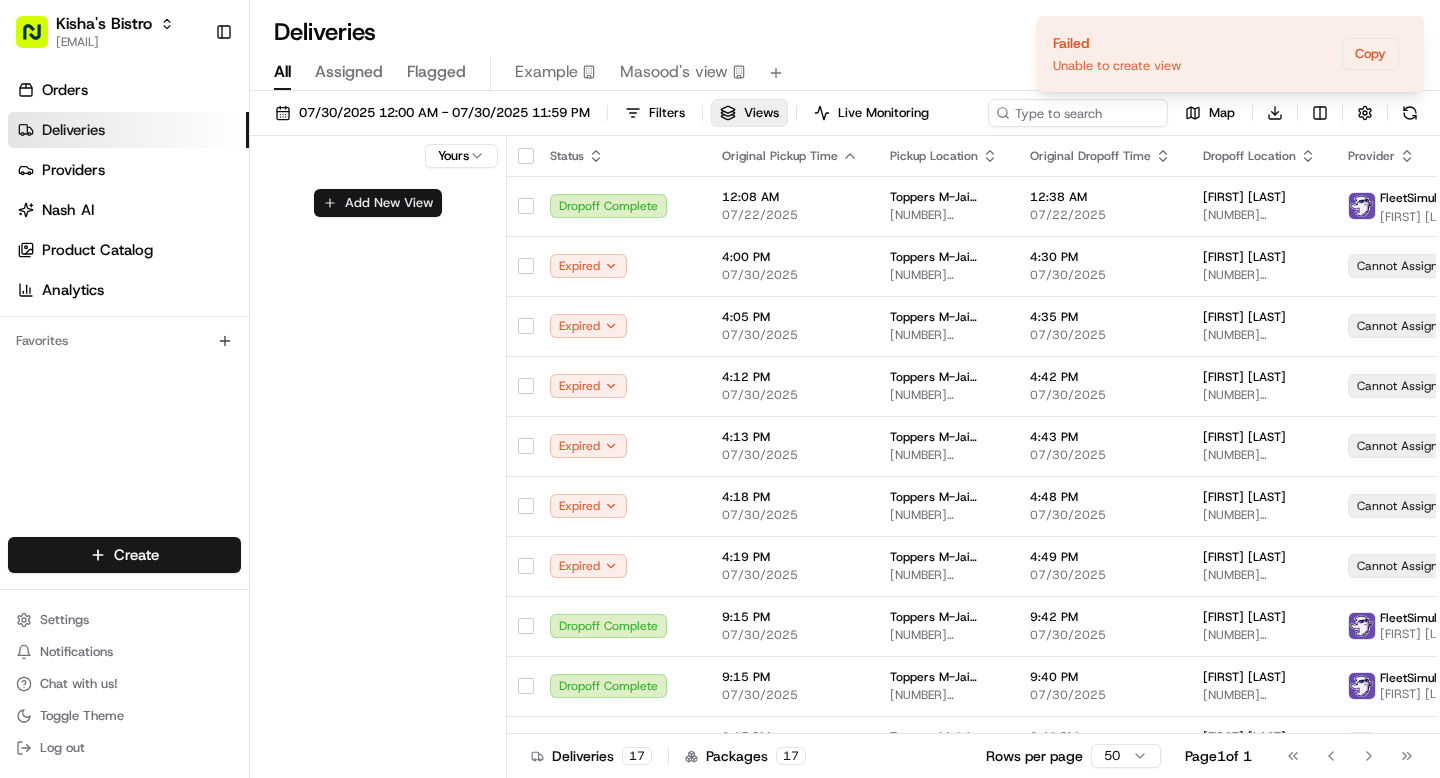 click on "Add New View" at bounding box center (378, 203) 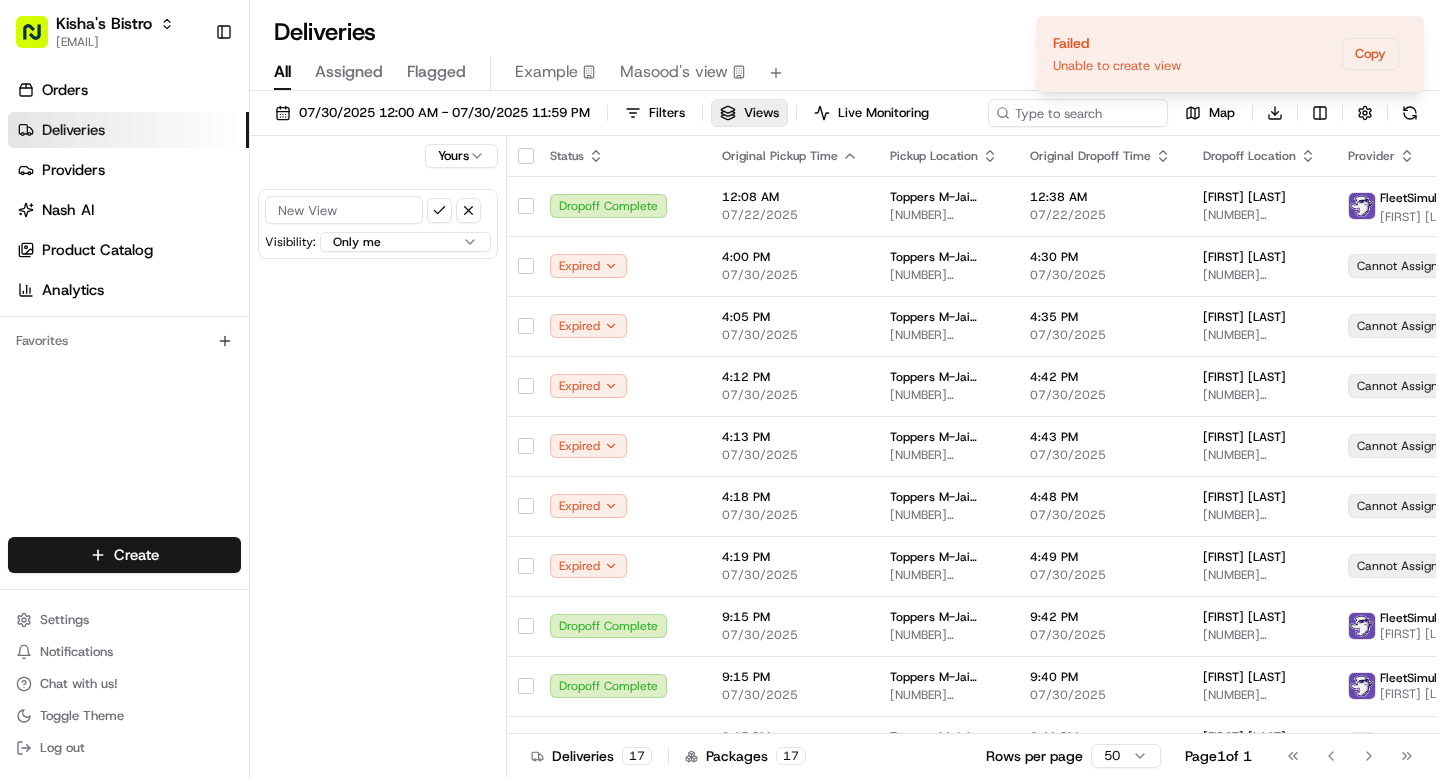 click at bounding box center (344, 210) 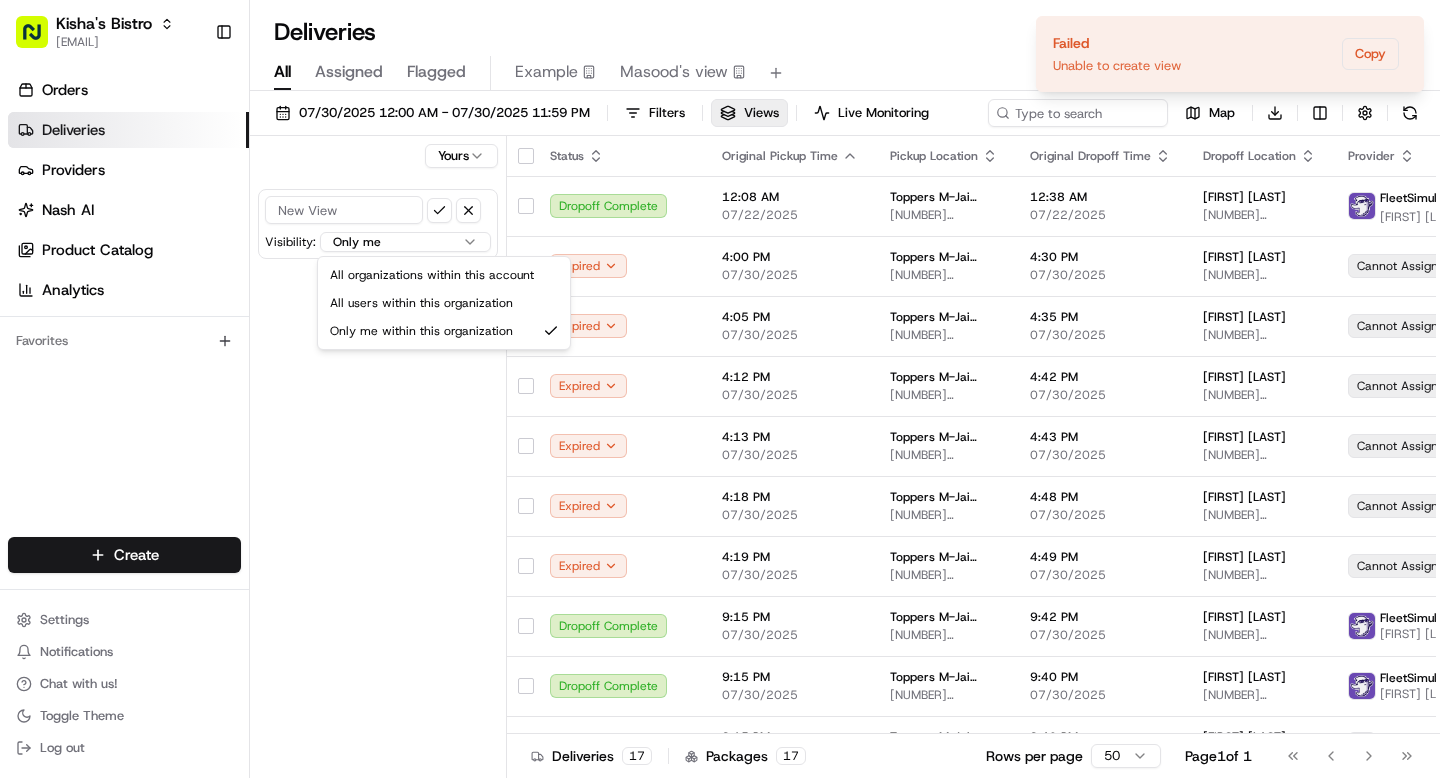 click on "Kisha's Bistro grace@usenash.com Toggle Sidebar Orders Deliveries Providers Nash AI Product Catalog Analytics Favorites Main Menu Members & Organization Organization Users Roles Preferences Customization Portal Tracking Orchestration Automations Dispatch Strategy Optimization Strategy Shipping Labels Manifest Locations Pickup Locations Dropoff Locations Zones Shifts Delivery Windows Billing Billing Refund Requests Integrations Notification Triggers Webhooks API Keys Request Logs Other Feature Flags Create Settings Notifications Chat with us! Toggle Theme Log out Deliveries All times are displayed using  GMT   timezone All Assigned Flagged Example Masood's view 07/30/2025 12:00 AM - 07/30/2025 11:59 PM Filters Views Live Monitoring Map Download Yours Visibility: Only me All organizations within this account All users within this organization Only me within this organization Status Original Pickup Time Pickup Location Original Dropoff Time Dropoff Location Provider Action Dropoff Complete + 2 +" at bounding box center [720, 389] 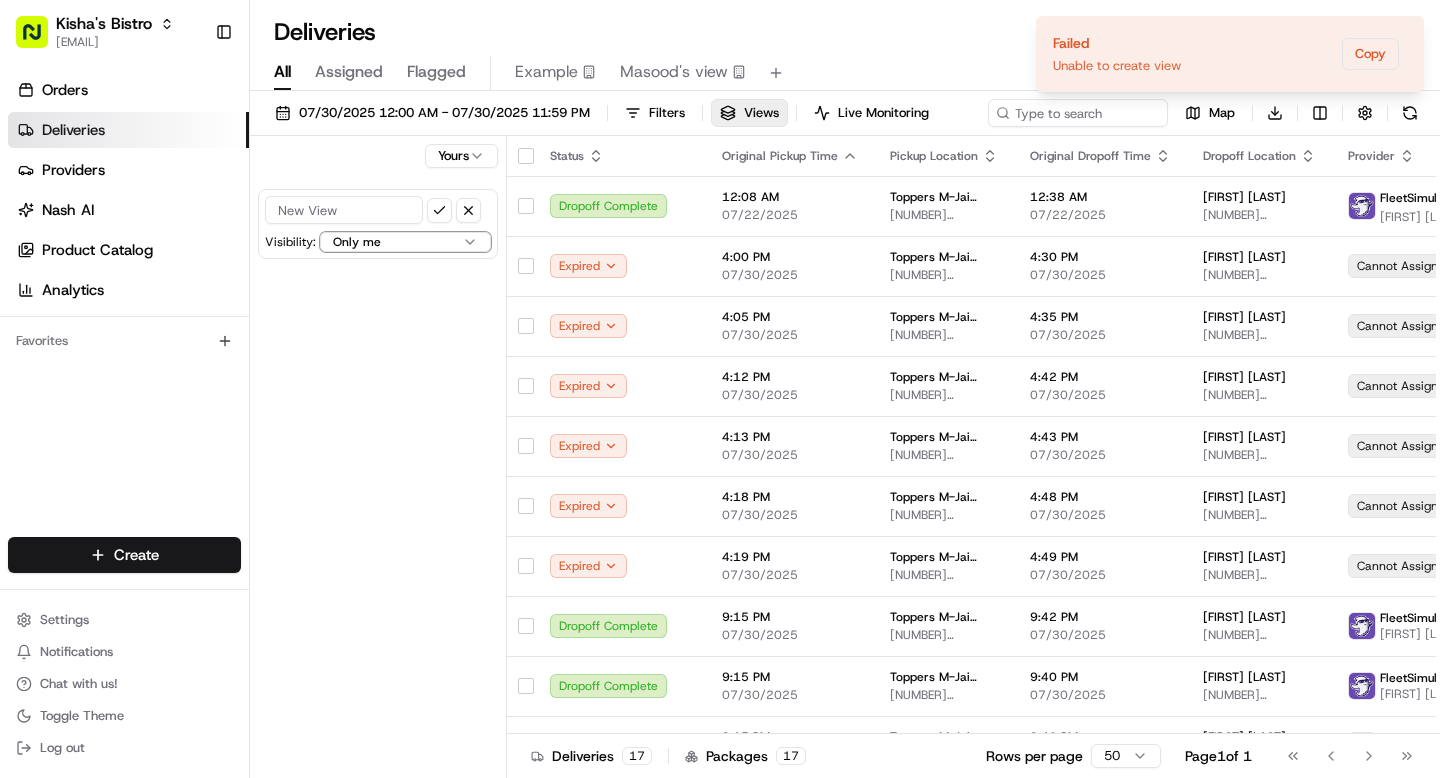 click on "Kisha's Bistro grace@usenash.com Toggle Sidebar Orders Deliveries Providers Nash AI Product Catalog Analytics Favorites Main Menu Members & Organization Organization Users Roles Preferences Customization Portal Tracking Orchestration Automations Dispatch Strategy Optimization Strategy Shipping Labels Manifest Locations Pickup Locations Dropoff Locations Zones Shifts Delivery Windows Billing Billing Refund Requests Integrations Notification Triggers Webhooks API Keys Request Logs Other Feature Flags Create Settings Notifications Chat with us! Toggle Theme Log out Deliveries All times are displayed using  GMT   timezone All Assigned Flagged Example Masood's view 07/30/2025 12:00 AM - 07/30/2025 11:59 PM Filters Views Live Monitoring Map Download Yours Visibility: Only me All organizations within this account All users within this organization Only me within this organization Status Original Pickup Time Pickup Location Original Dropoff Time Dropoff Location Provider Action Dropoff Complete + 2 +" at bounding box center (720, 389) 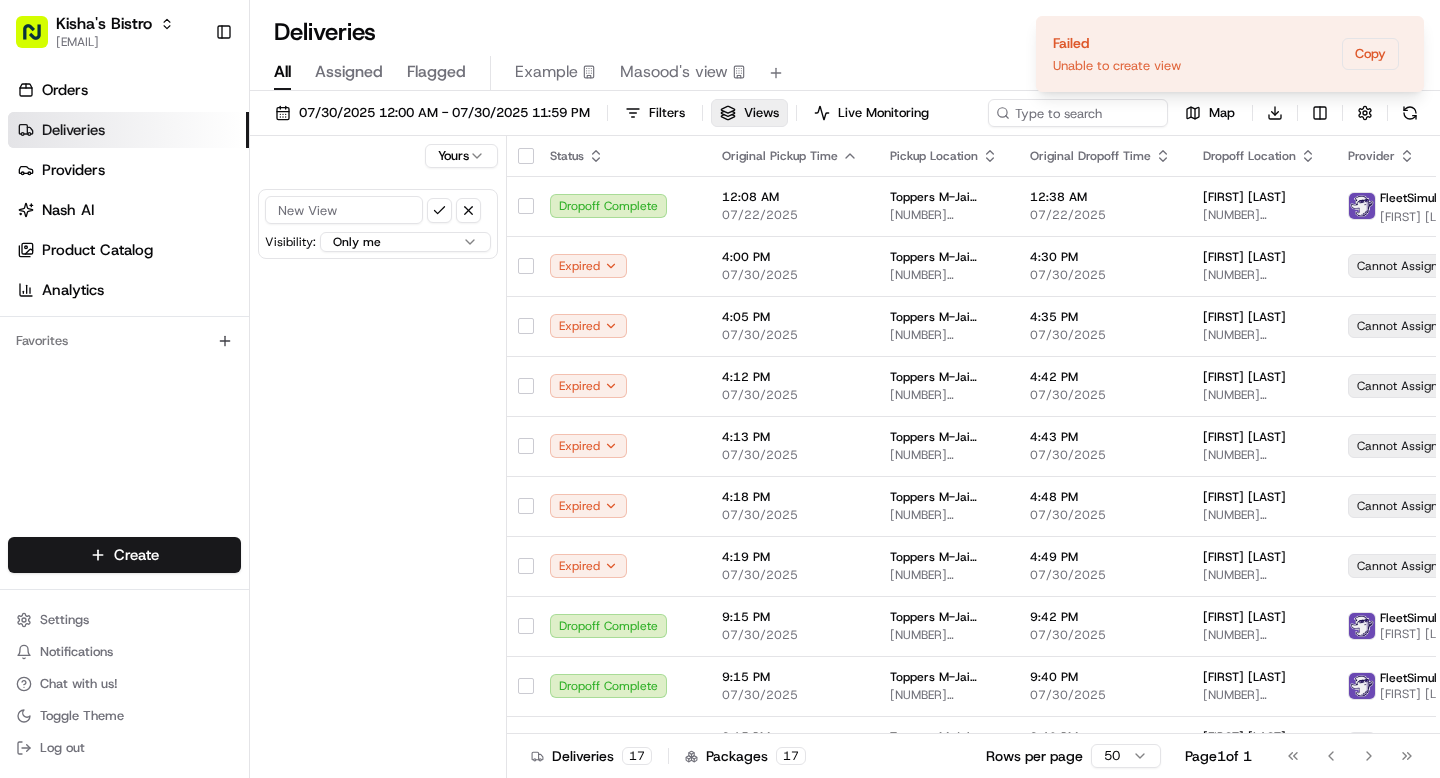 click at bounding box center [344, 210] 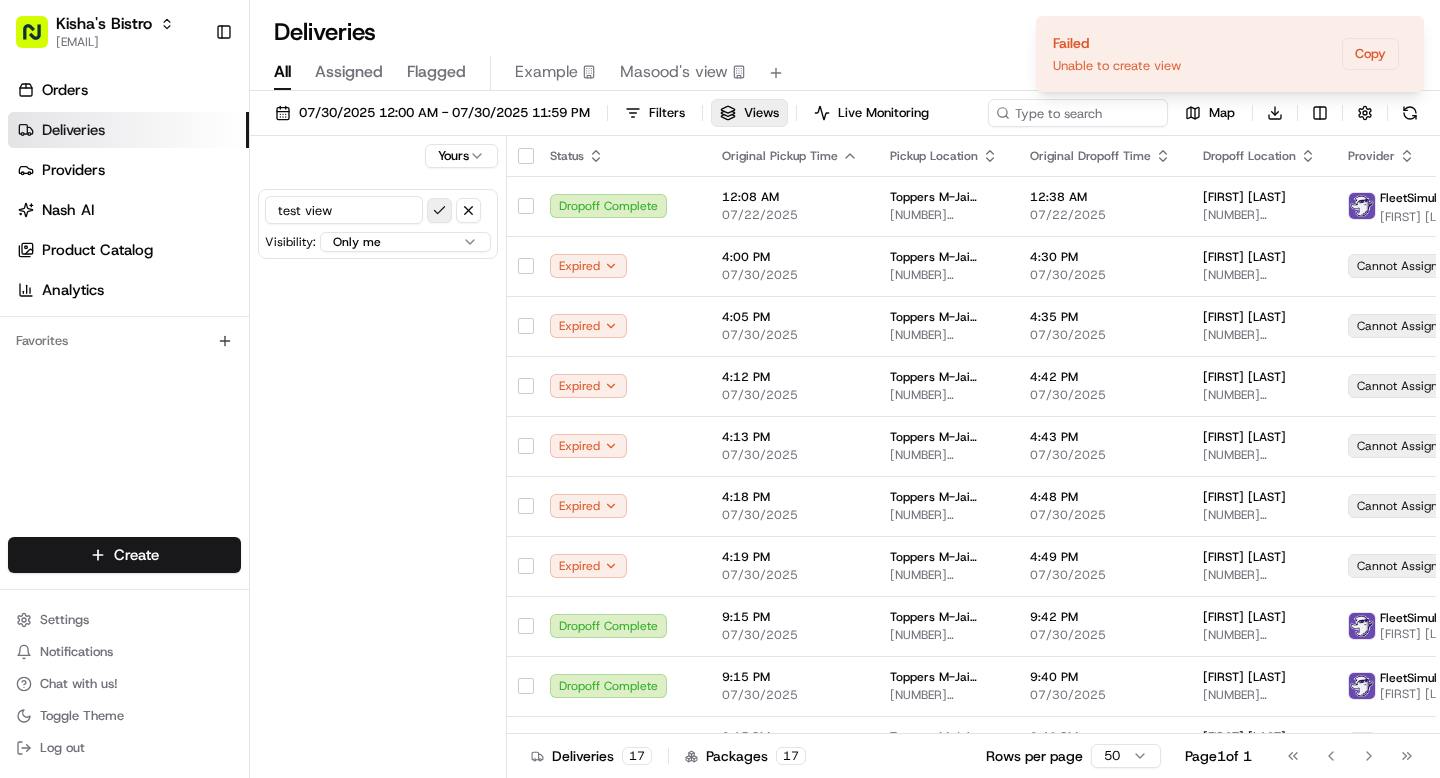 type on "test view" 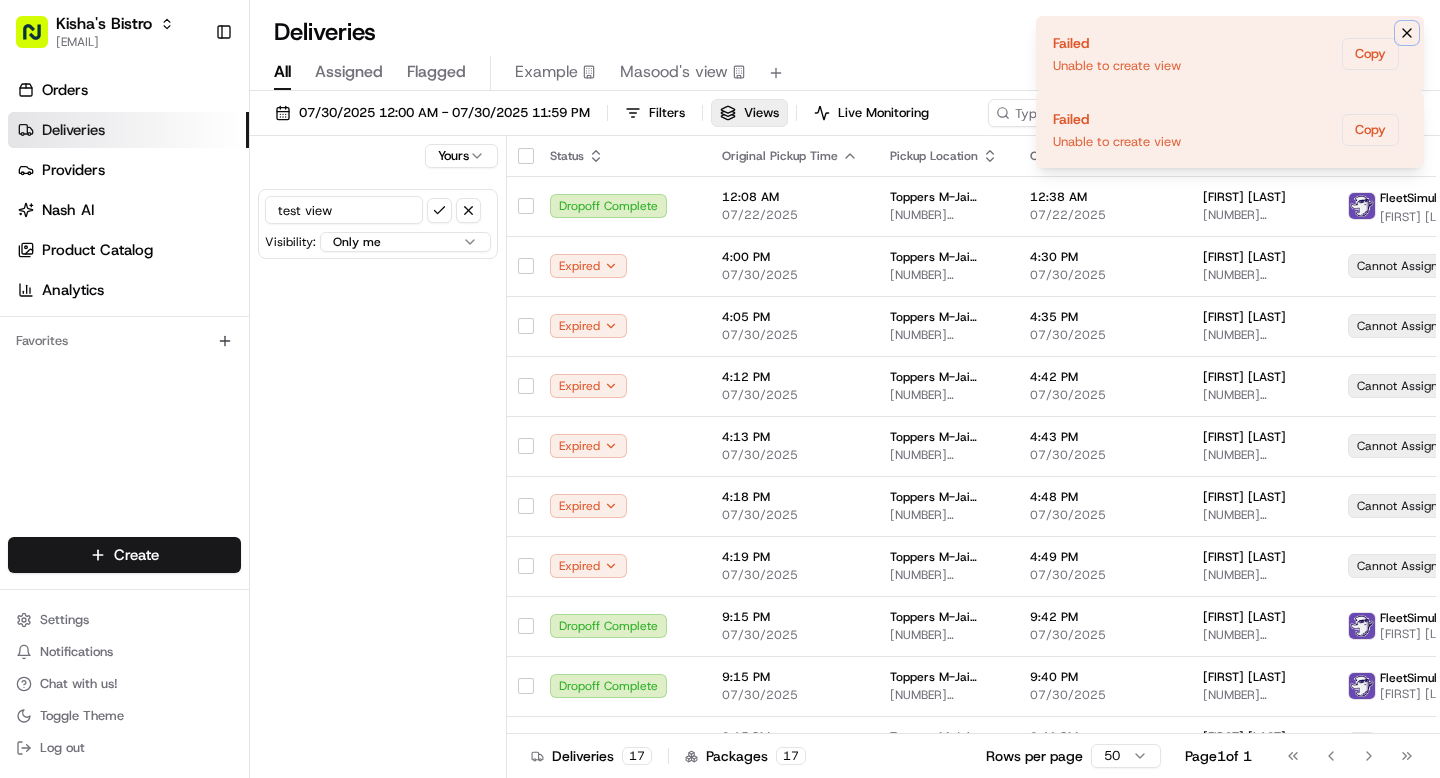 click 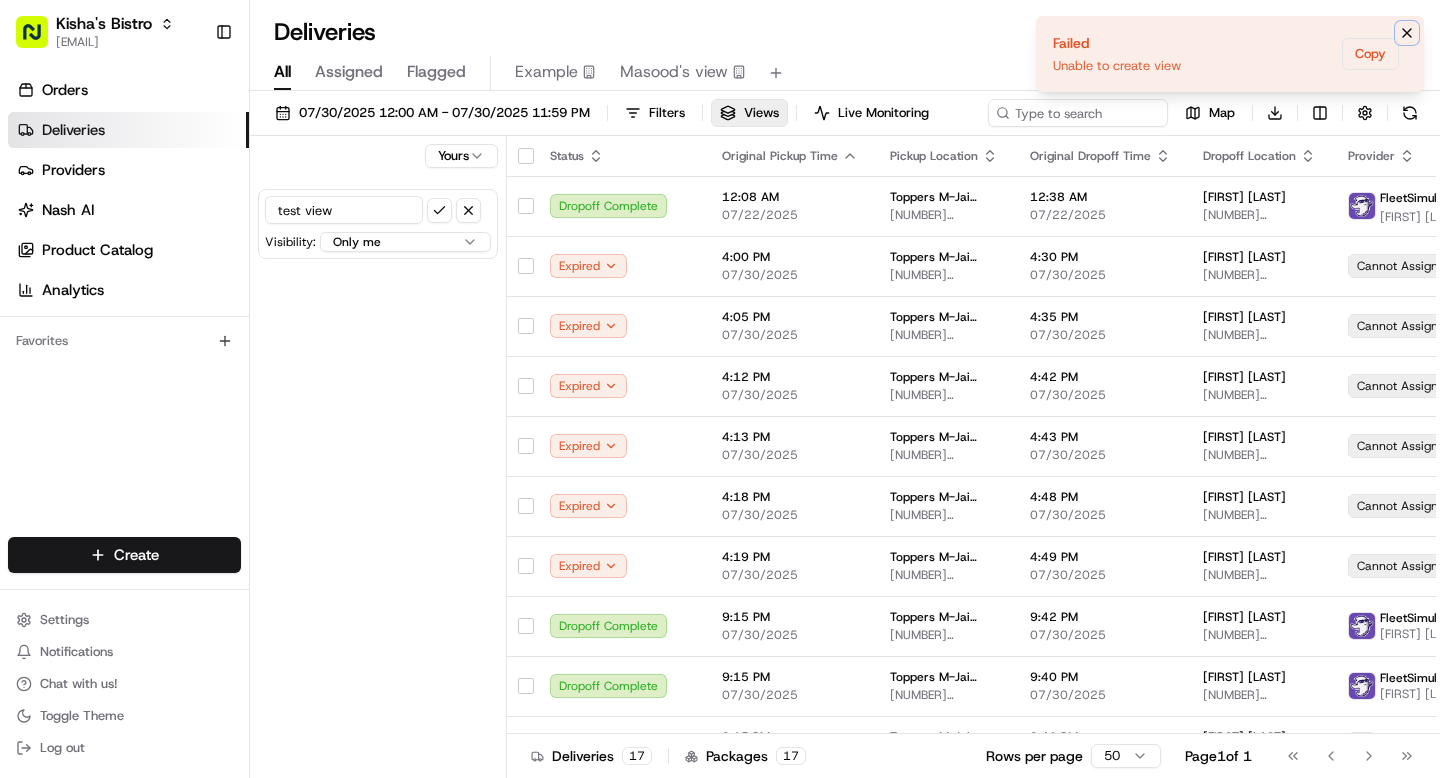click 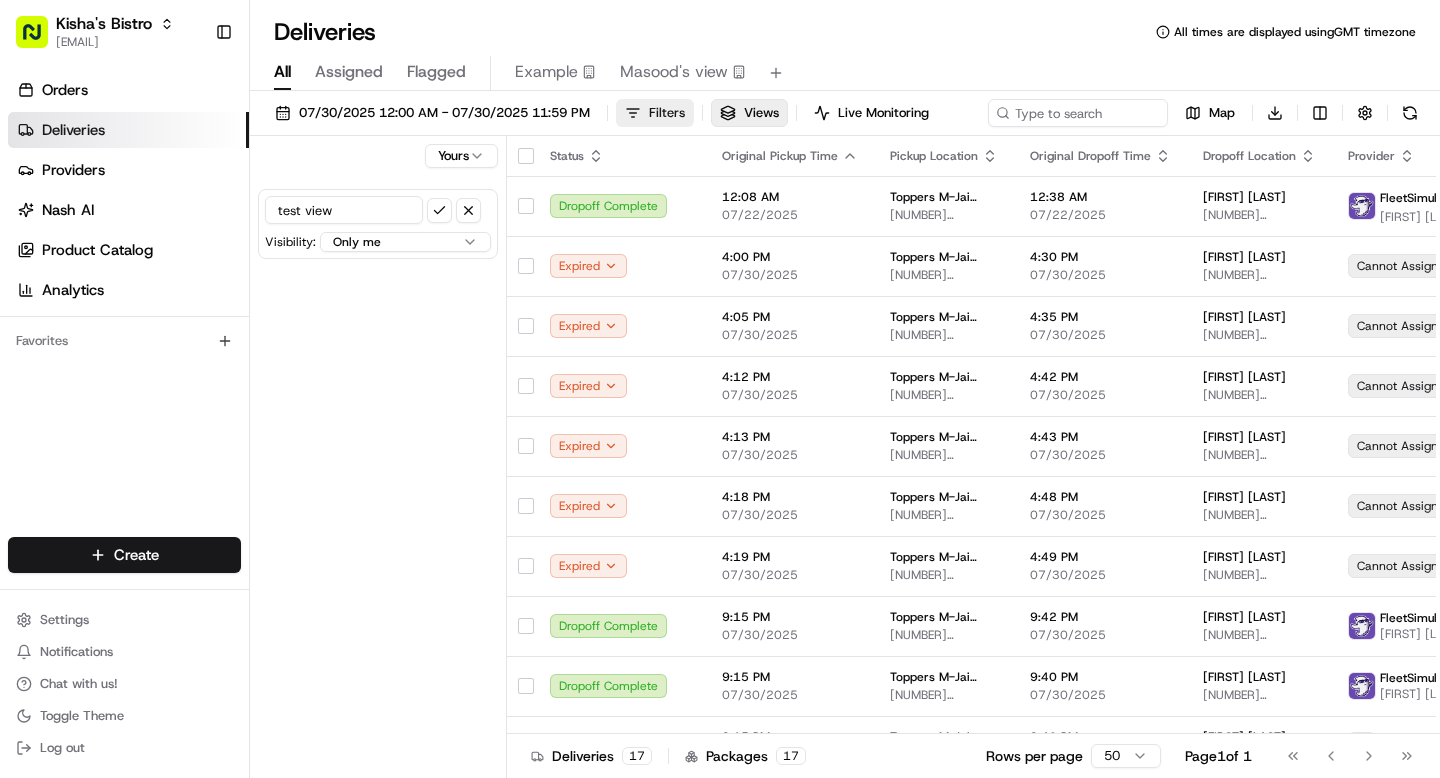 click on "Filters" at bounding box center (667, 113) 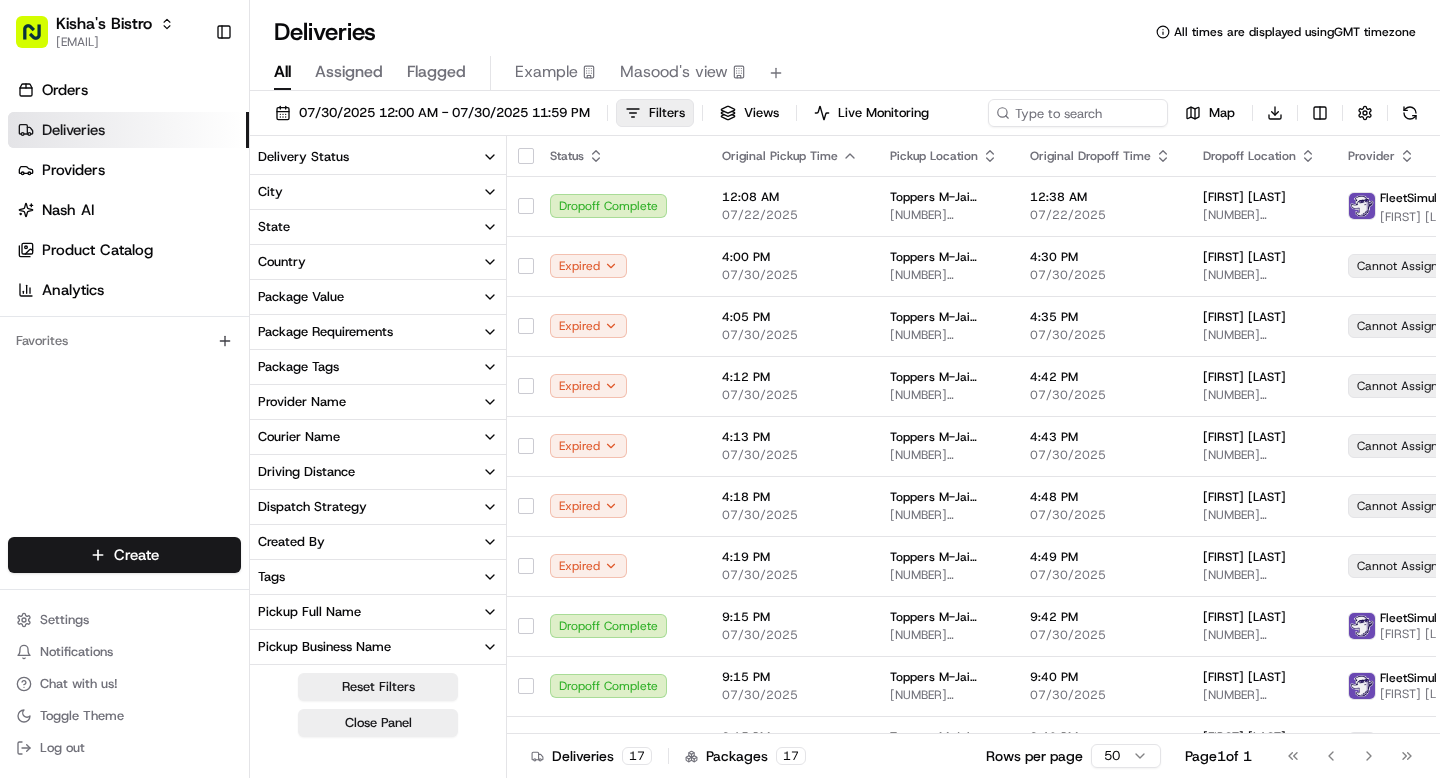 click on "Created By" at bounding box center [378, 542] 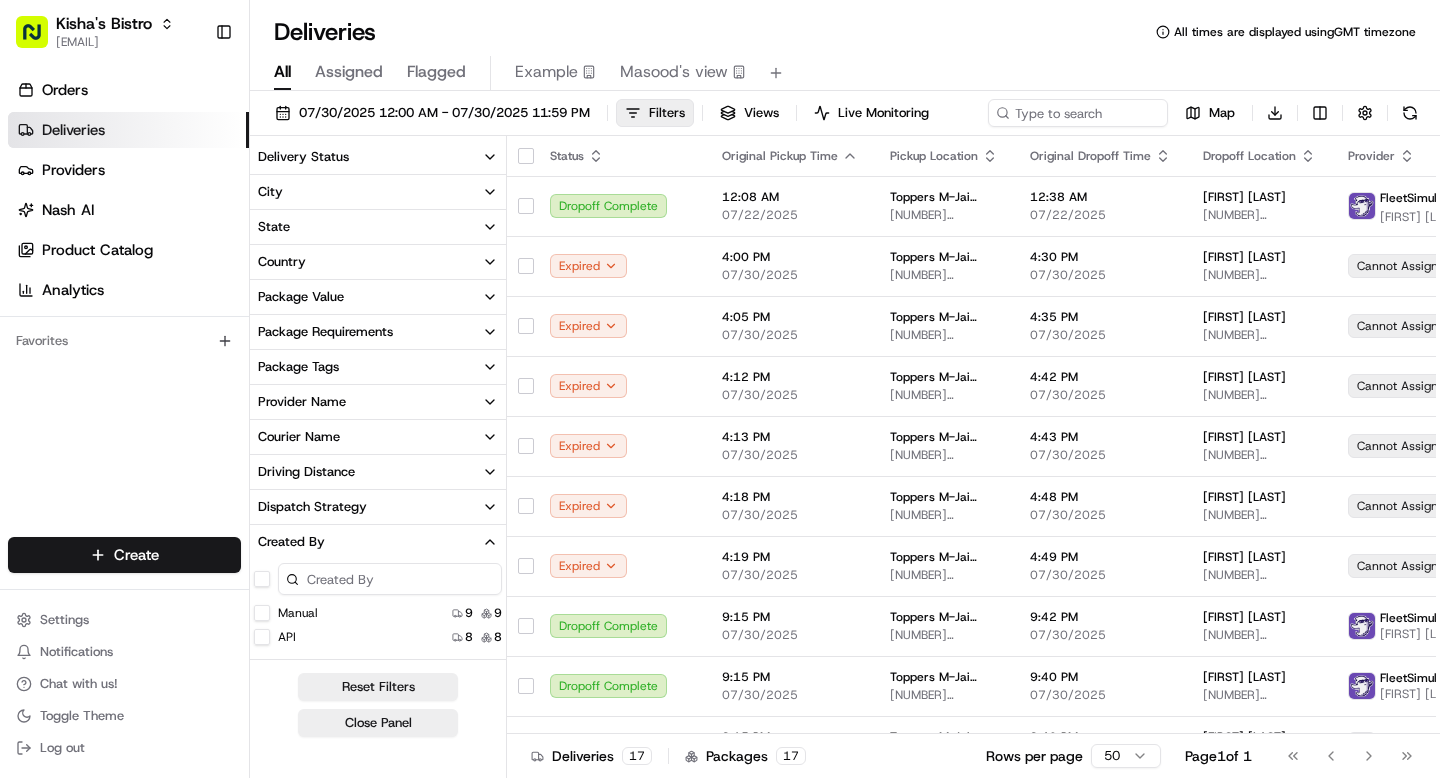 click on "Package Requirements" at bounding box center [378, 332] 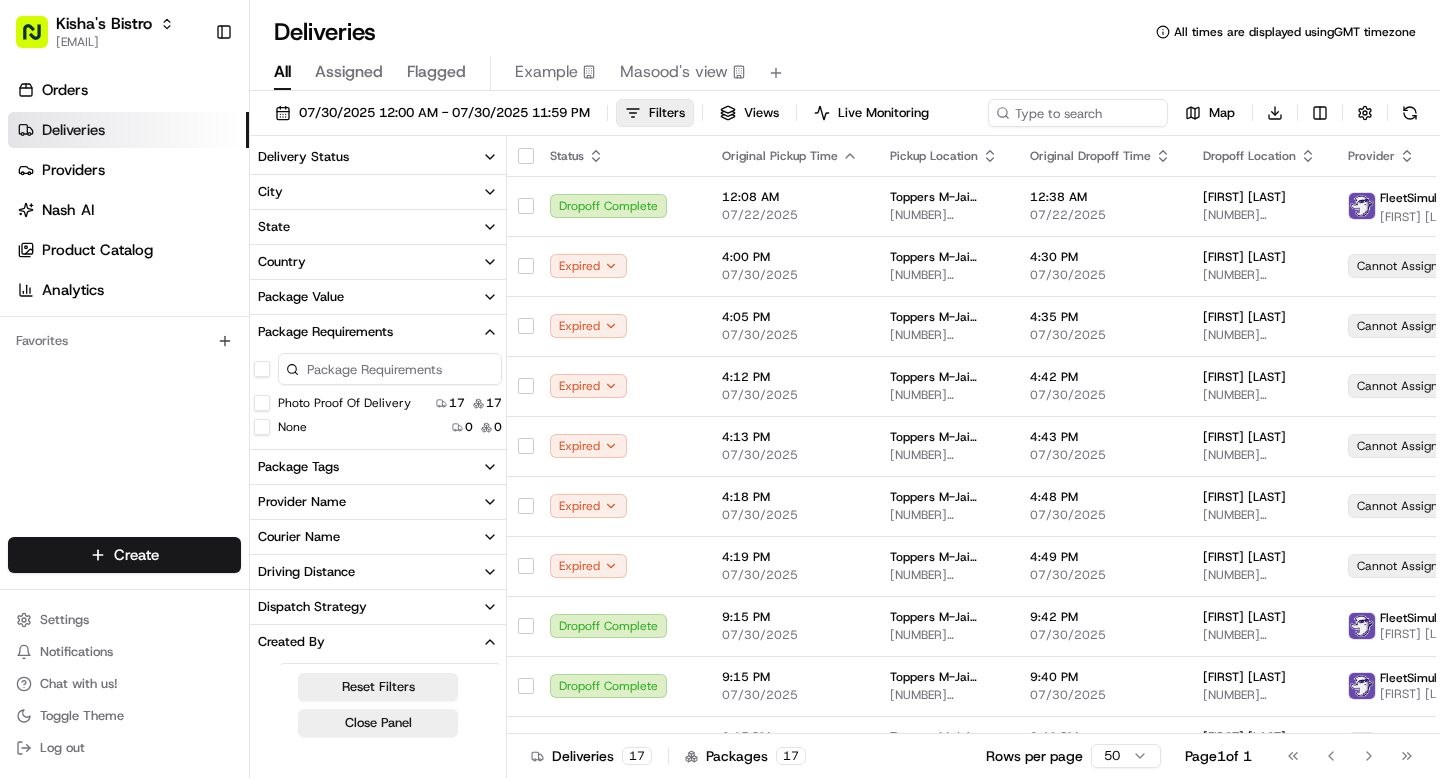 click on "Photo Proof Of Delivery" at bounding box center [262, 403] 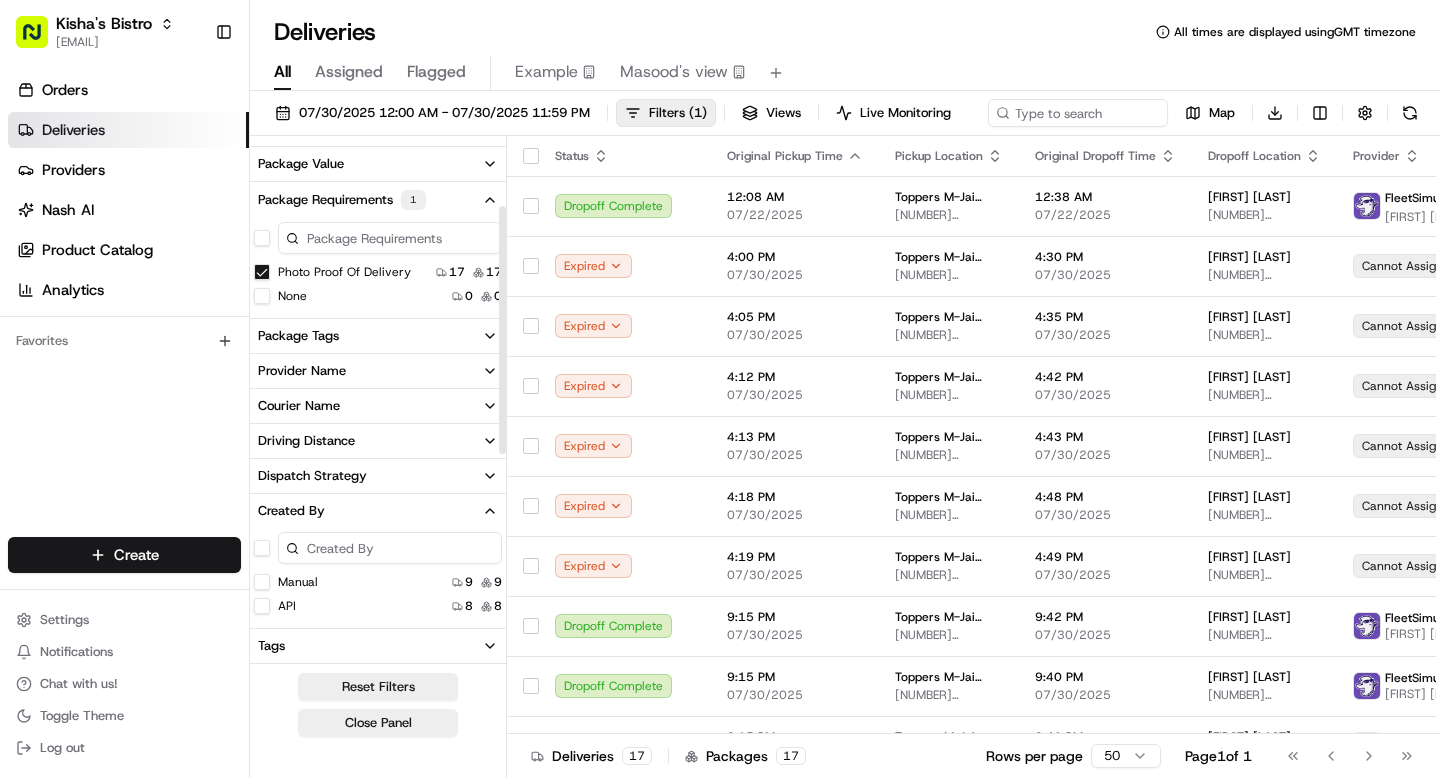 scroll, scrollTop: 148, scrollLeft: 0, axis: vertical 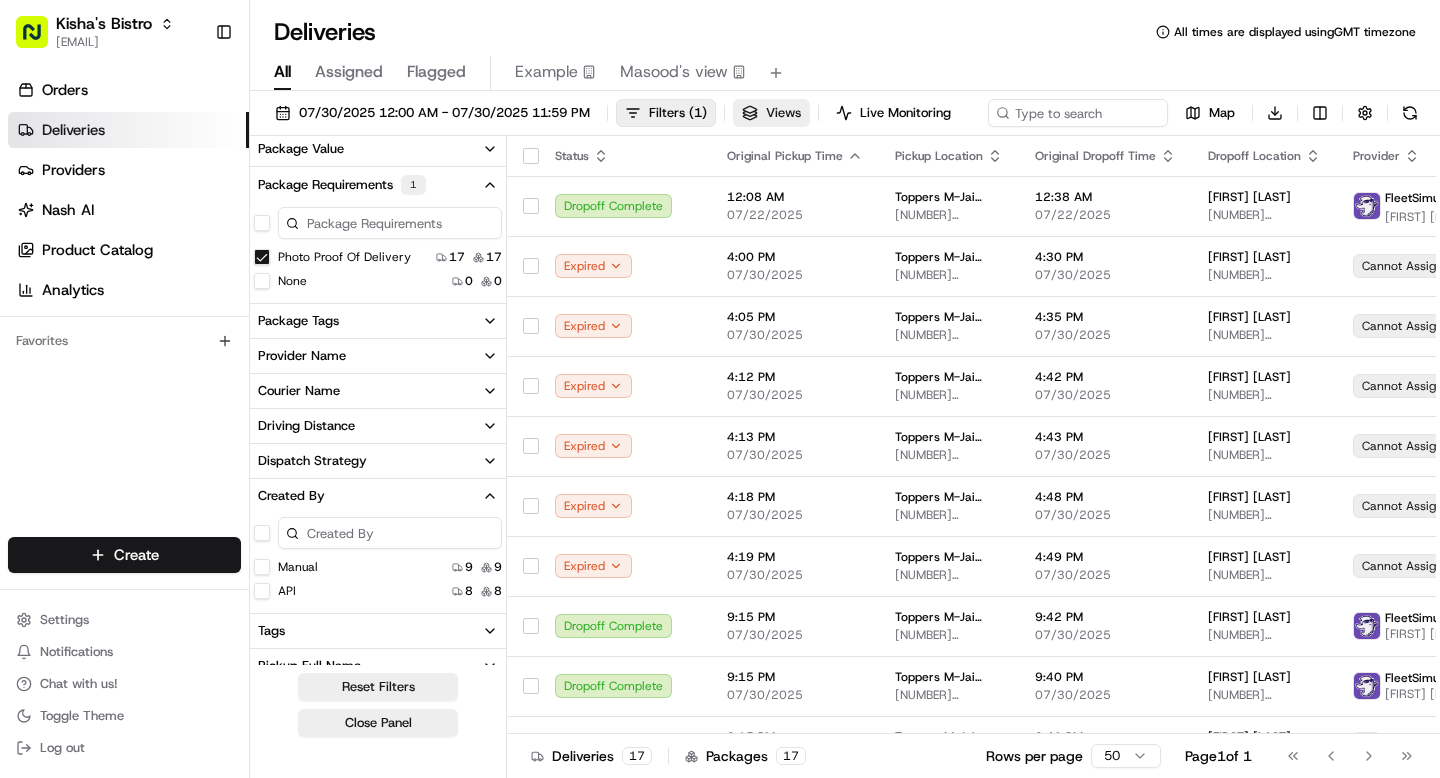 click on "Views" at bounding box center (783, 113) 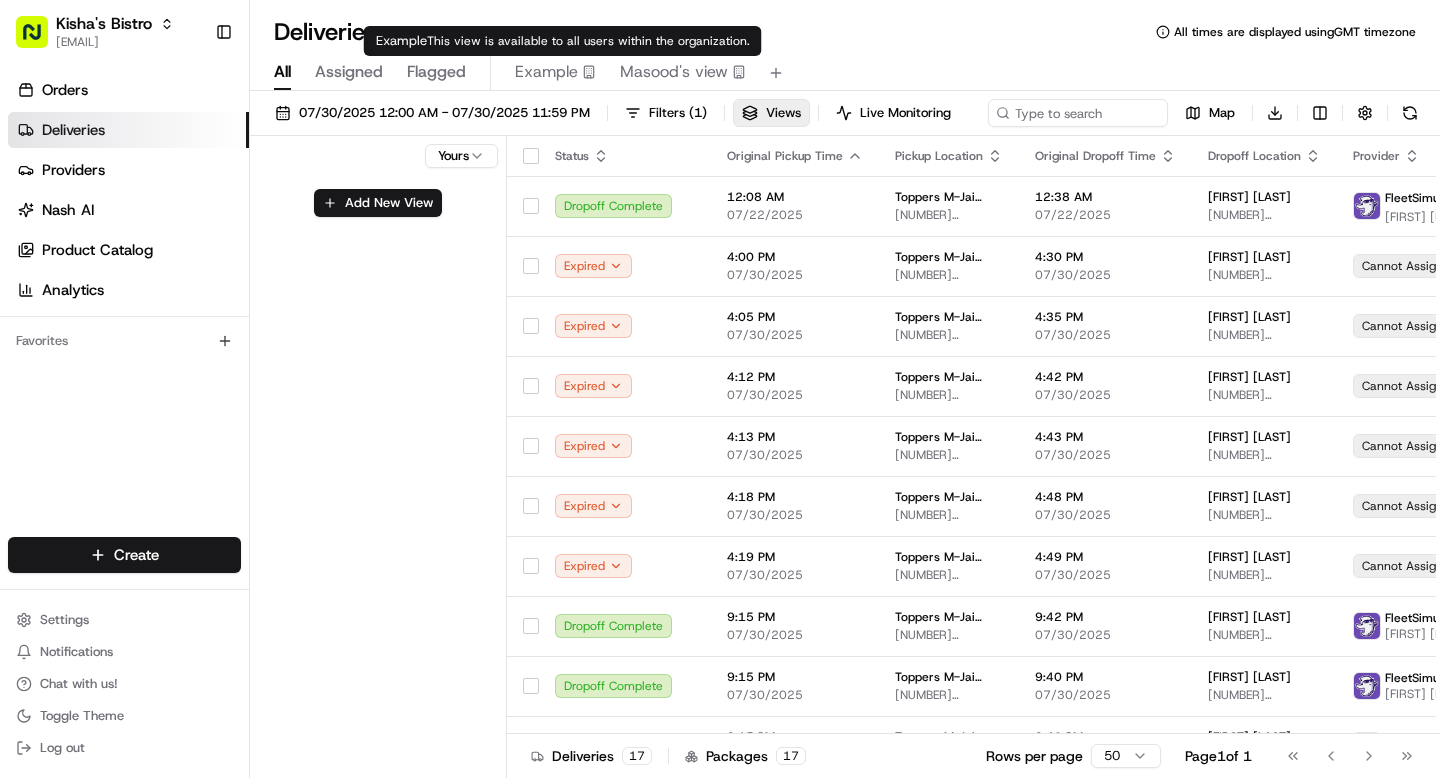 click on "Masood's view" at bounding box center [674, 72] 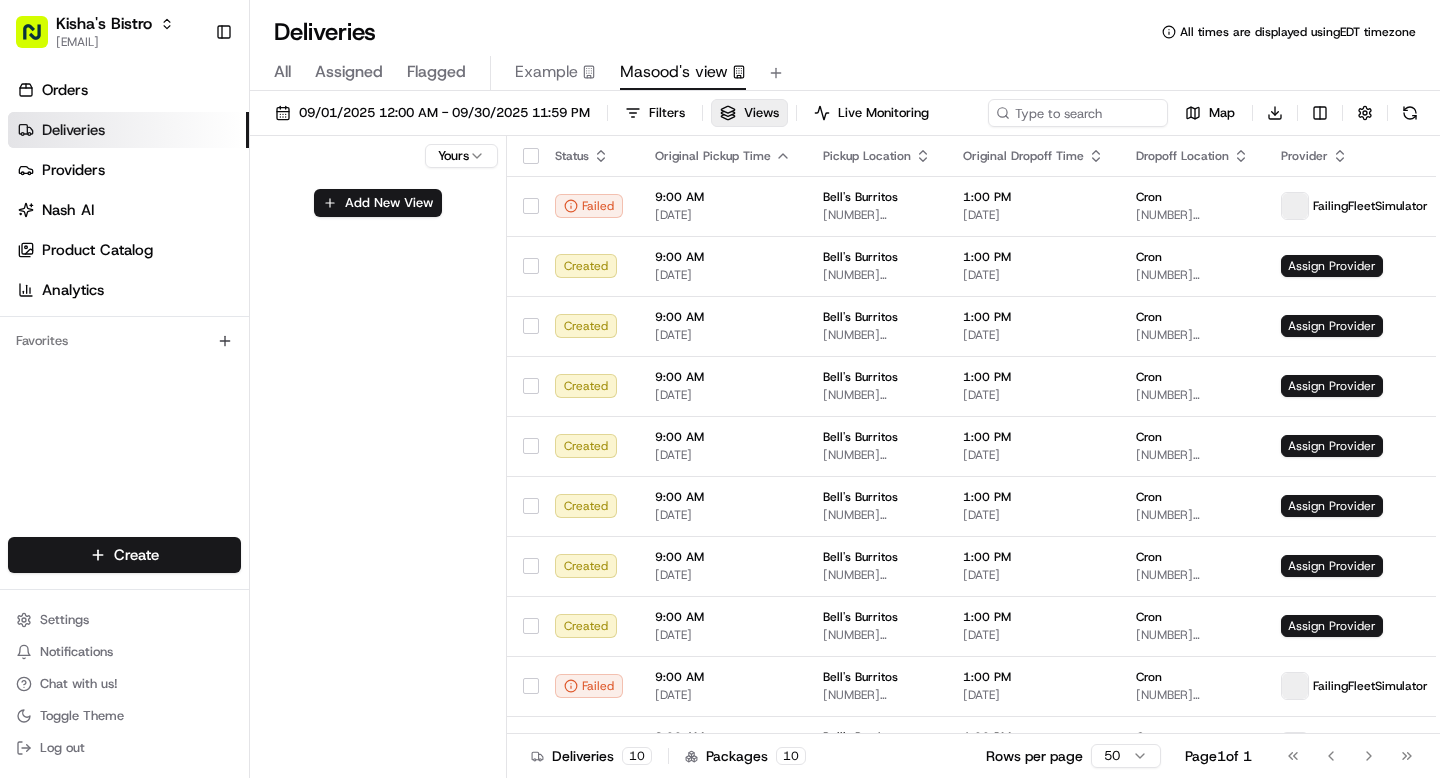 click on "Masood's view" at bounding box center [674, 72] 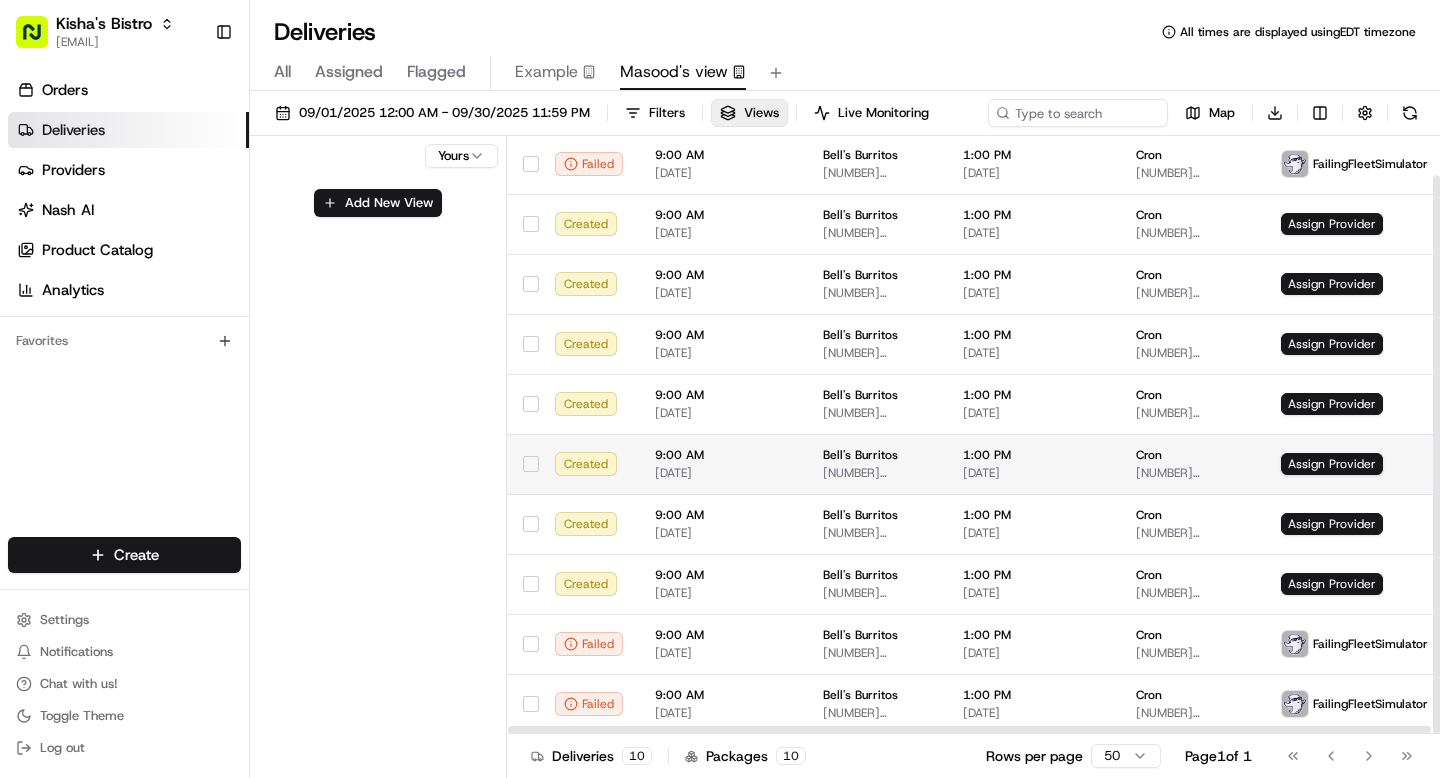 scroll, scrollTop: 0, scrollLeft: 0, axis: both 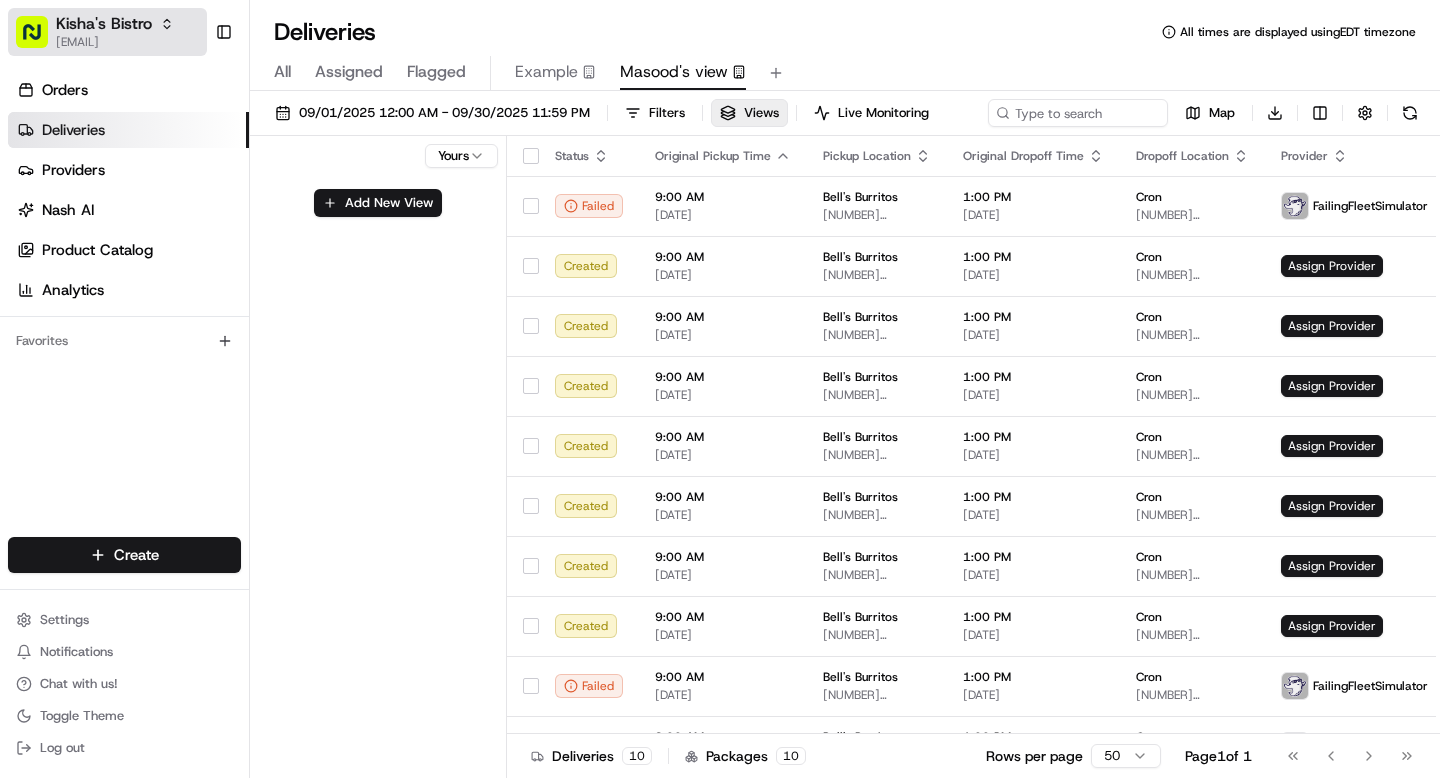 click on "Kisha's Bistro" at bounding box center (104, 24) 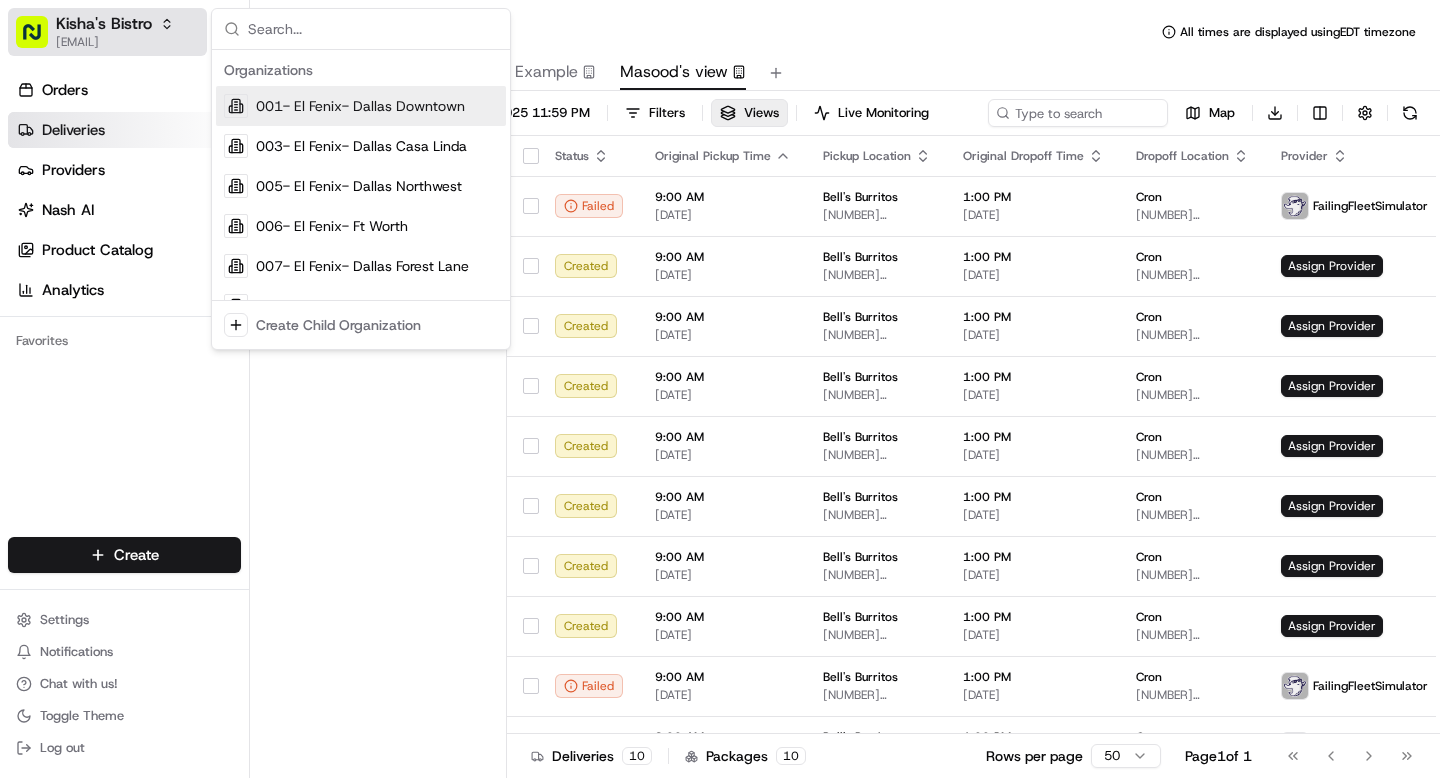 click on "Kisha's Bistro" at bounding box center (104, 24) 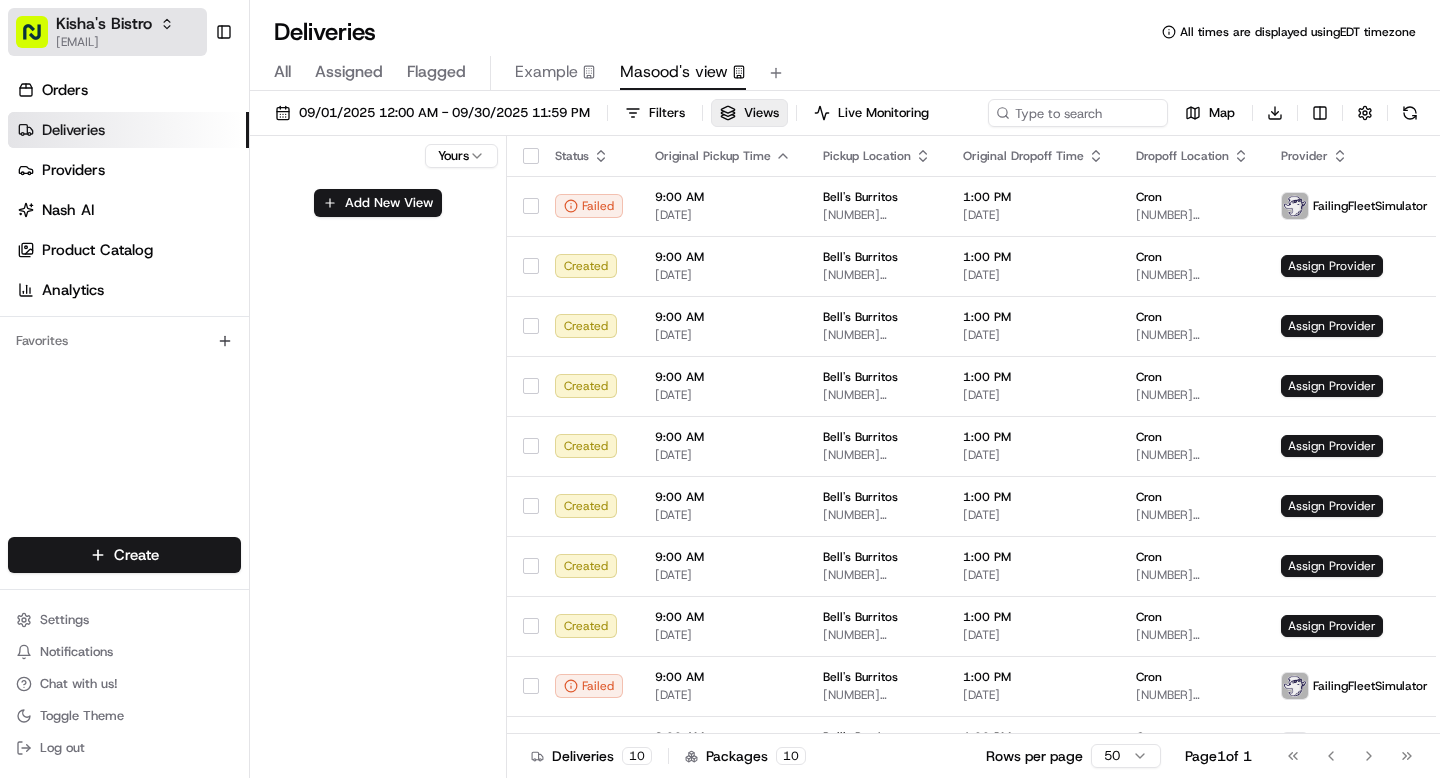 type 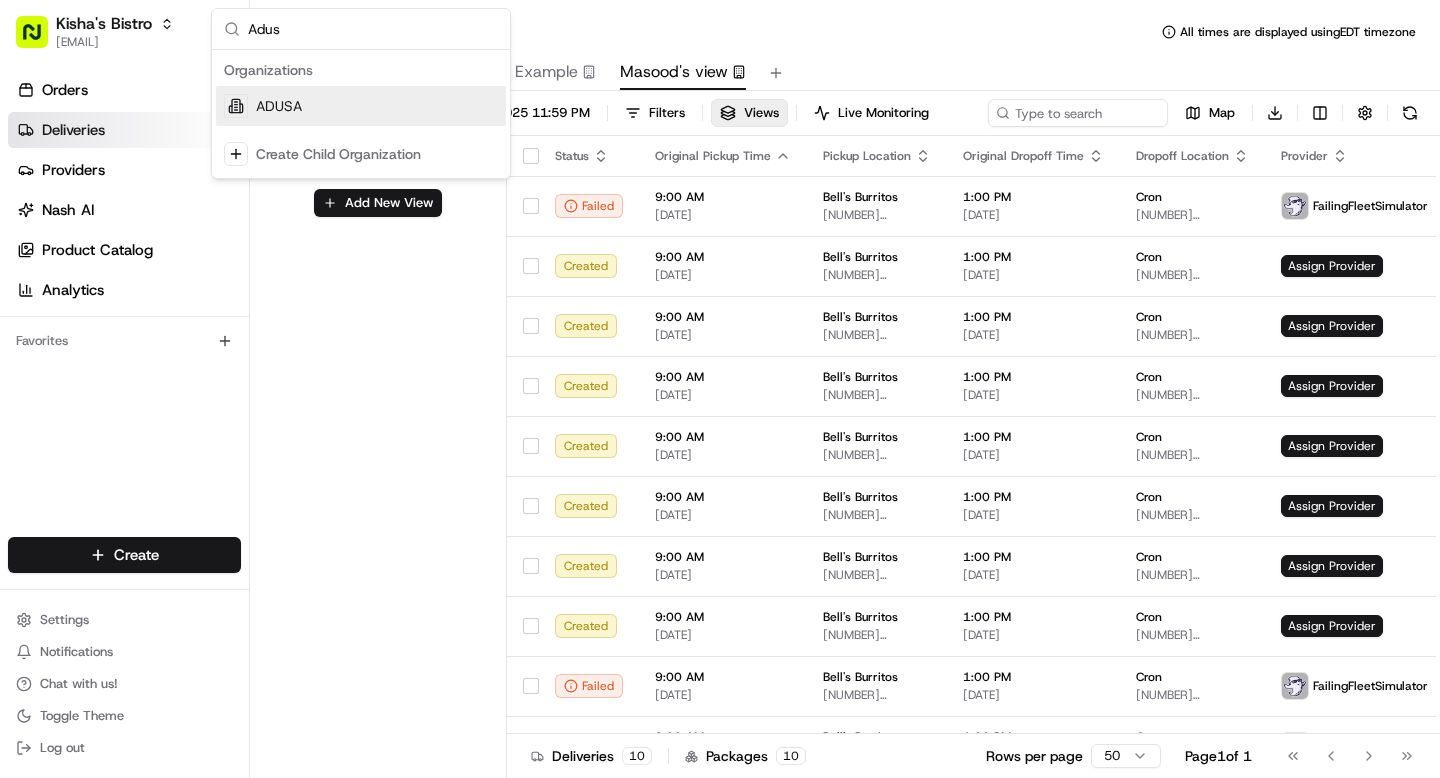type on "Adus" 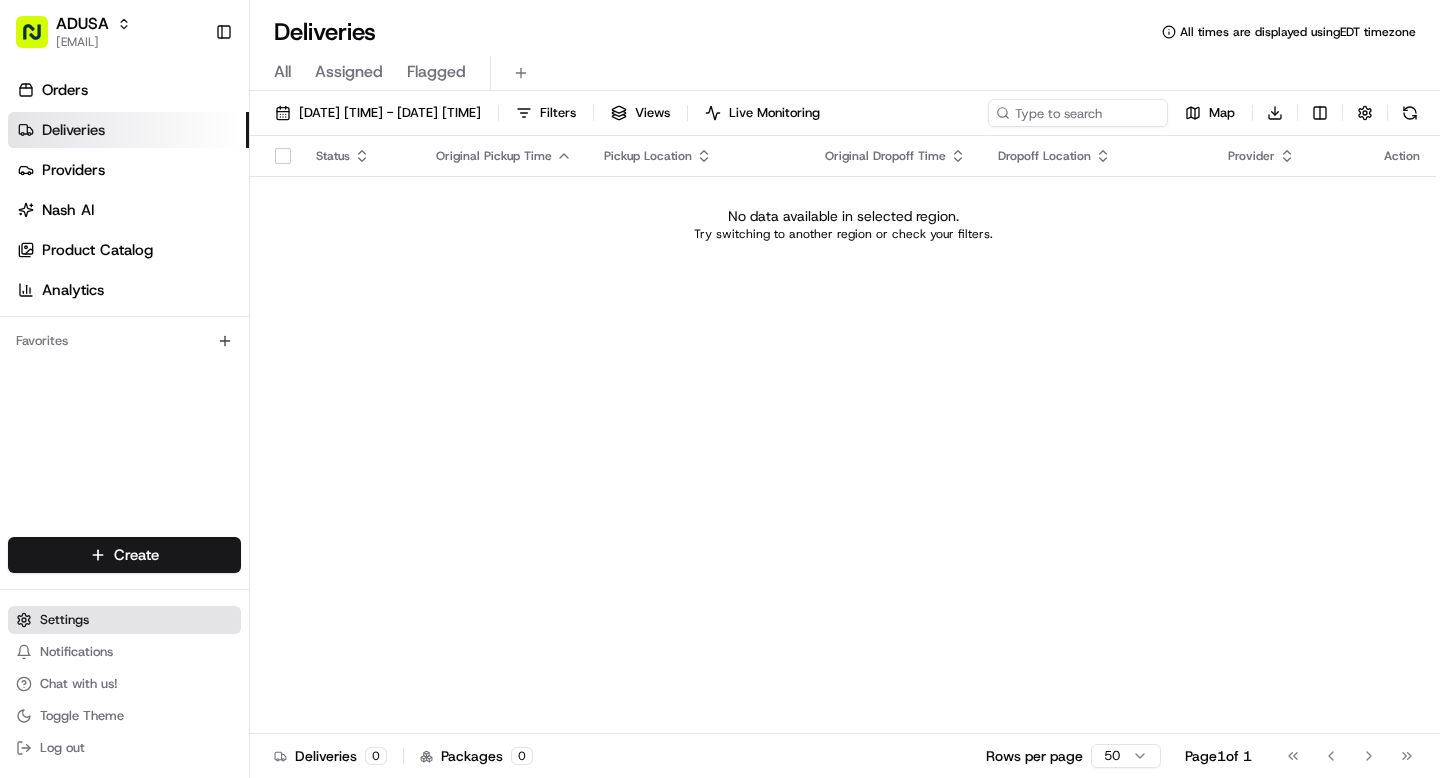click on "Settings" at bounding box center [124, 620] 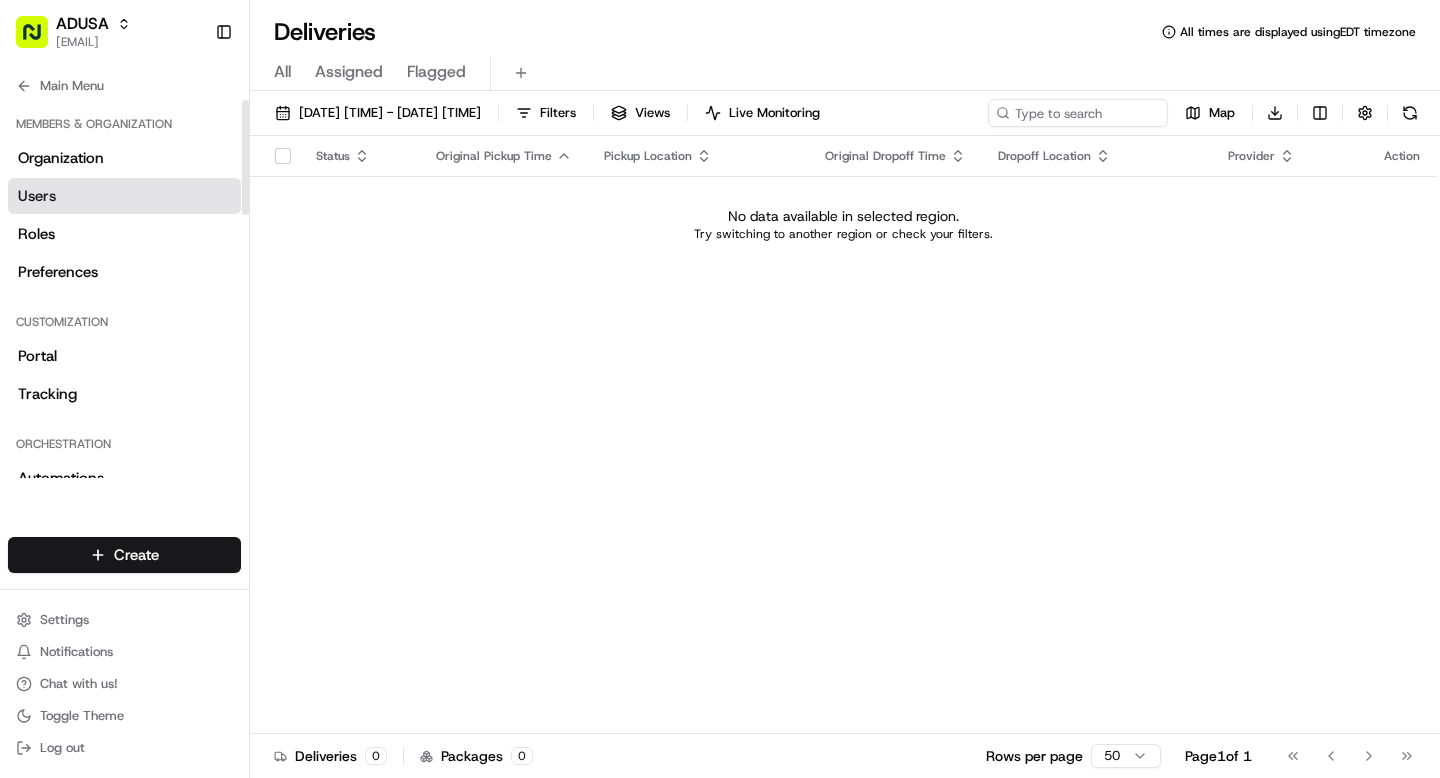 click on "Users" at bounding box center (124, 196) 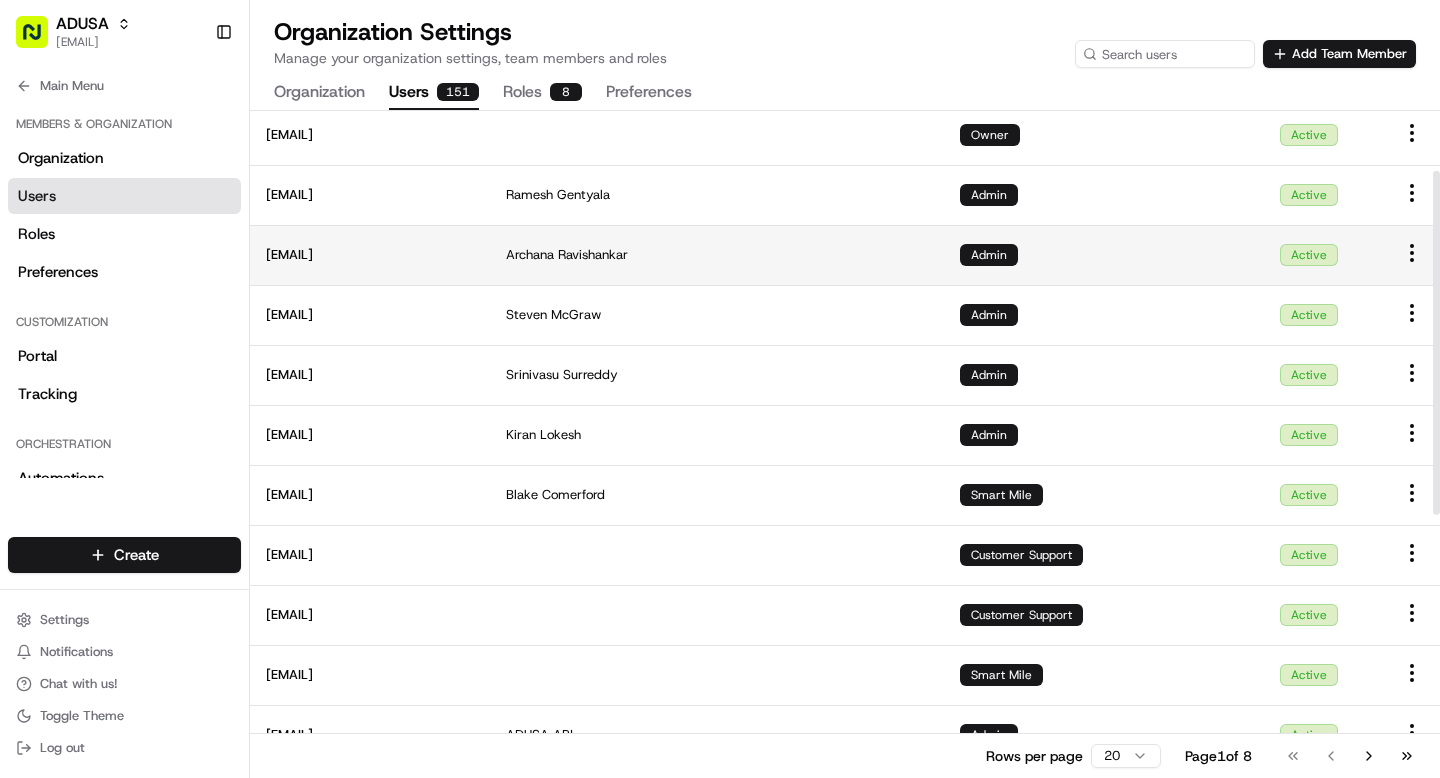 scroll, scrollTop: 128, scrollLeft: 0, axis: vertical 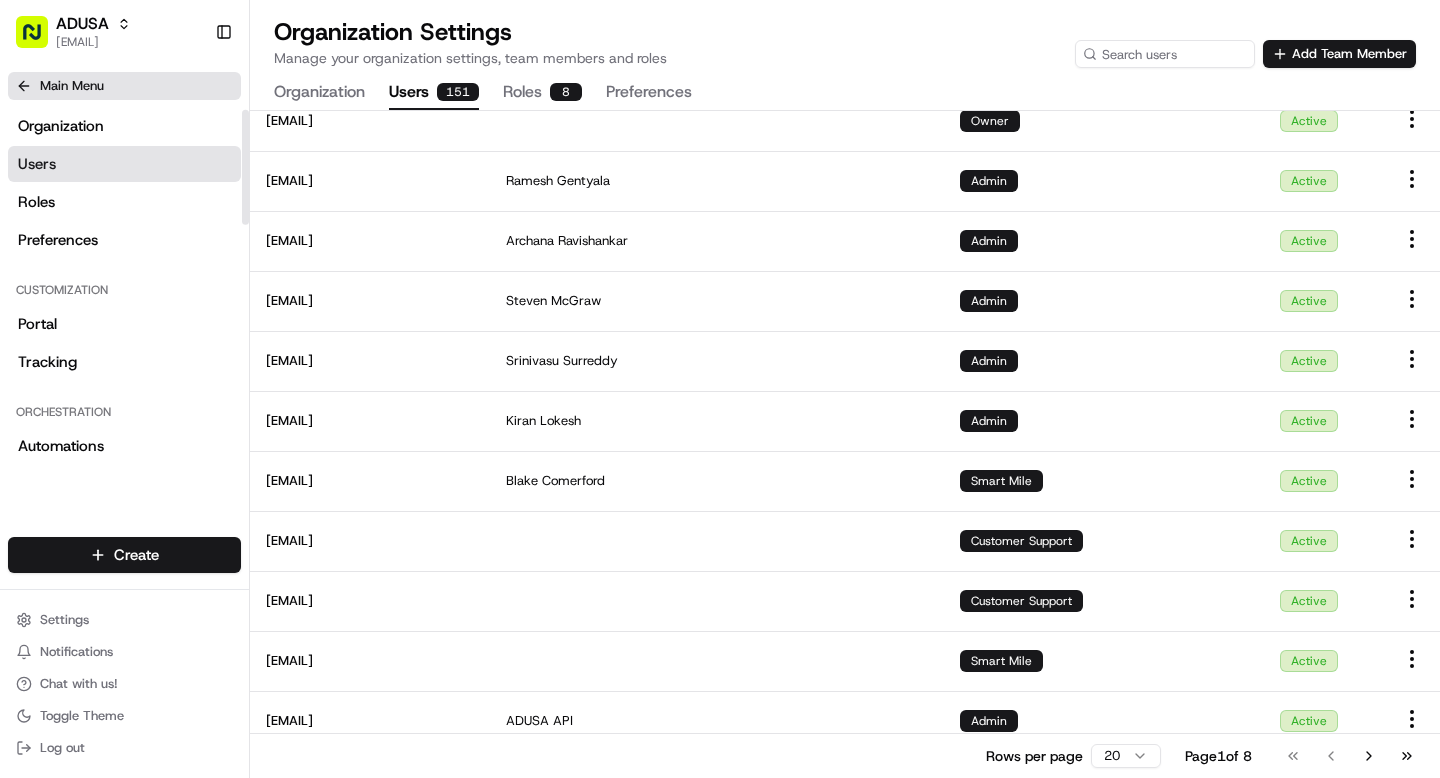 click 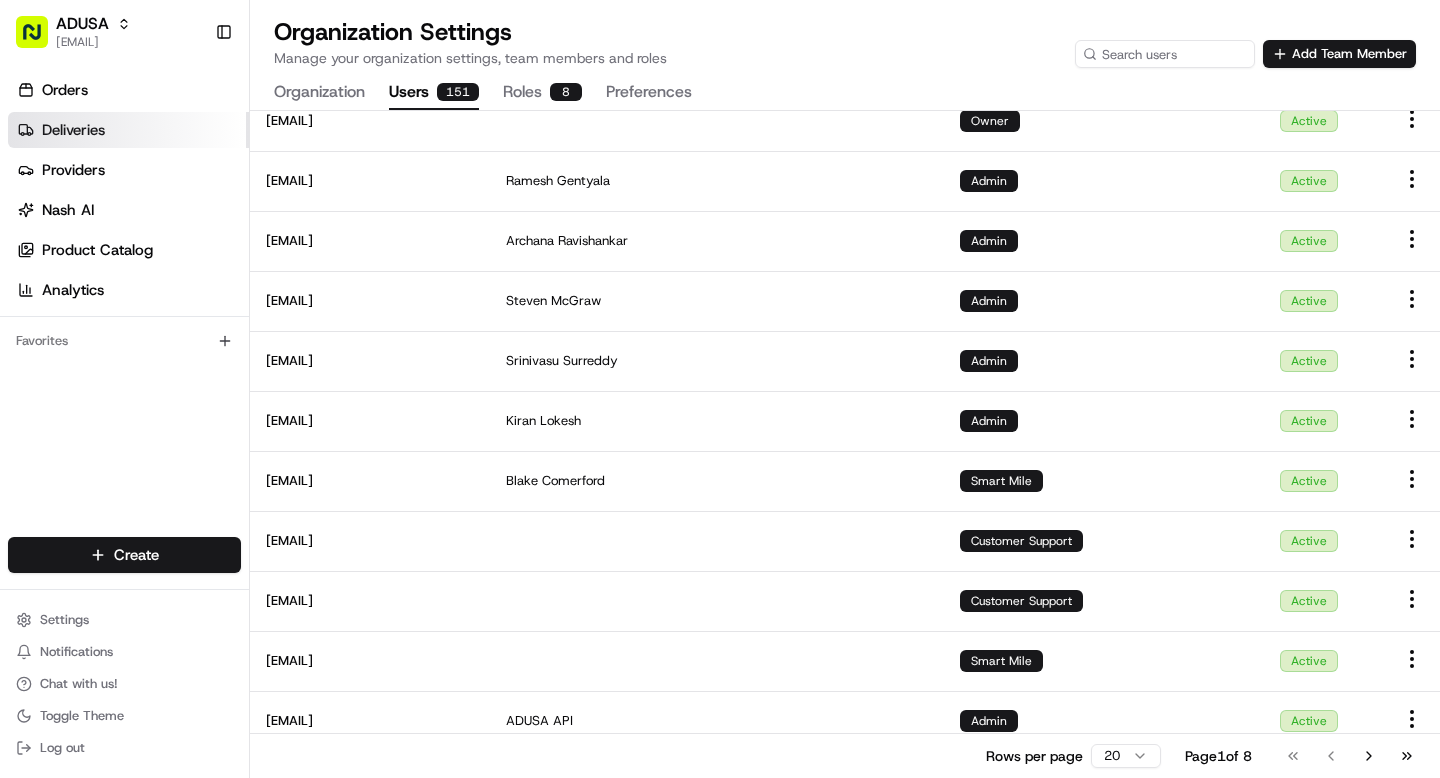 click on "Deliveries" at bounding box center (73, 130) 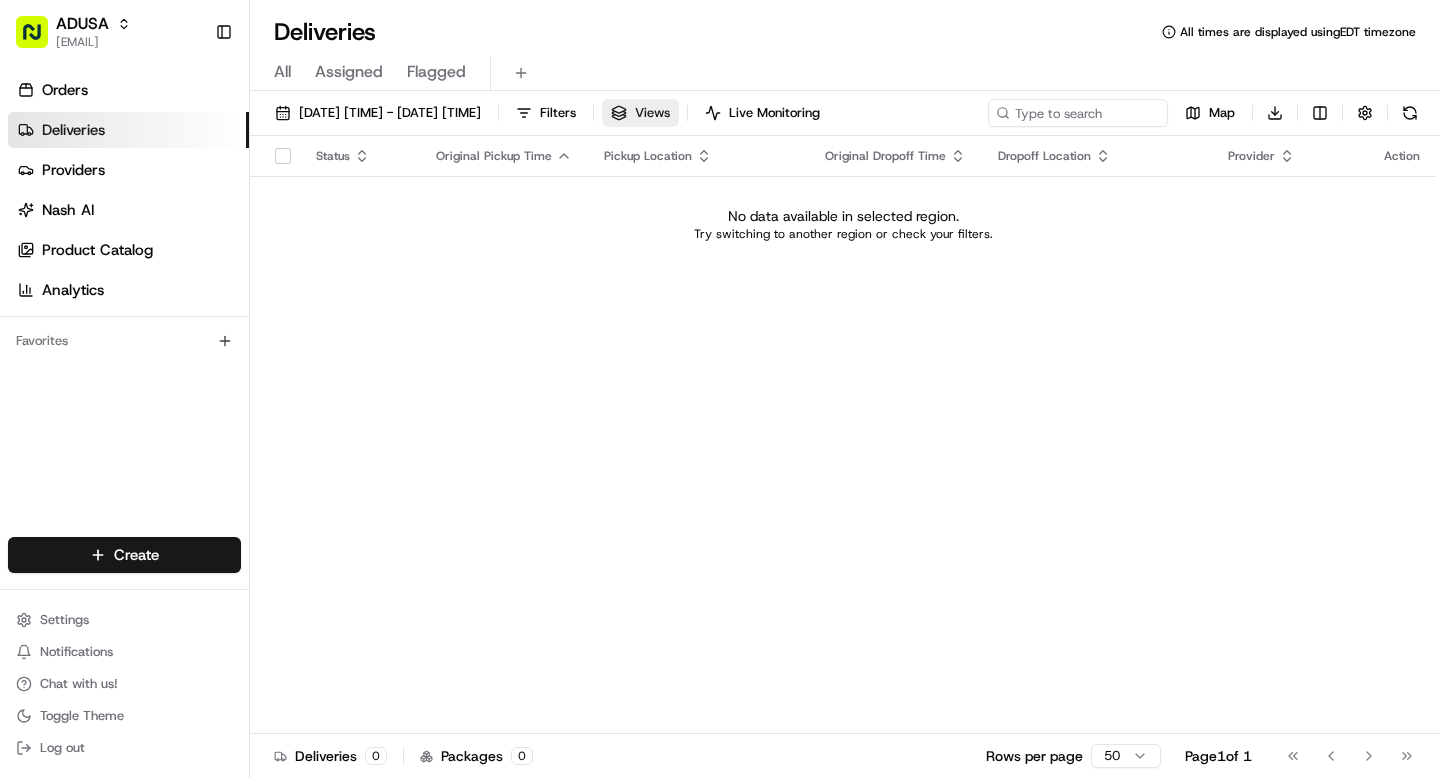 click on "Views" at bounding box center [652, 113] 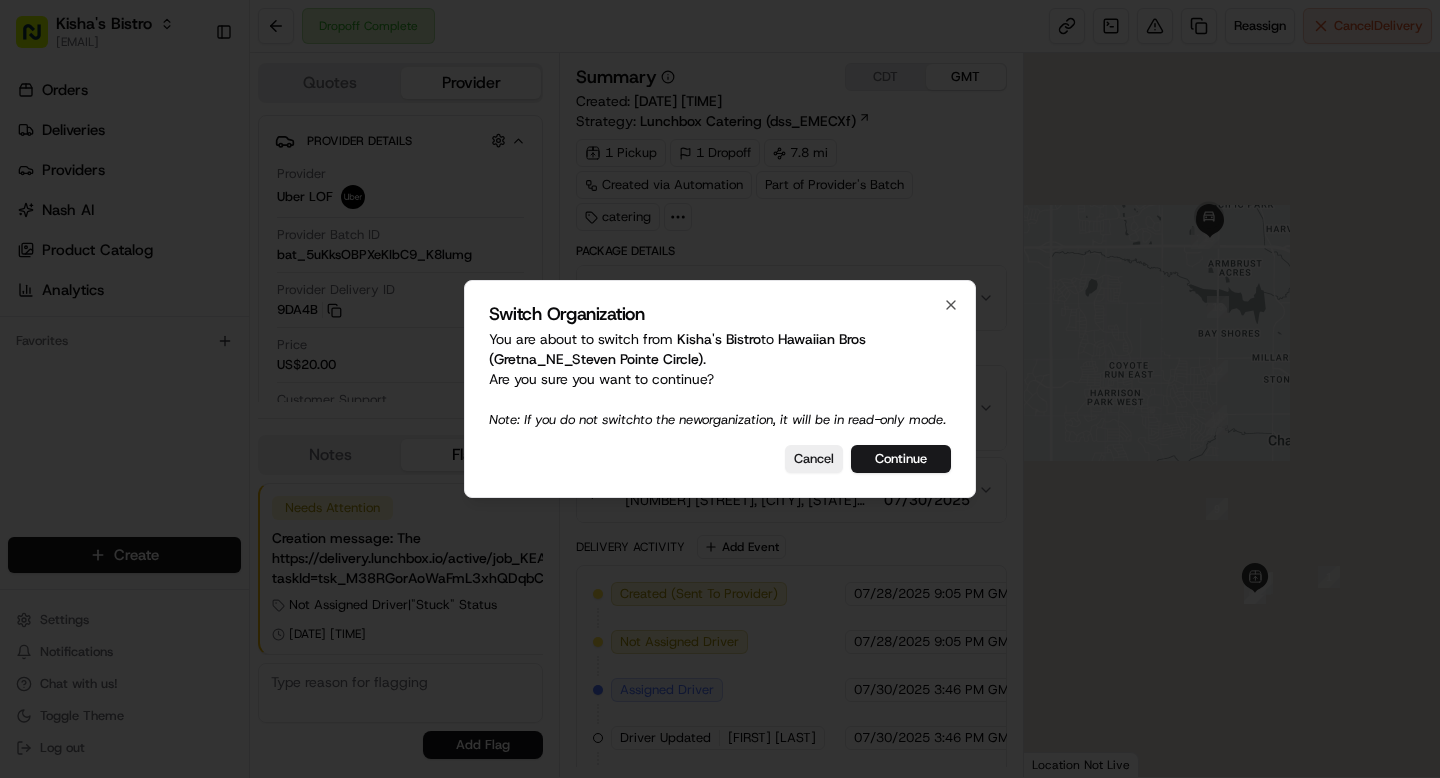 scroll, scrollTop: 0, scrollLeft: 0, axis: both 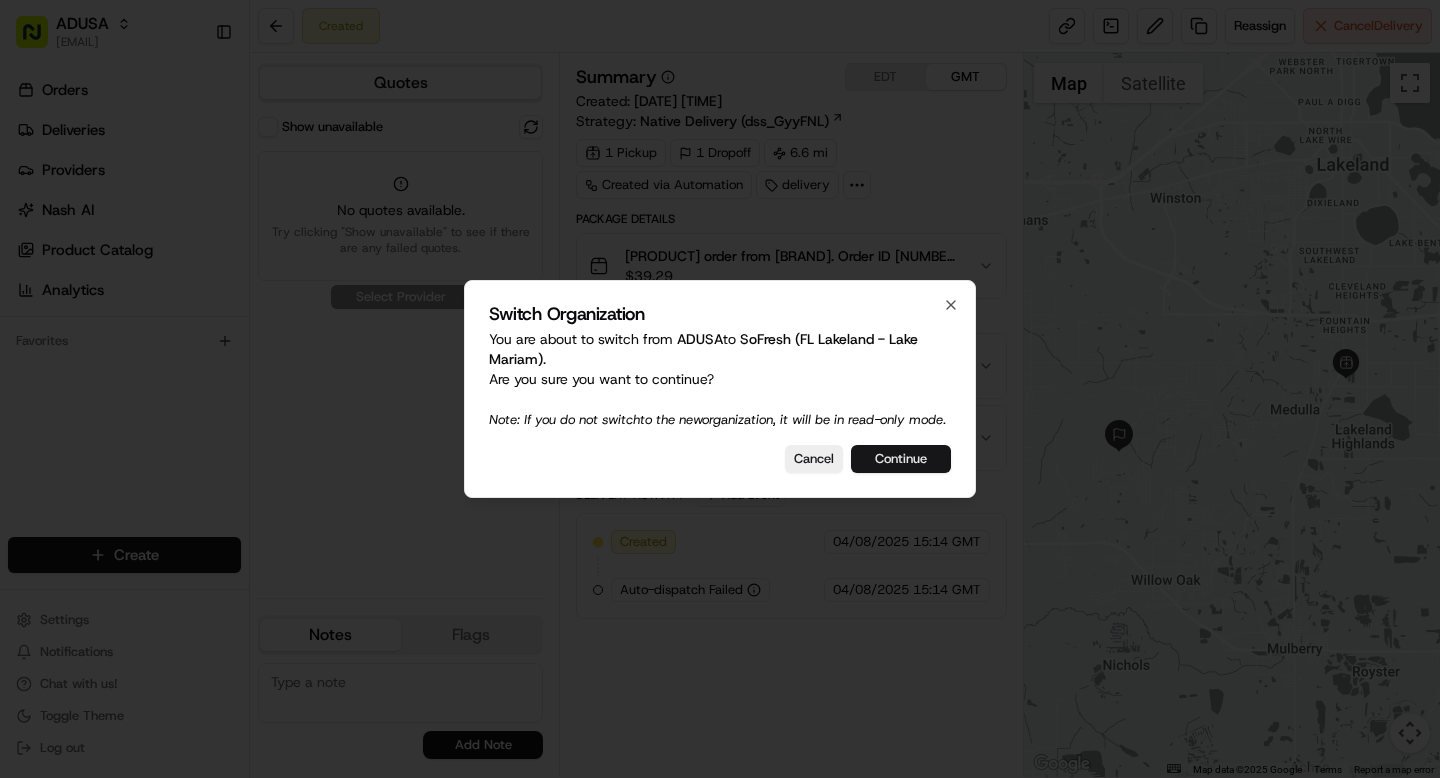 click on "Continue" at bounding box center (901, 459) 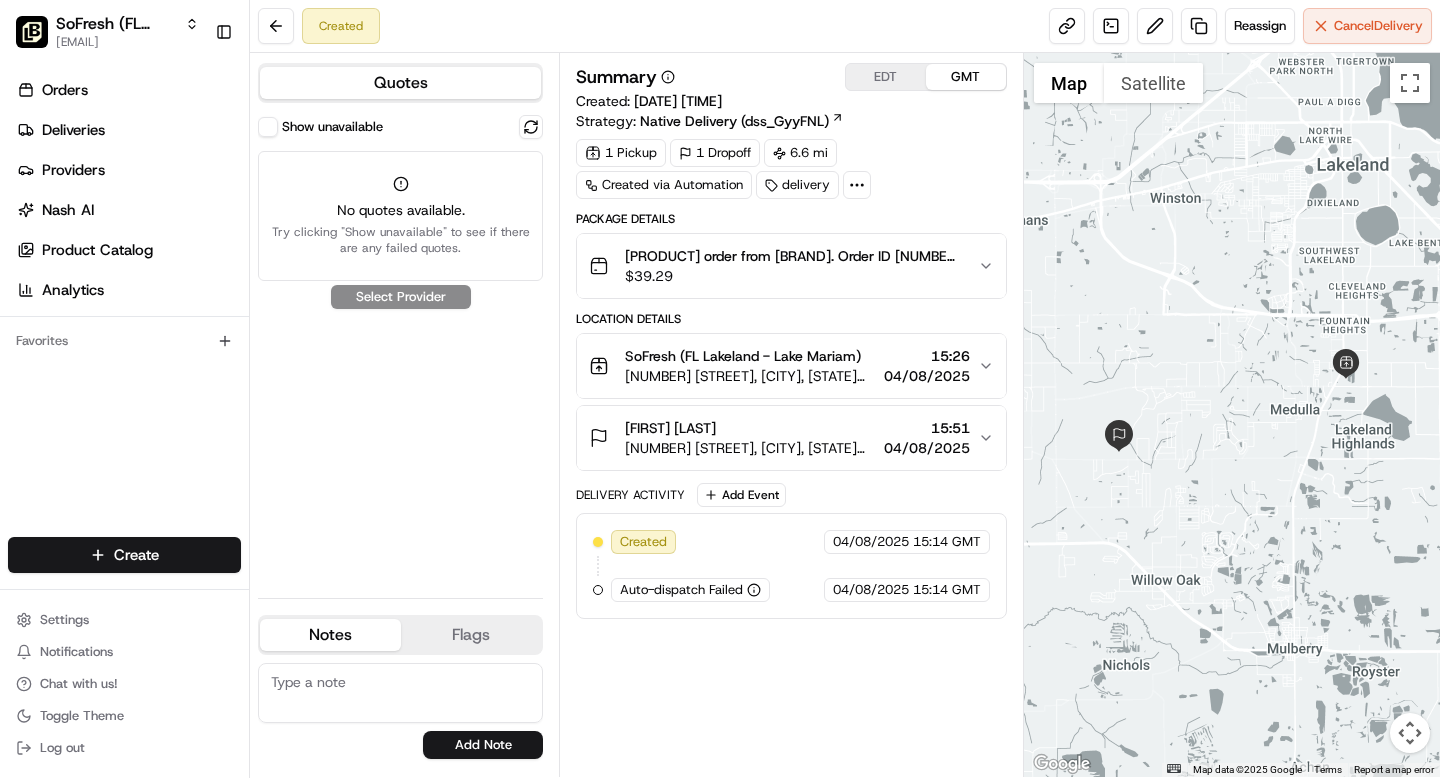 click on "Show unavailable" at bounding box center [268, 127] 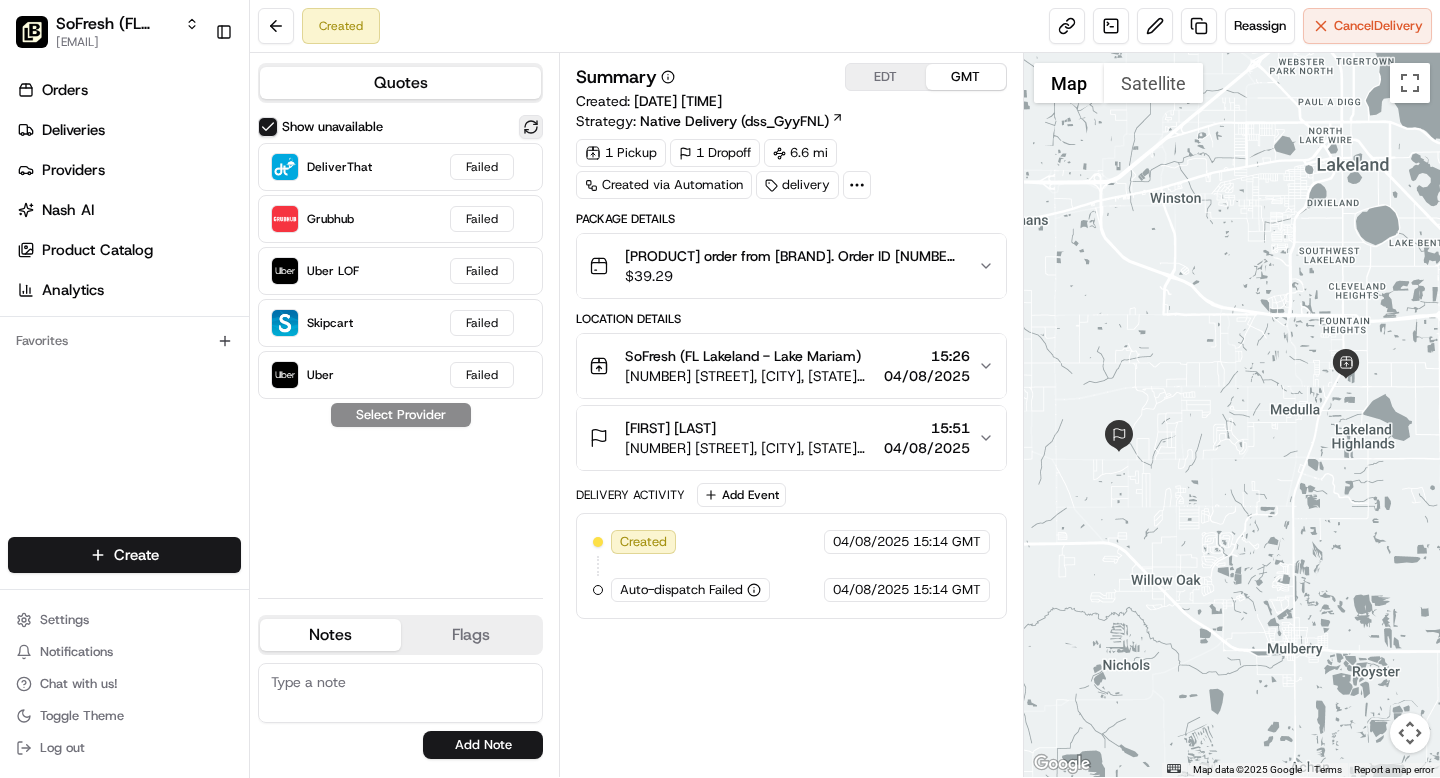click at bounding box center (531, 127) 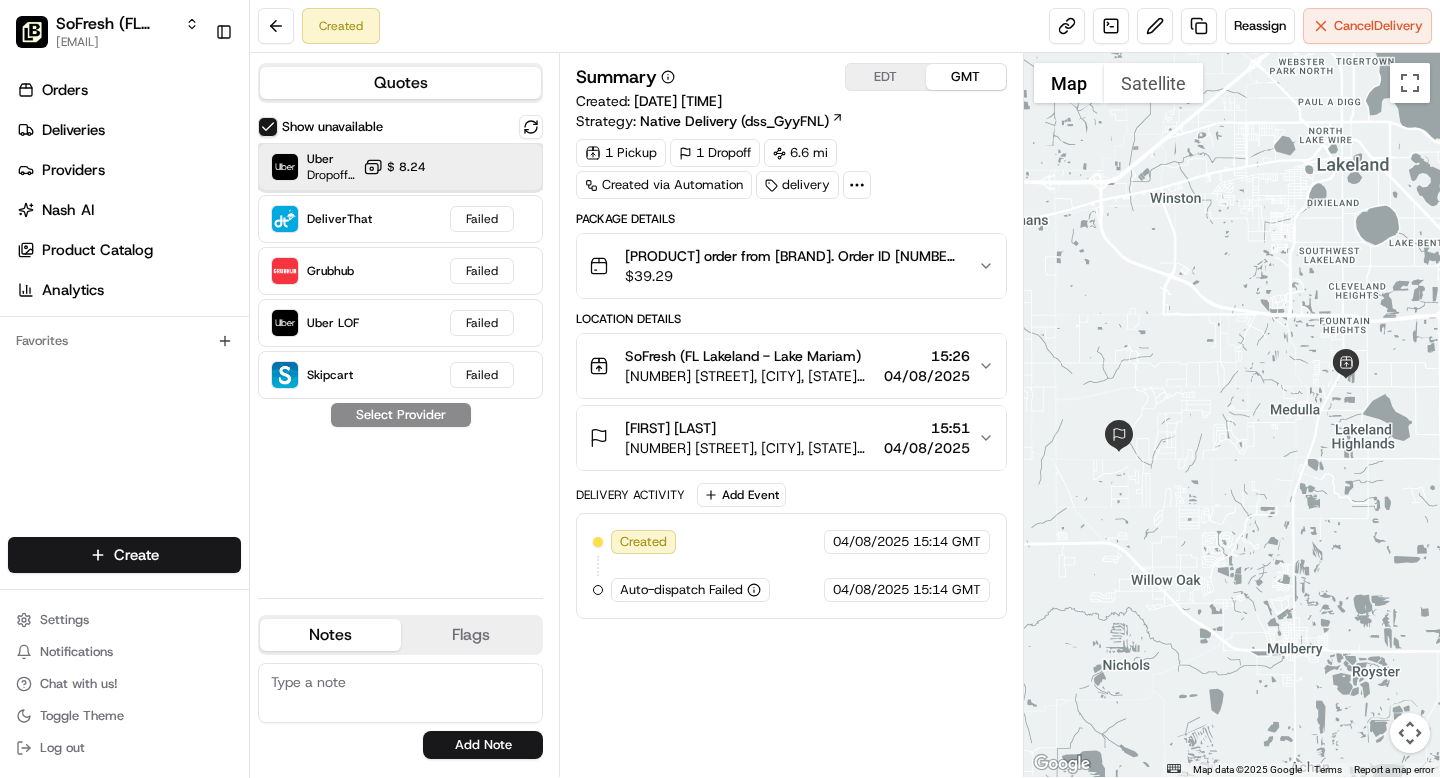click on "Uber Dropoff ETA   33 minutes $   8.24" at bounding box center [400, 167] 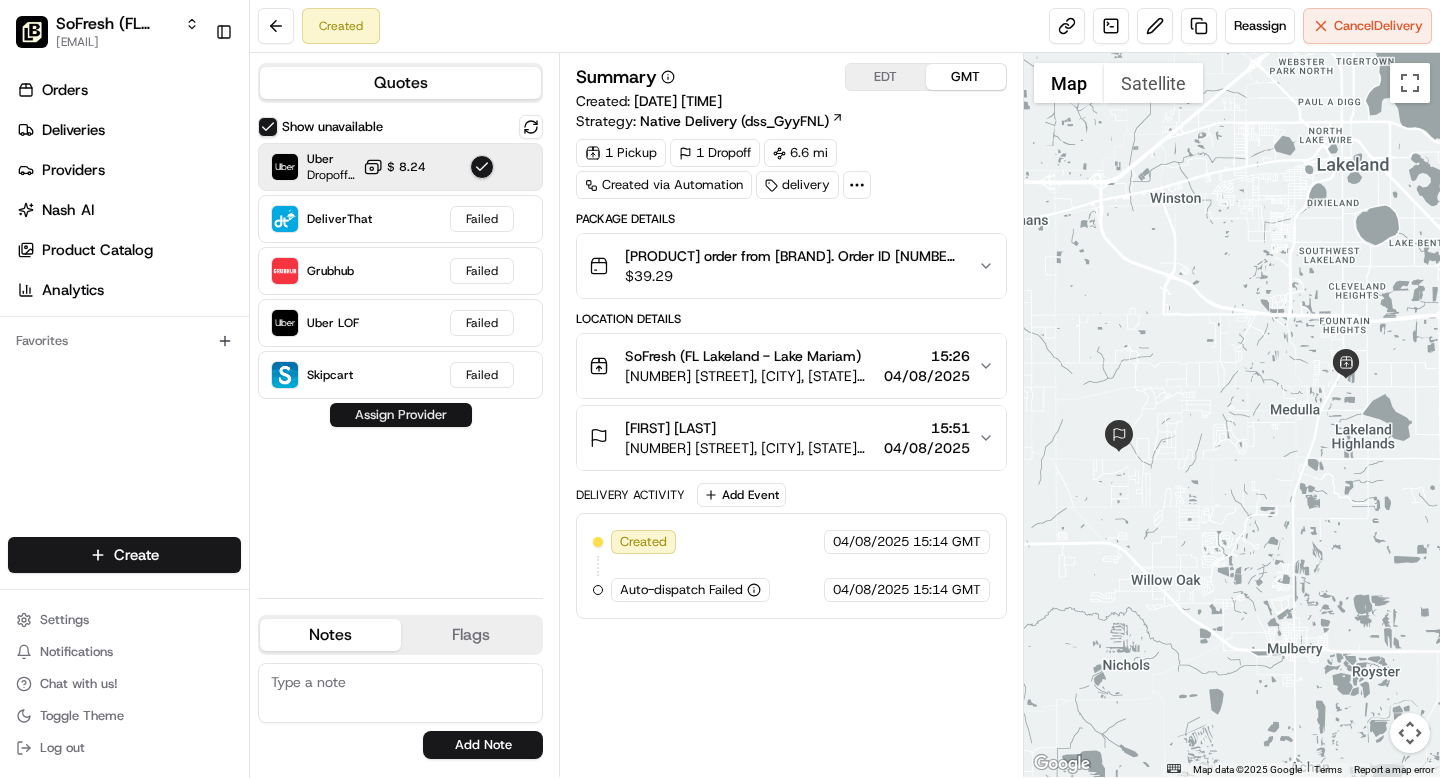 click on "Assign Provider" at bounding box center [401, 415] 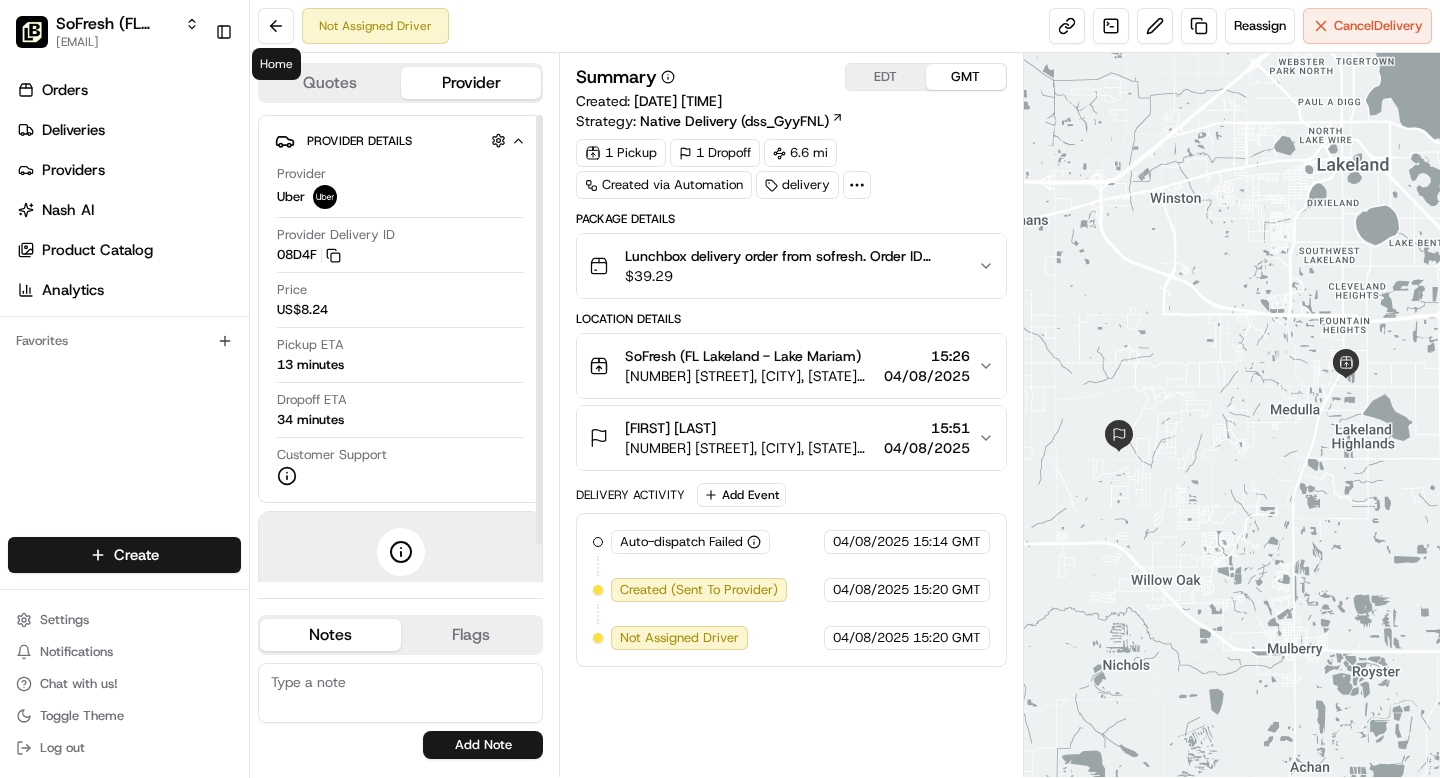 scroll, scrollTop: 0, scrollLeft: 0, axis: both 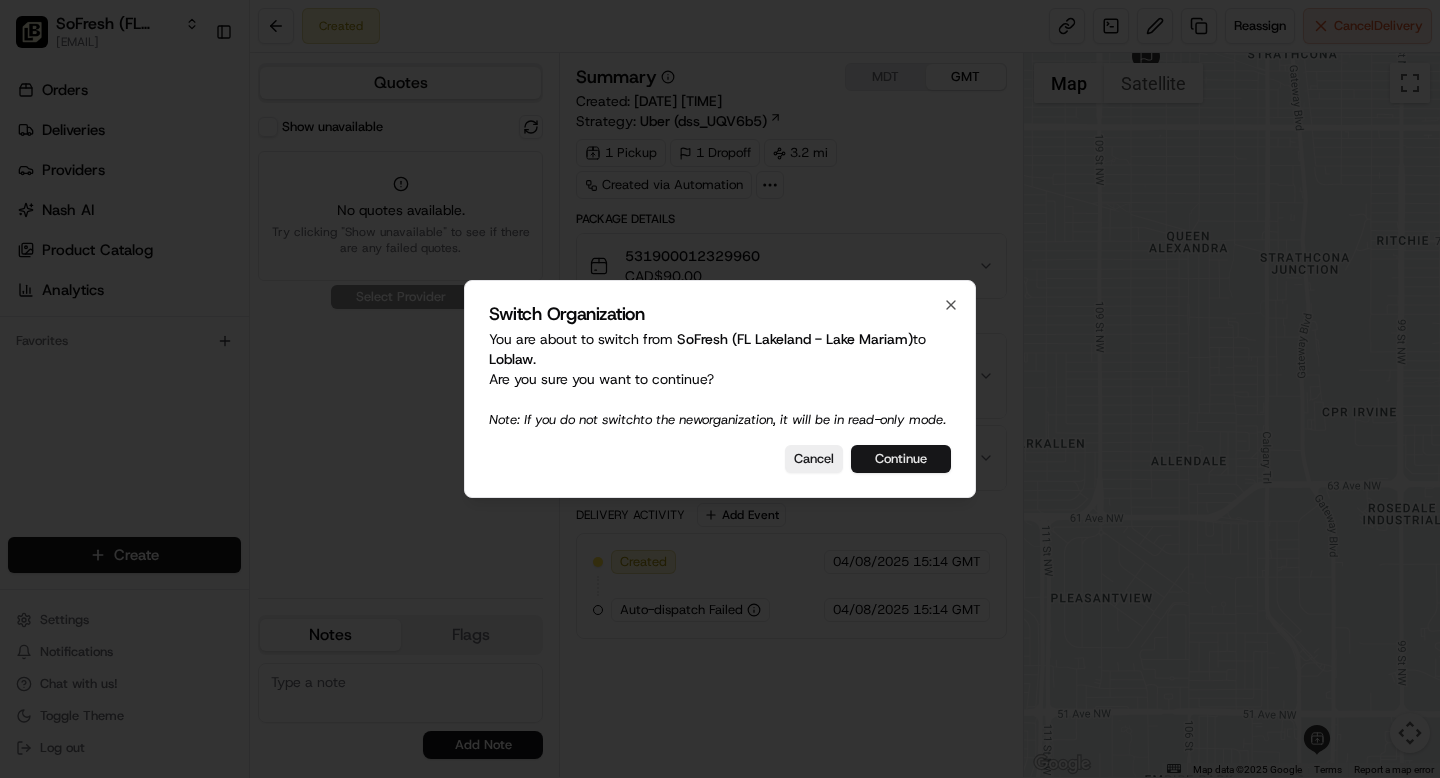 click on "Continue" at bounding box center [901, 459] 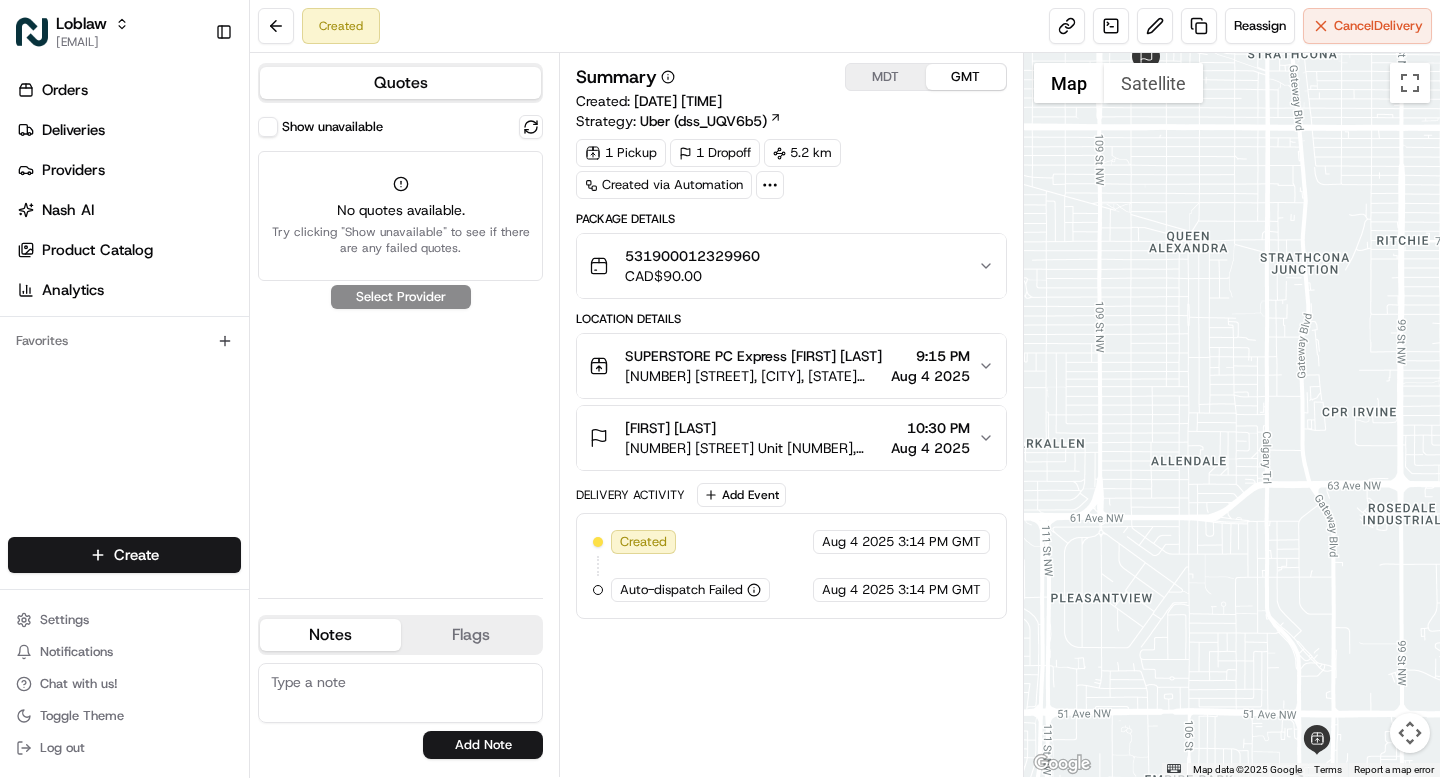 click on "Show unavailable" at bounding box center (268, 127) 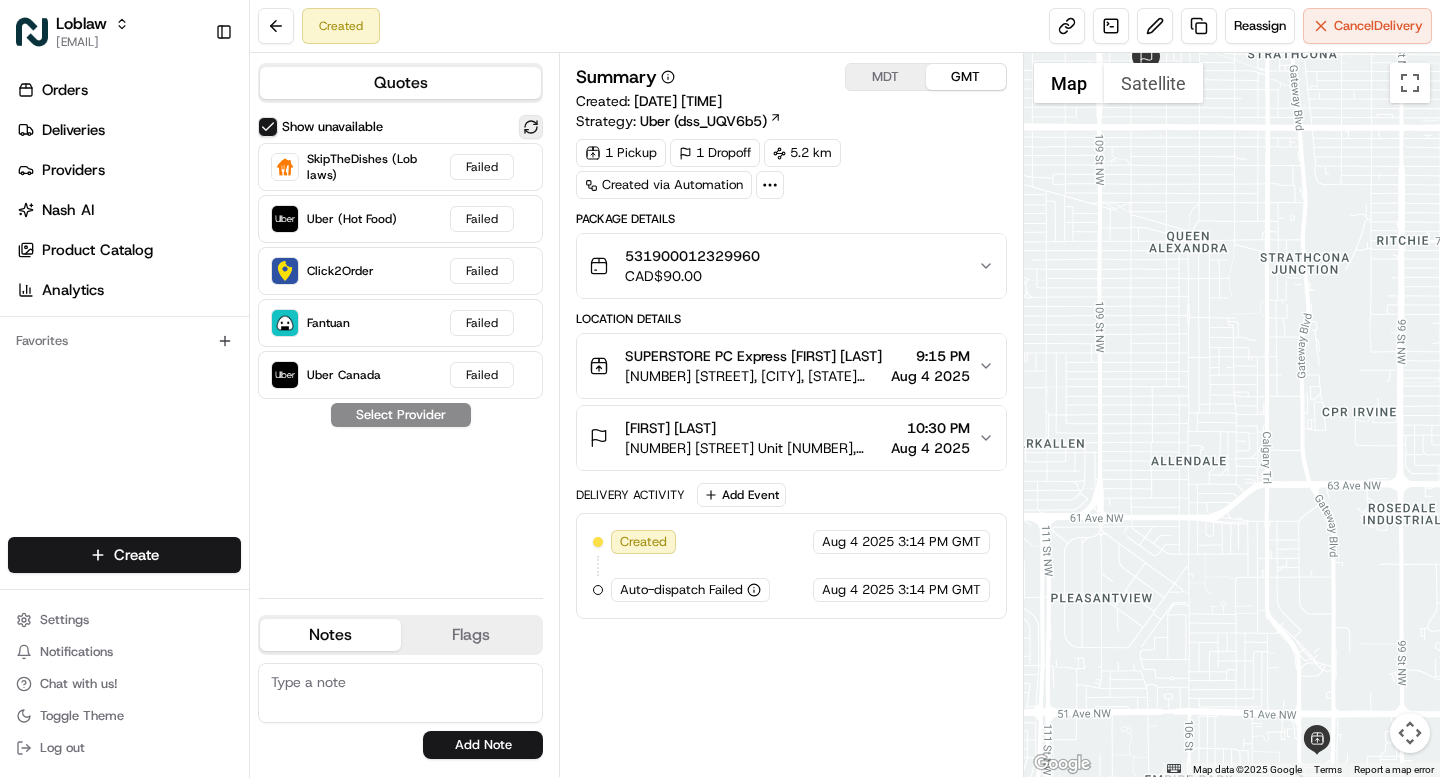 click at bounding box center [531, 127] 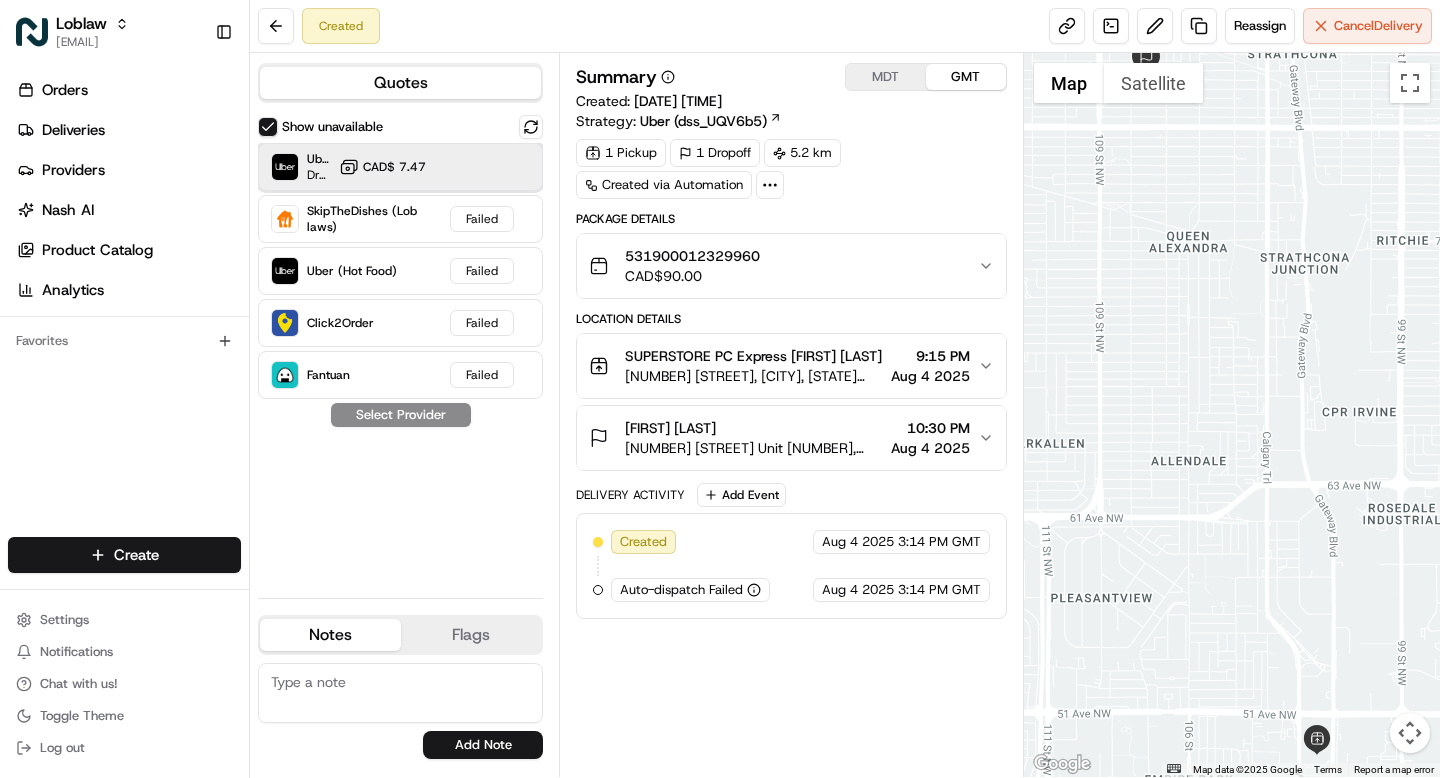 click at bounding box center (482, 167) 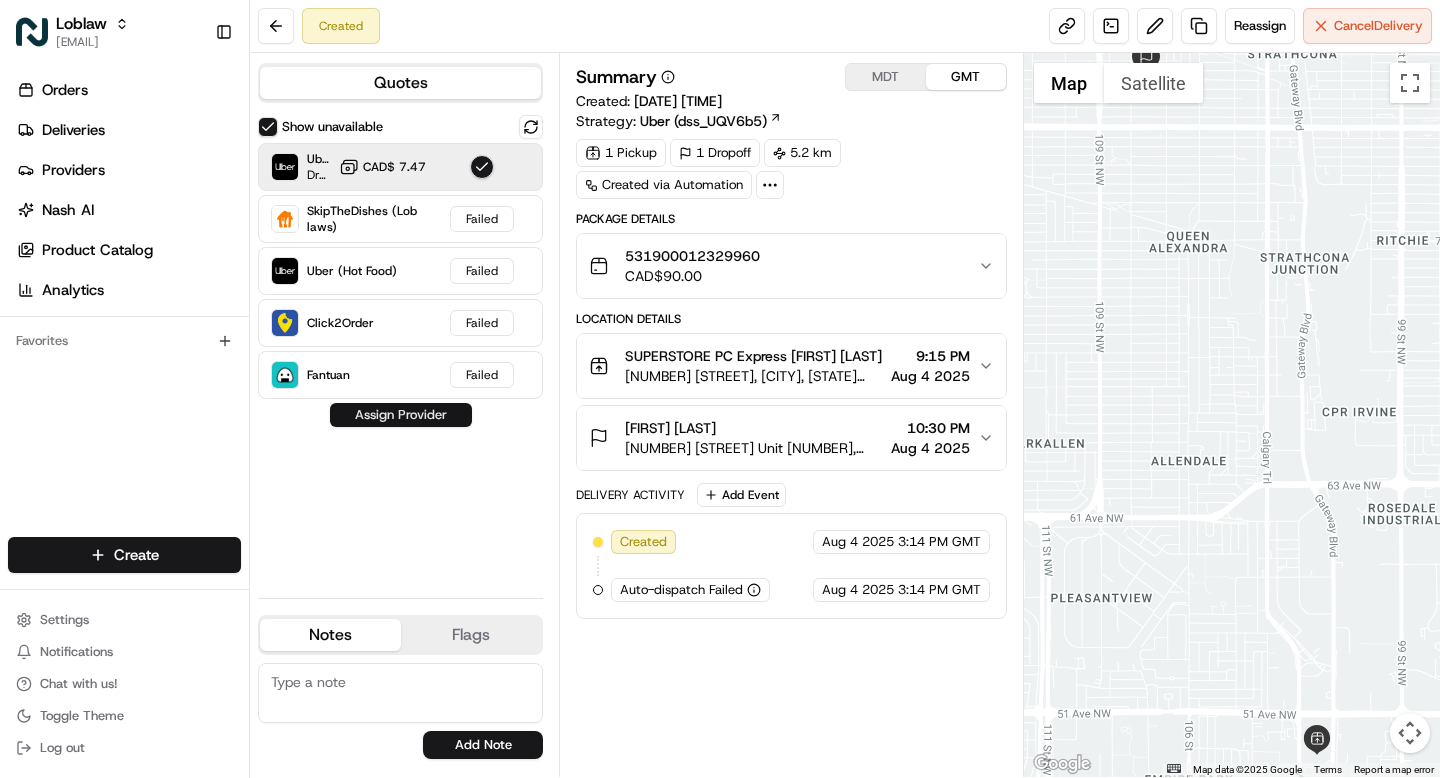 click on "Assign Provider" at bounding box center [401, 415] 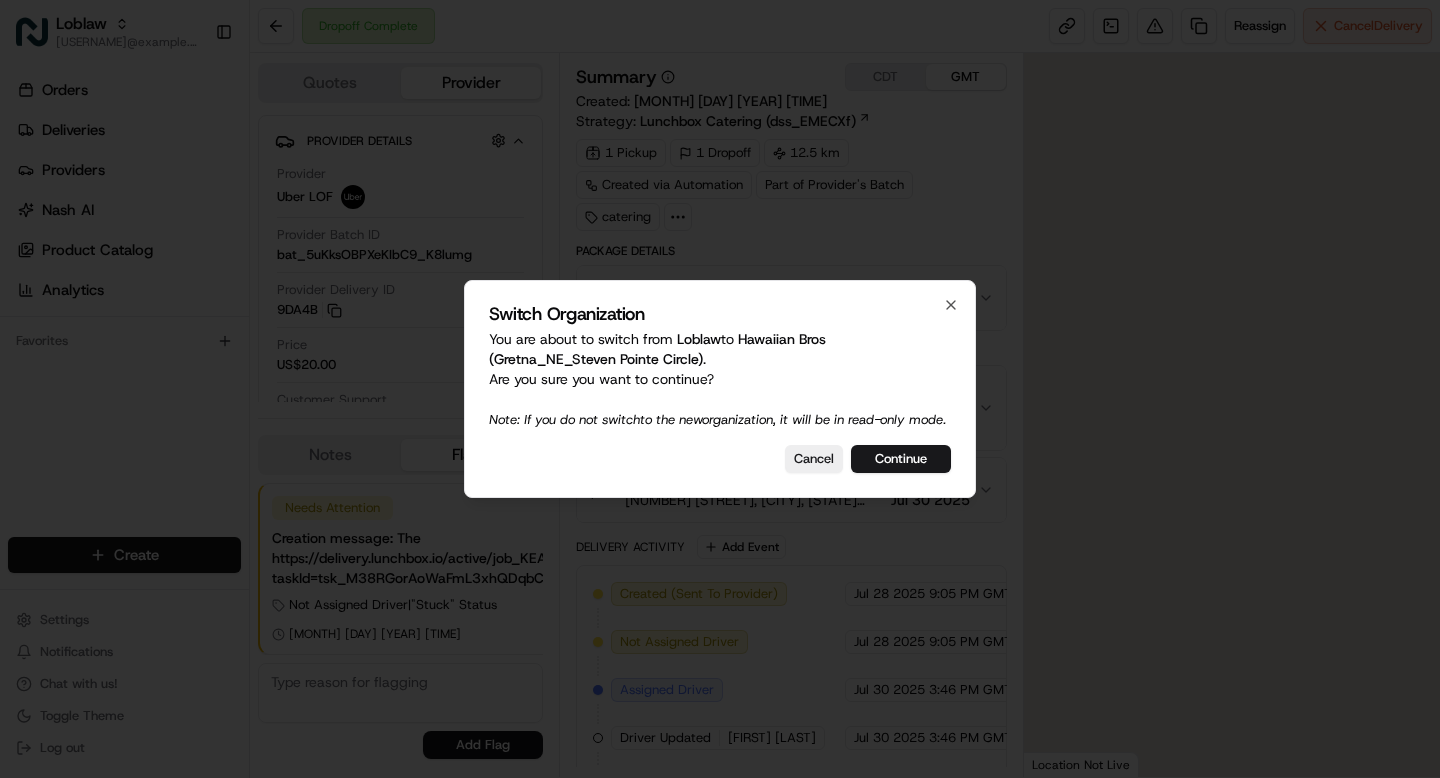 scroll, scrollTop: 0, scrollLeft: 0, axis: both 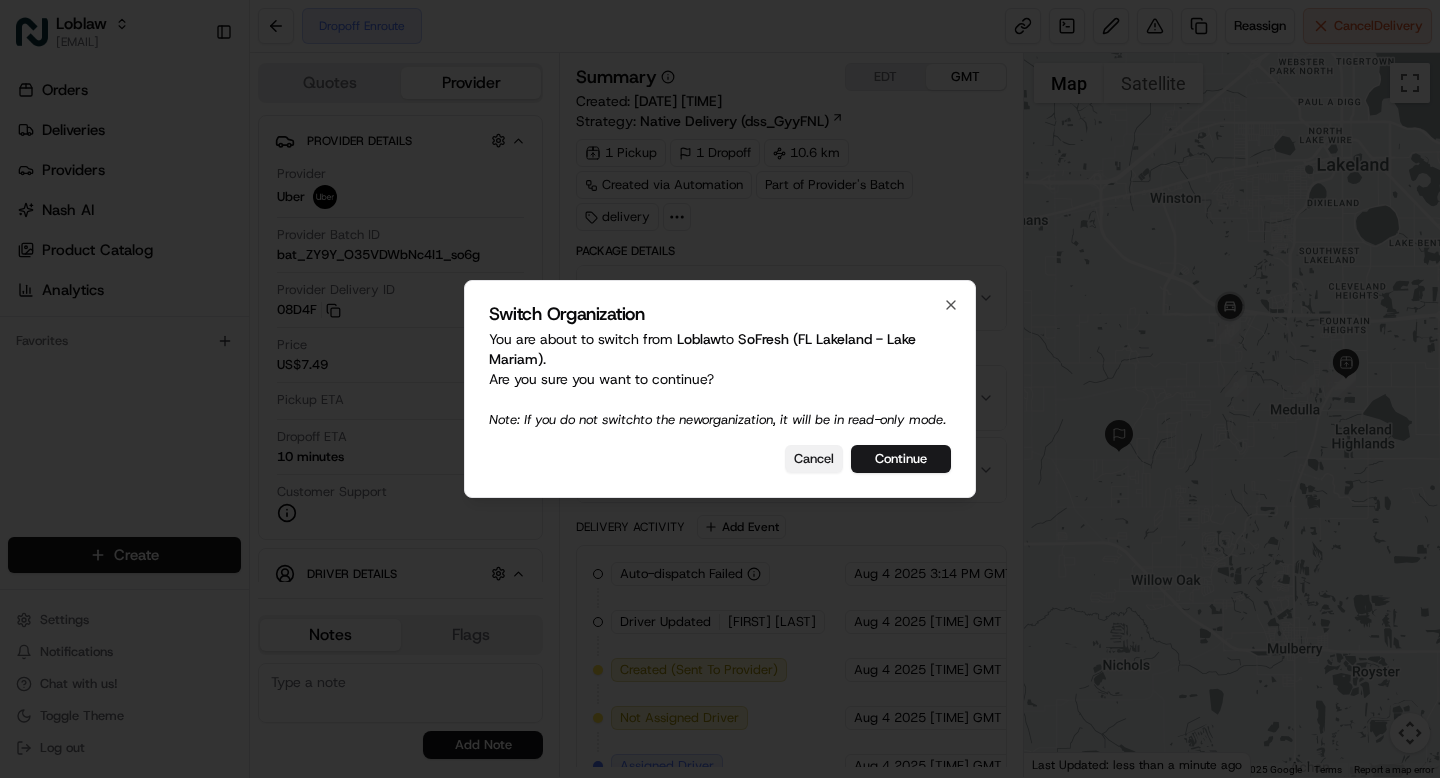click on "Cancel" at bounding box center (814, 459) 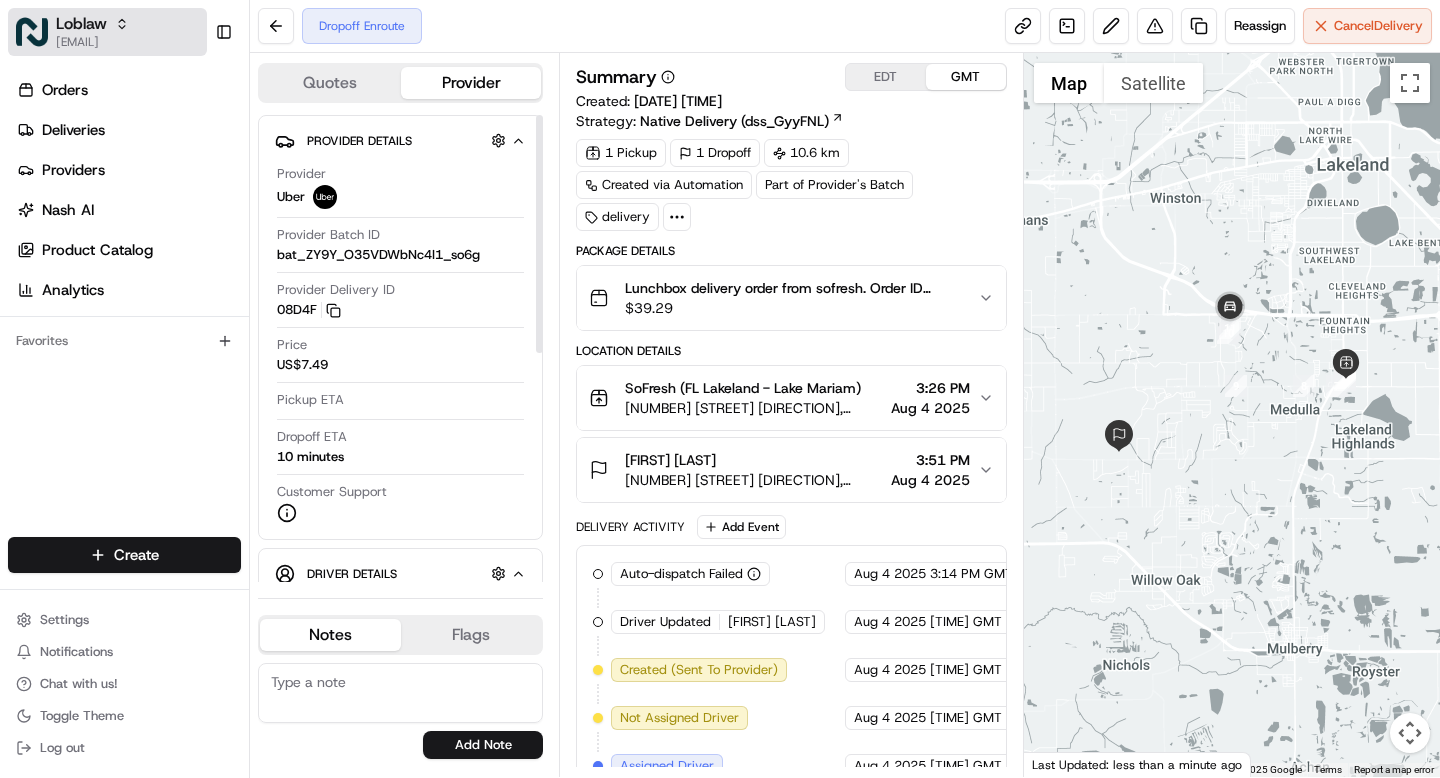 click on "Loblaw" at bounding box center [81, 24] 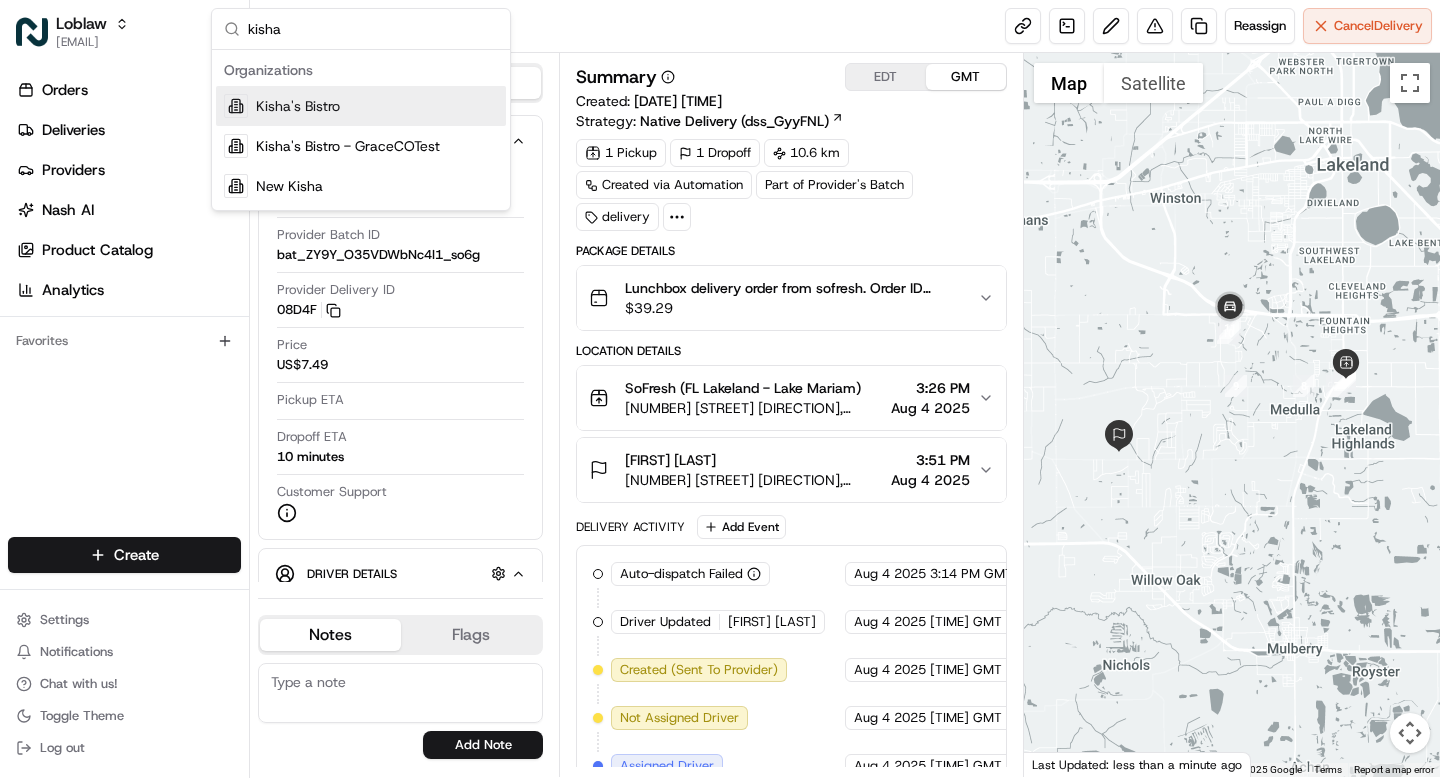 type on "kisha" 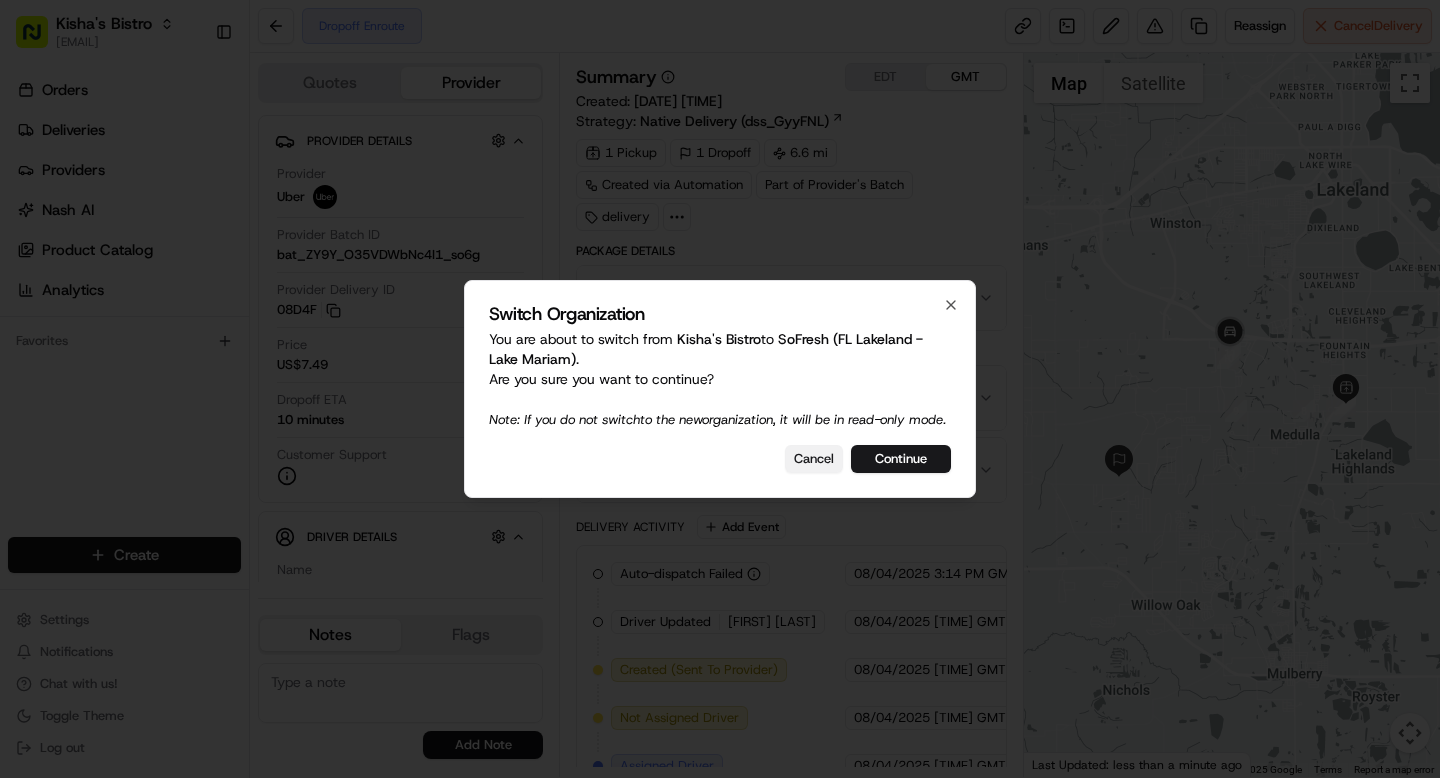 click on "Cancel" at bounding box center [814, 459] 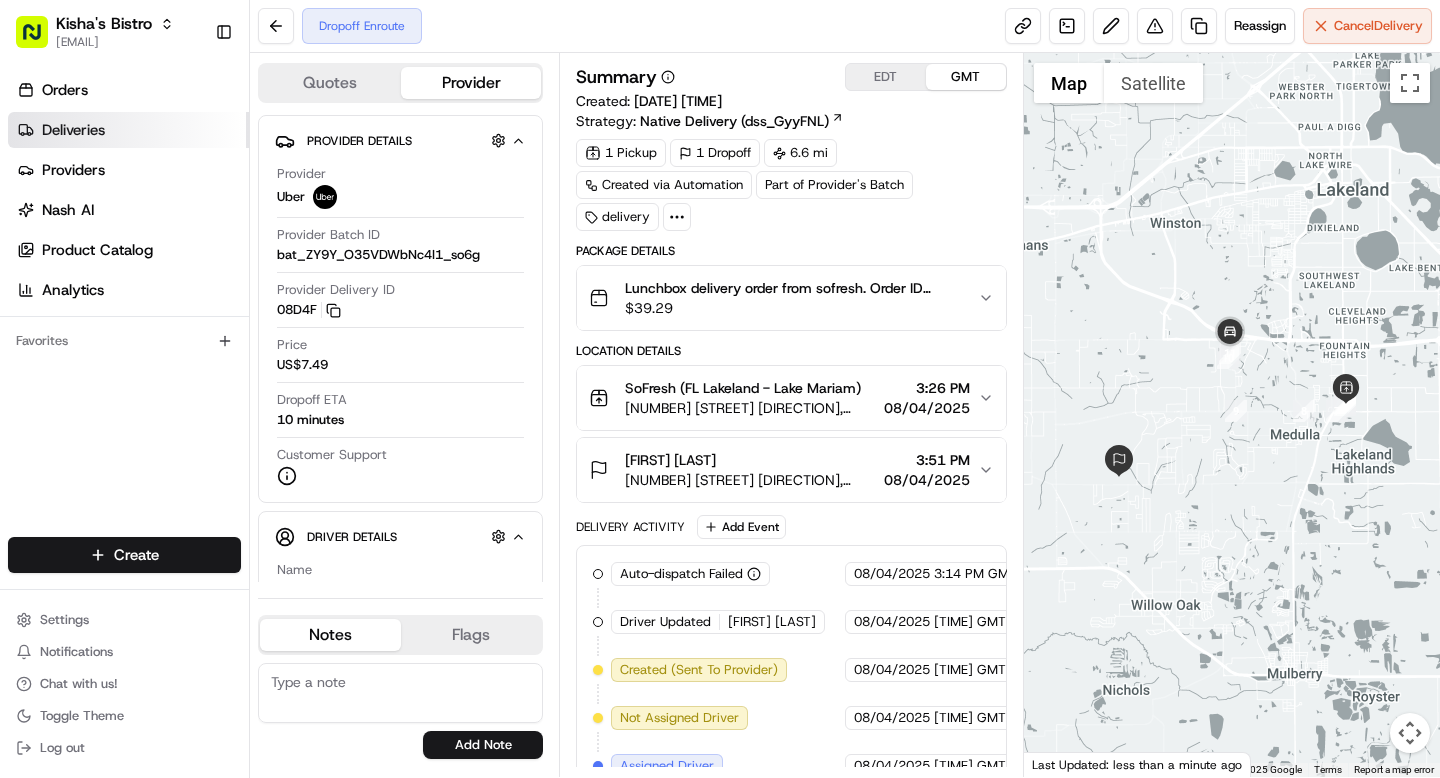 click on "Deliveries" at bounding box center [73, 130] 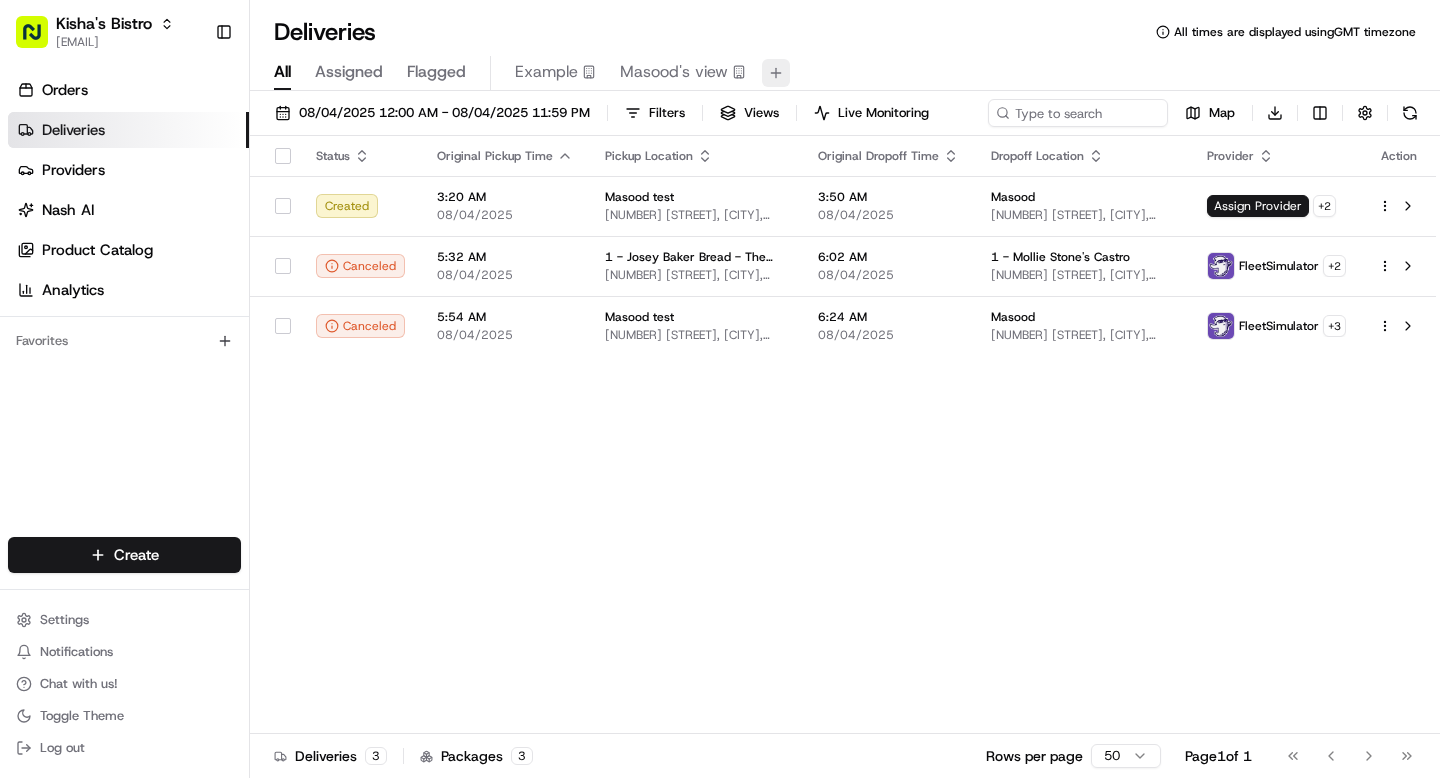 click at bounding box center [776, 73] 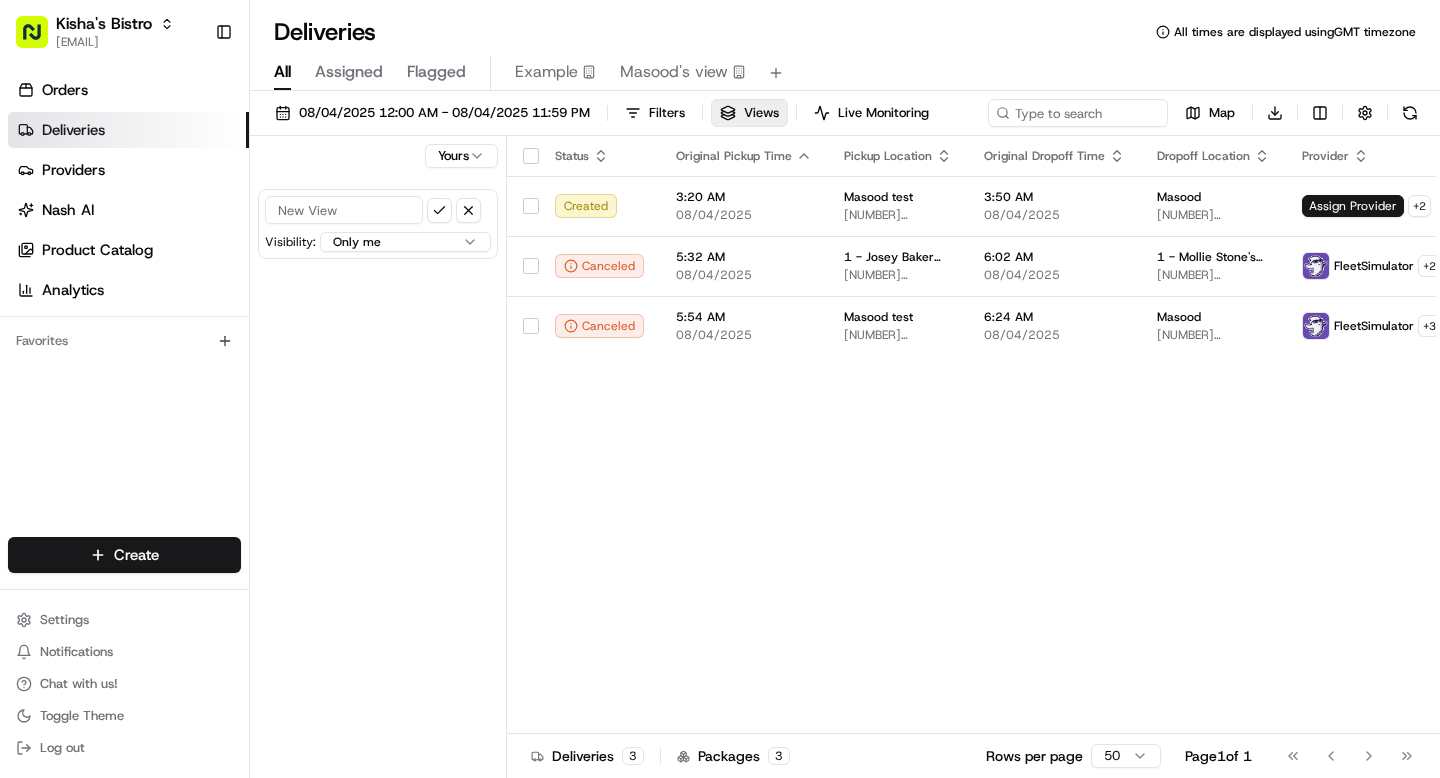 click at bounding box center [344, 210] 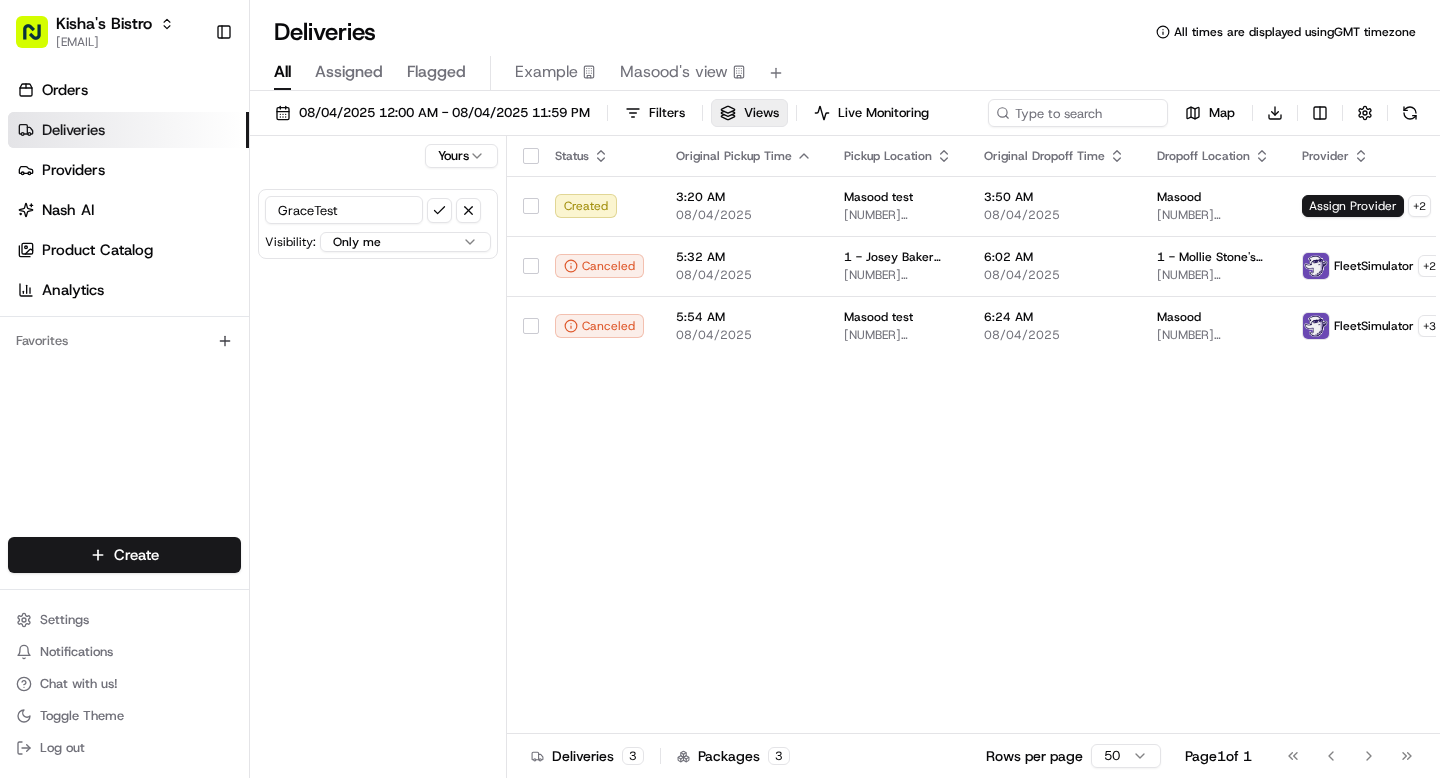 type on "GraceTest" 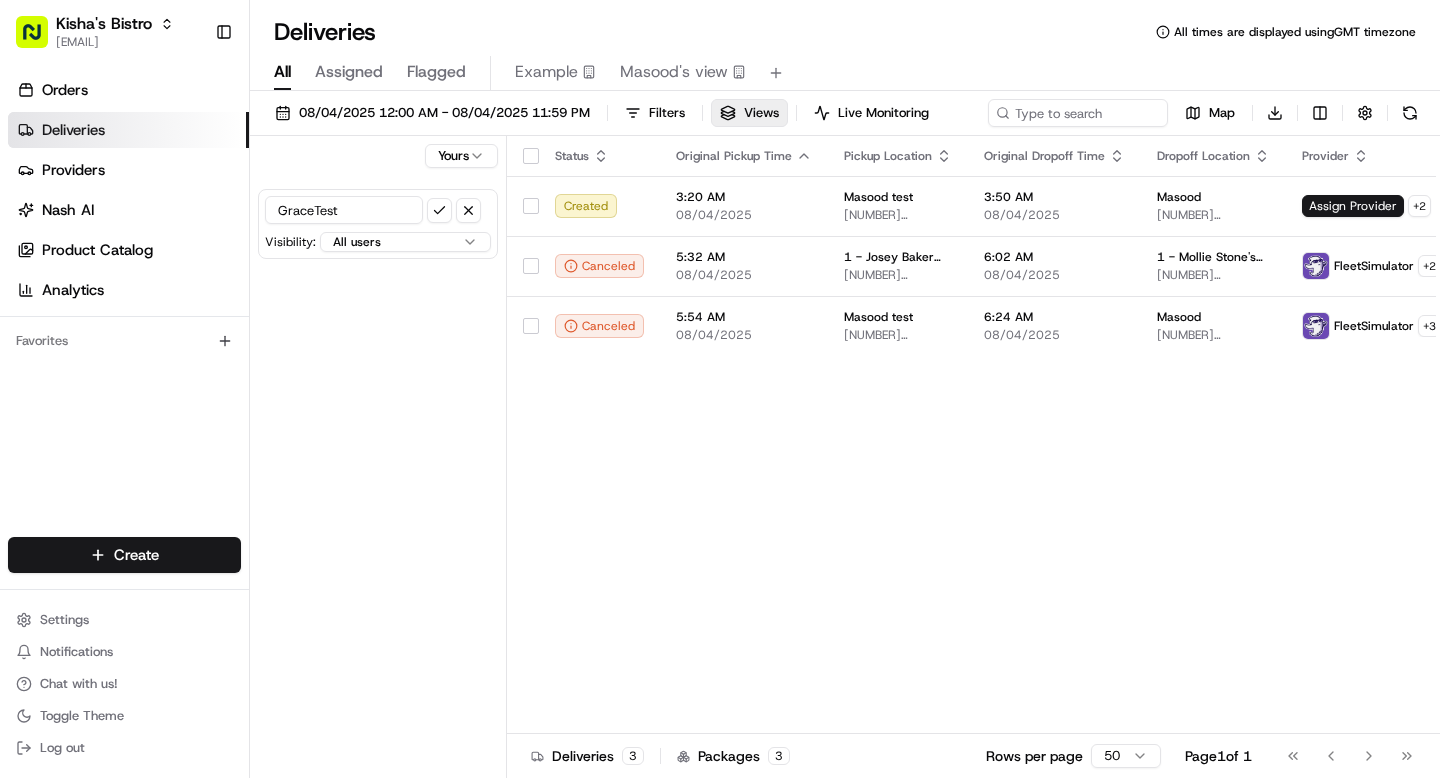 click on "Kisha's Bistro grace@usenash.com Toggle Sidebar Orders Deliveries Providers Nash AI Product Catalog Analytics Favorites Main Menu Members & Organization Organization Users Roles Preferences Customization Portal Tracking Orchestration Automations Dispatch Strategy Optimization Strategy Shipping Labels Manifest Locations Pickup Locations Dropoff Locations Zones Shifts Delivery Windows Billing Billing Refund Requests Integrations Notification Triggers Webhooks API Keys Request Logs Other Feature Flags Create Settings Notifications Chat with us! Toggle Theme Log out Deliveries All times are displayed using  GMT   timezone All Assigned Flagged Example Masood's view 08/04/2025 12:00 AM - 08/04/2025 11:59 PM Filters Views Live Monitoring Map Download Yours GraceTest Visibility: All users All organizations within this account All users within this organization Only me within this organization Status Original Pickup Time Pickup Location Original Dropoff Time Dropoff Location Provider Action Created + 2" at bounding box center [720, 389] 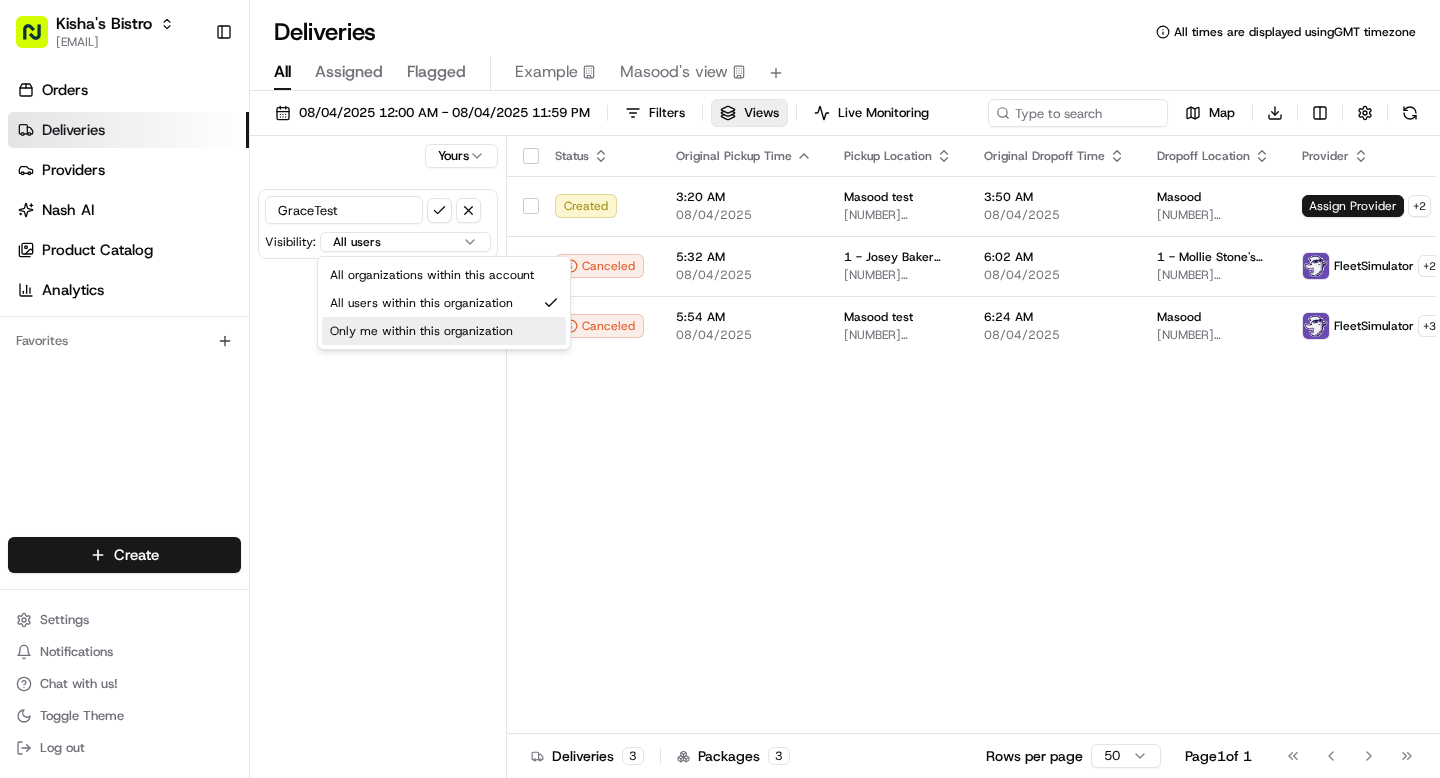 select on "private" 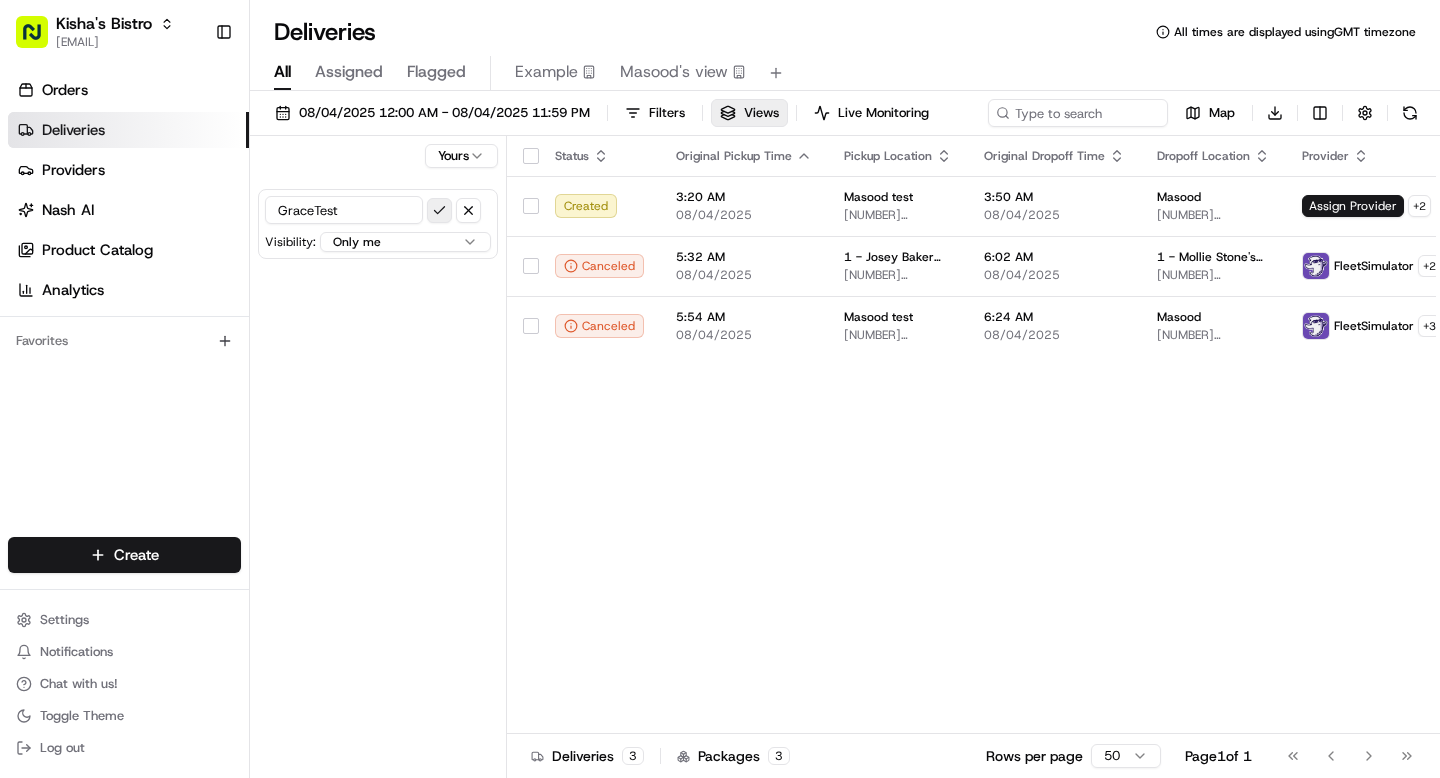 click at bounding box center [439, 210] 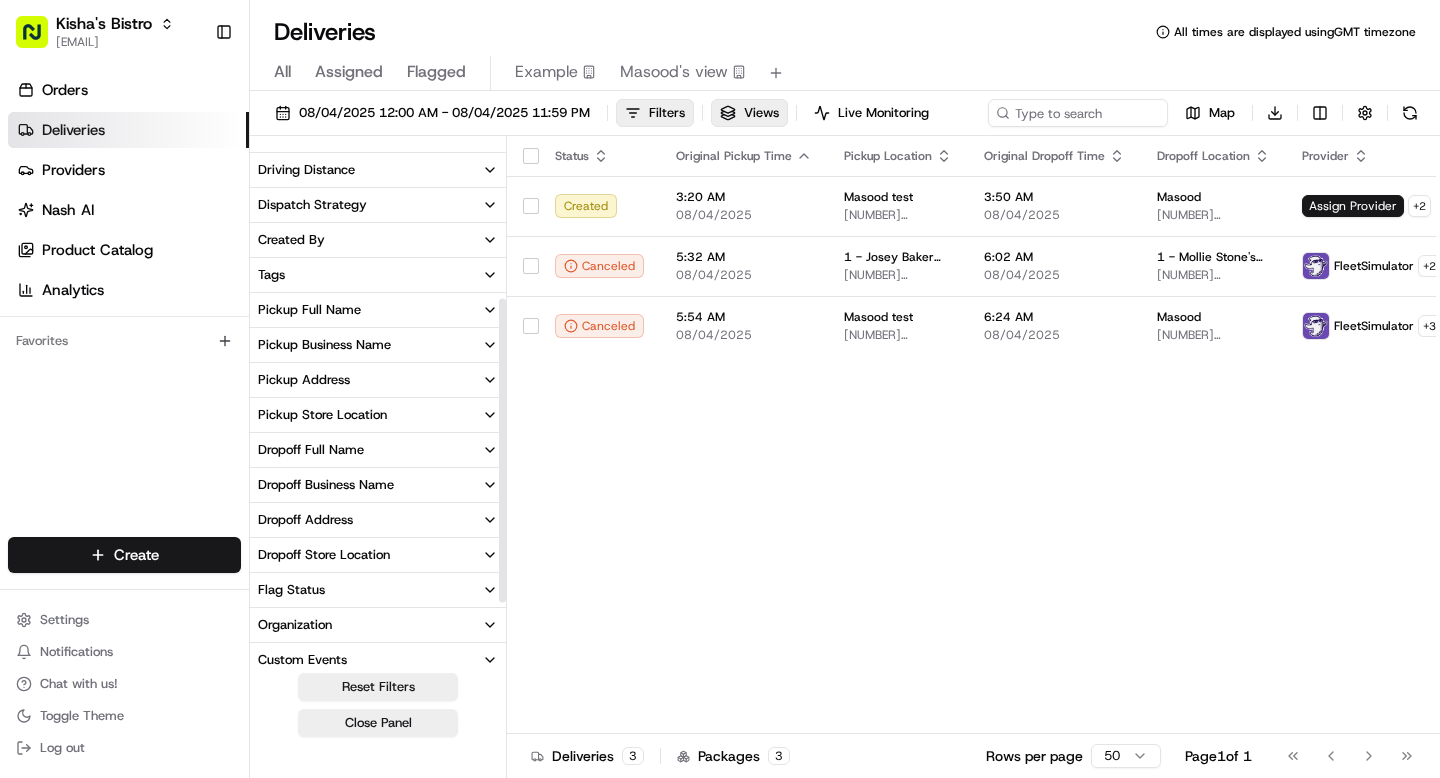 scroll, scrollTop: 353, scrollLeft: 0, axis: vertical 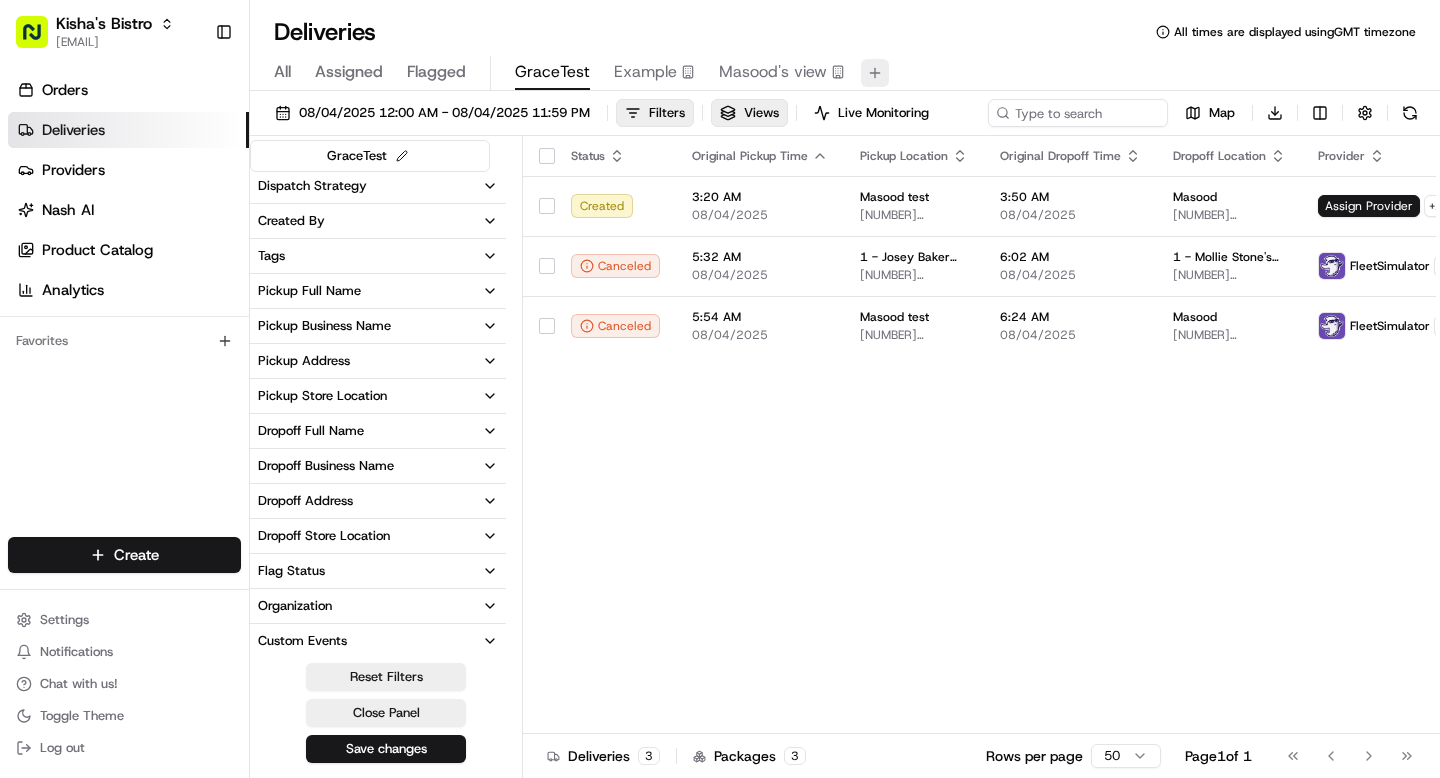 click at bounding box center (875, 73) 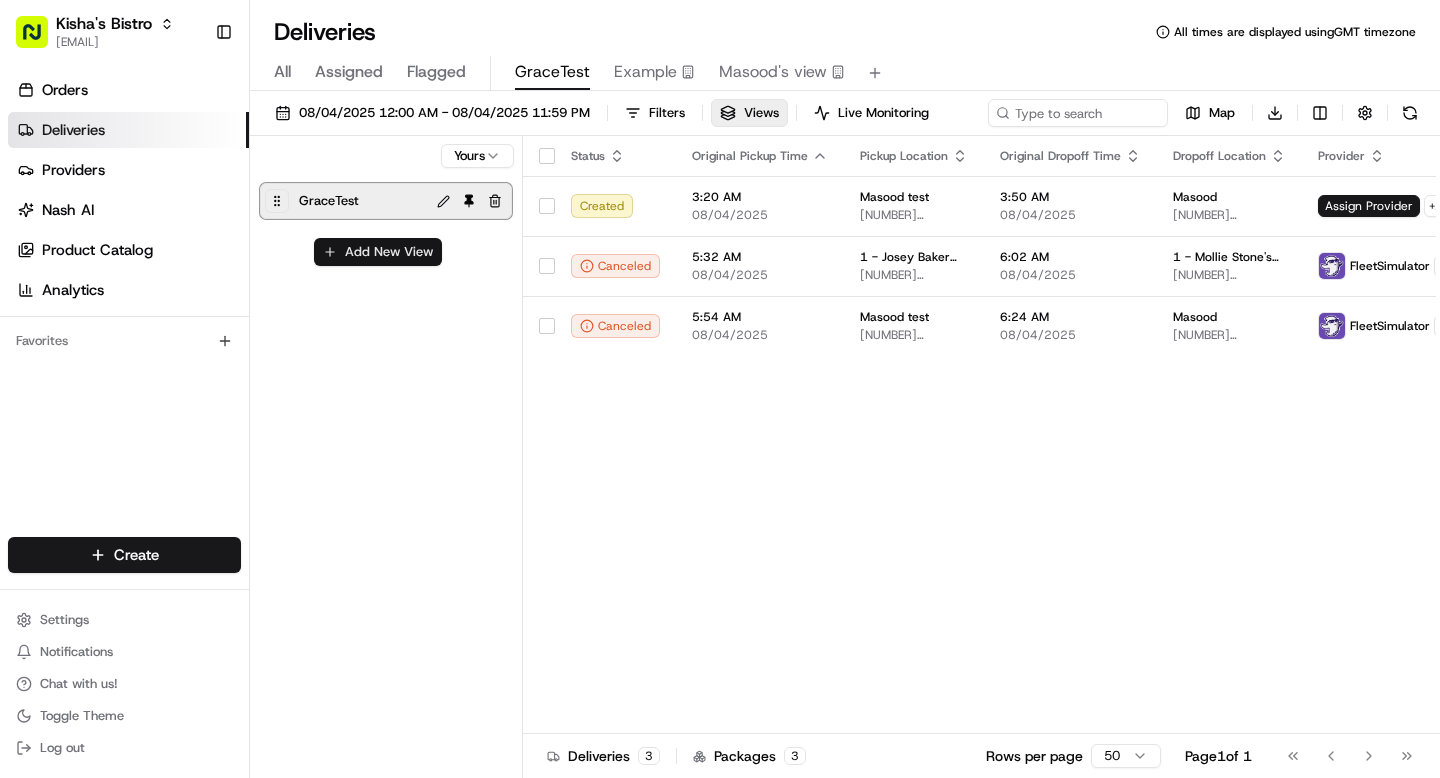 click on "Add New View" at bounding box center [378, 252] 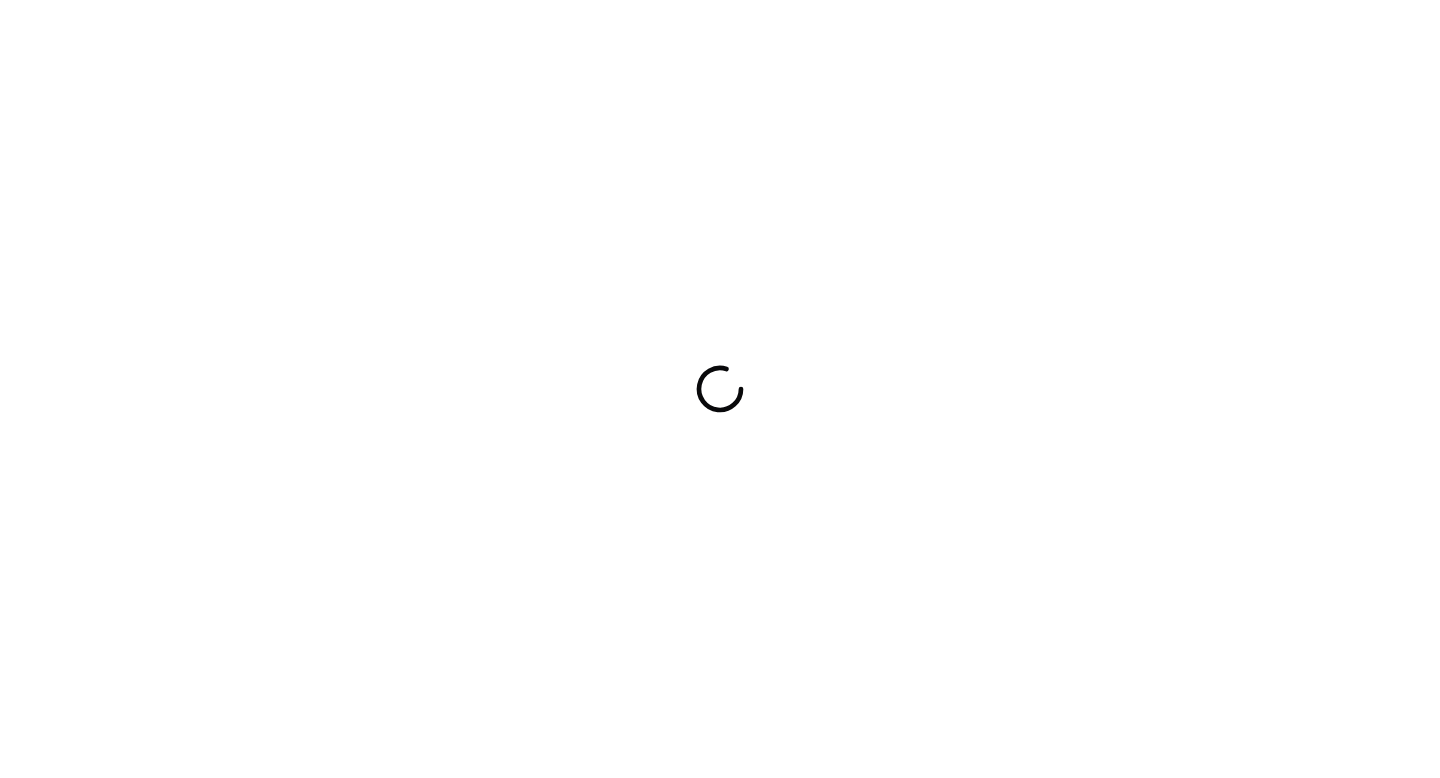 scroll, scrollTop: 0, scrollLeft: 0, axis: both 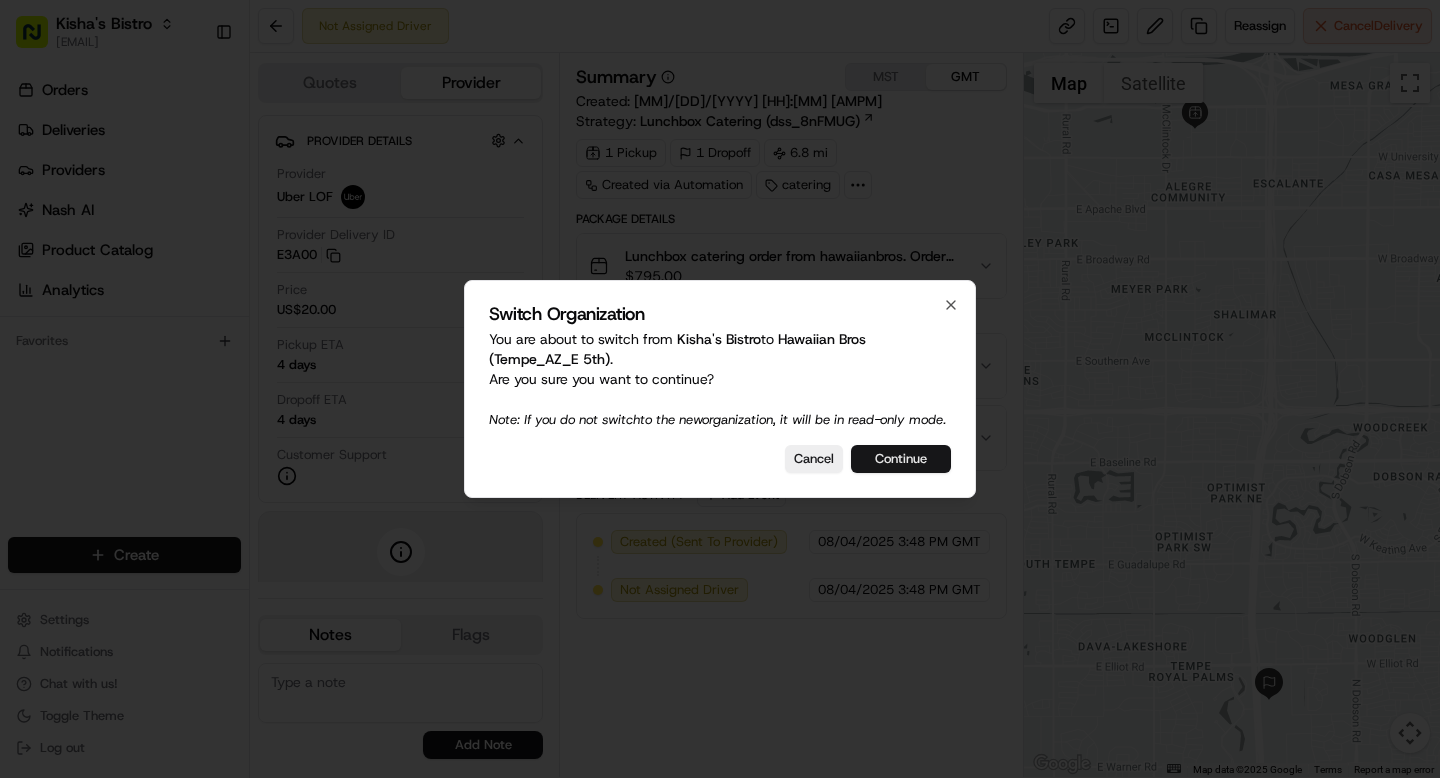 click on "Continue" at bounding box center [901, 459] 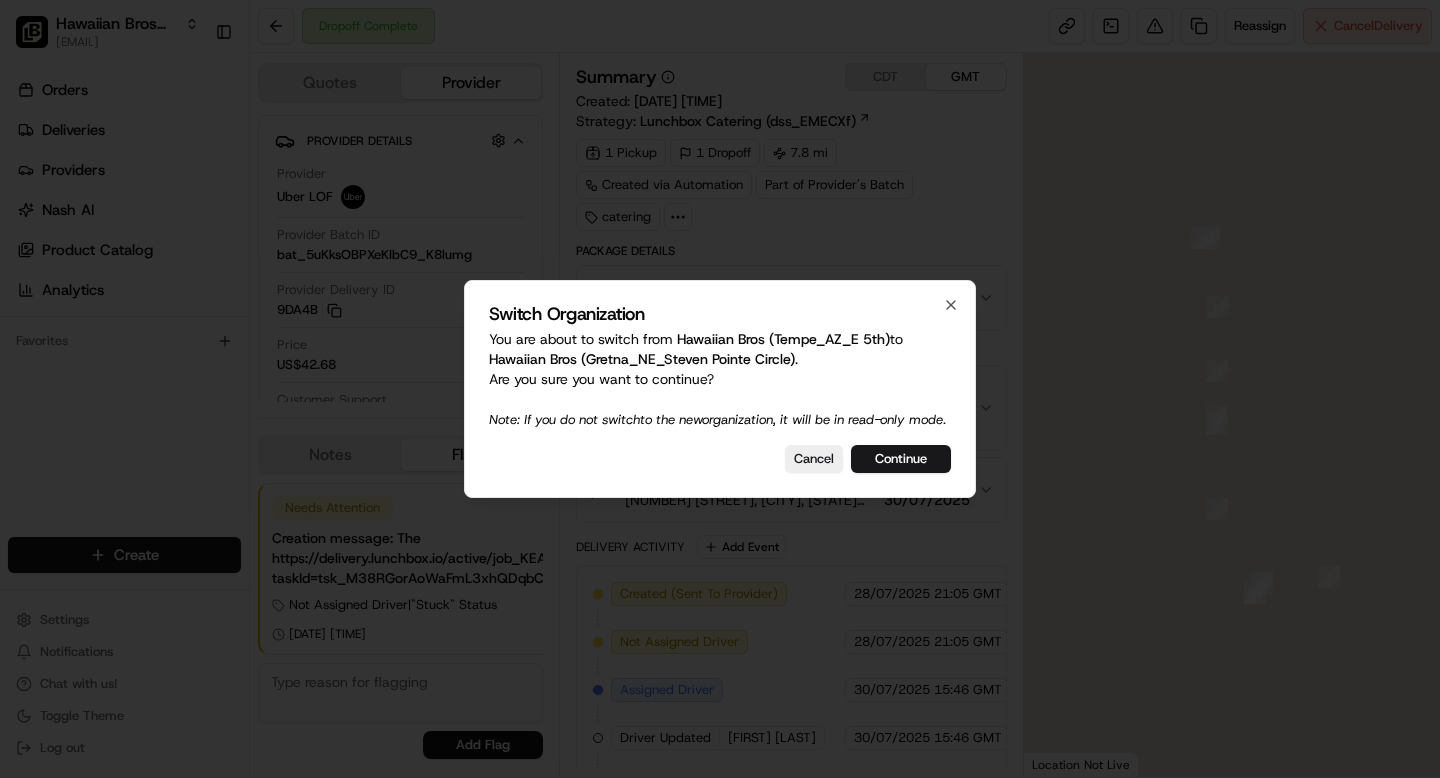 scroll, scrollTop: 0, scrollLeft: 0, axis: both 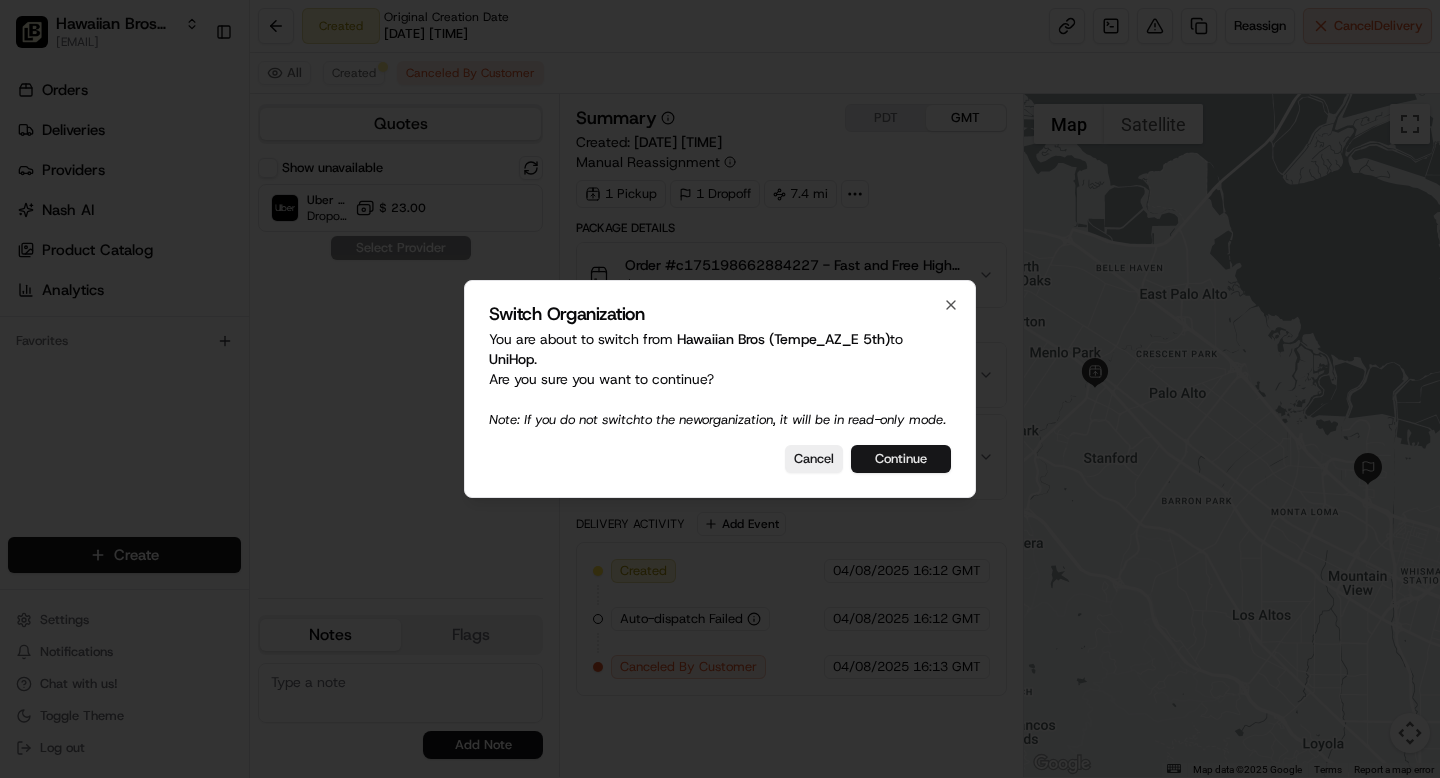 click on "Continue" at bounding box center (901, 459) 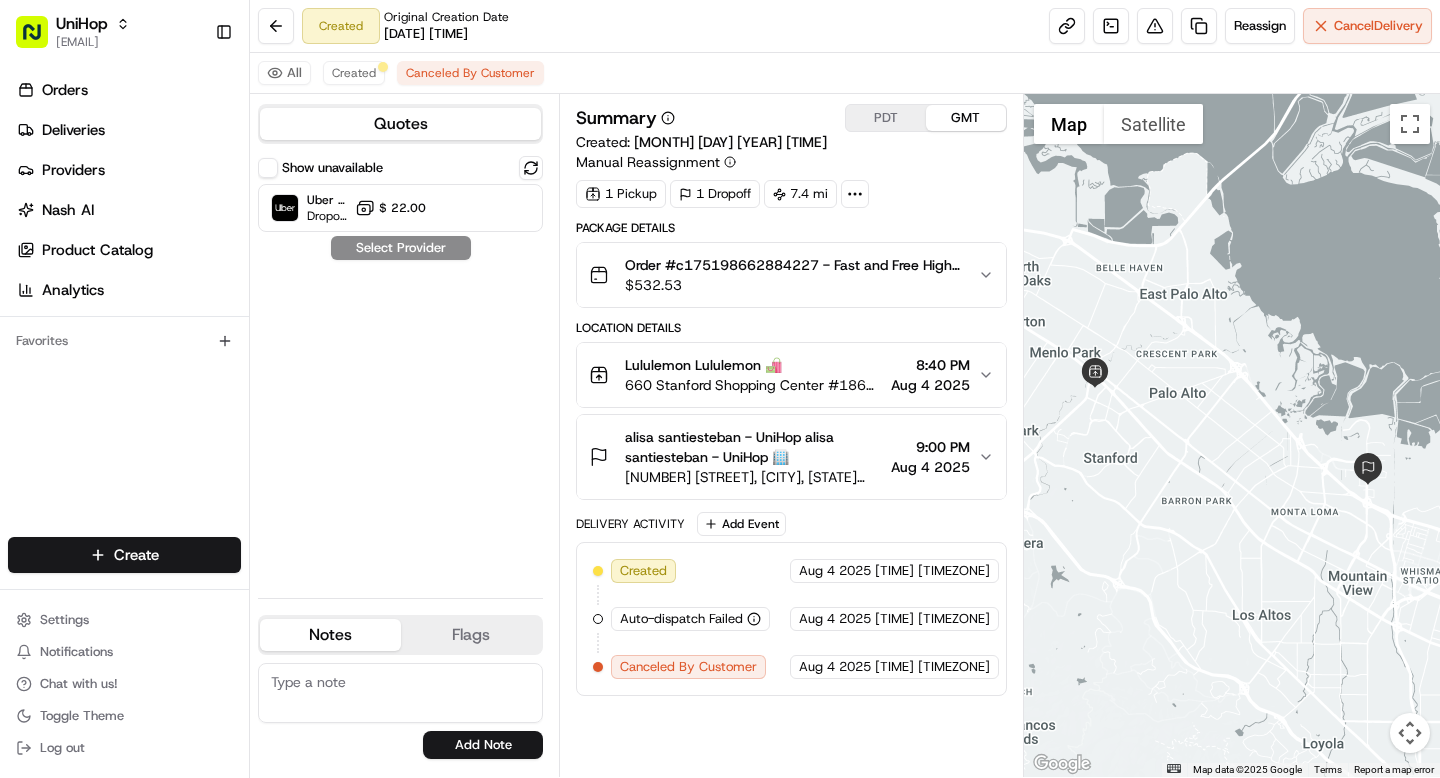click on "Show unavailable" at bounding box center [268, 168] 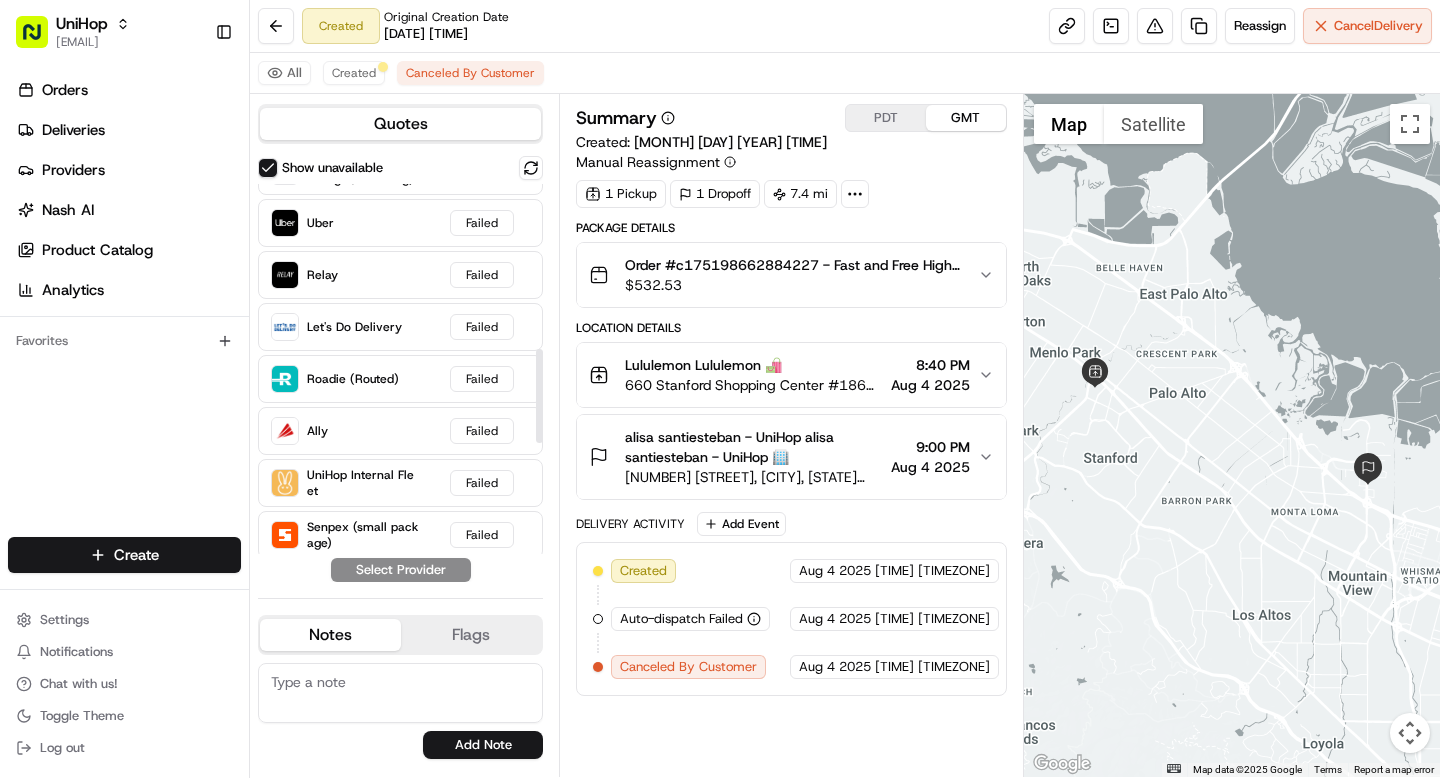 scroll, scrollTop: 1082, scrollLeft: 0, axis: vertical 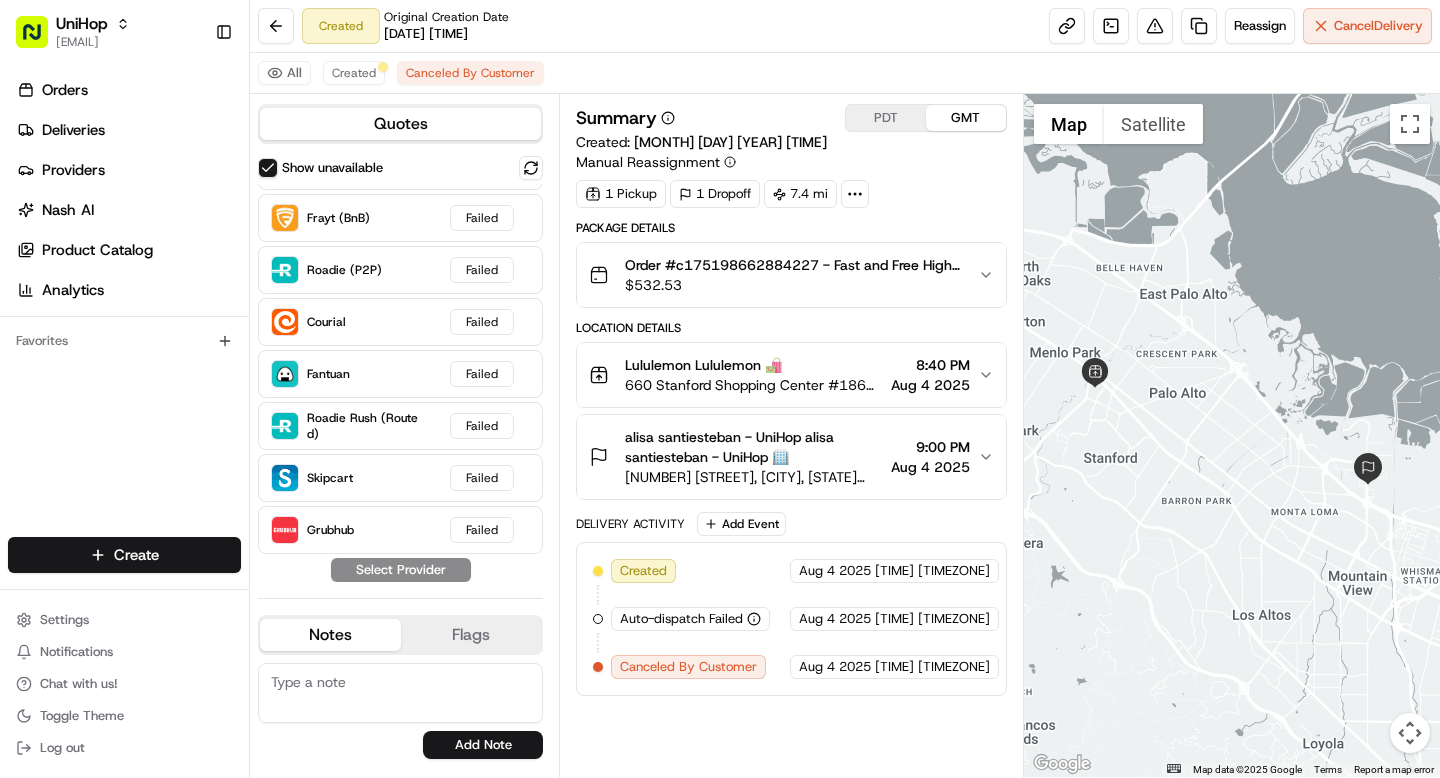 click on "Order #c175198662884227 - Fast and Free High-Rise Tight 28" *5 Pocket 1 x Black / Size 6 146051183 $128.00 Fast and Free HR Tight 28	 Fast and Free High-Rise Tight 28" *5 Pocket 1 x Black / Size 8 146051187 $128.00 Swiftly Tech Scoopneck Tank 2.0 *Race LFRS/LFRS 6	 Swiftly Tech R $ 532.53" at bounding box center (783, 275) 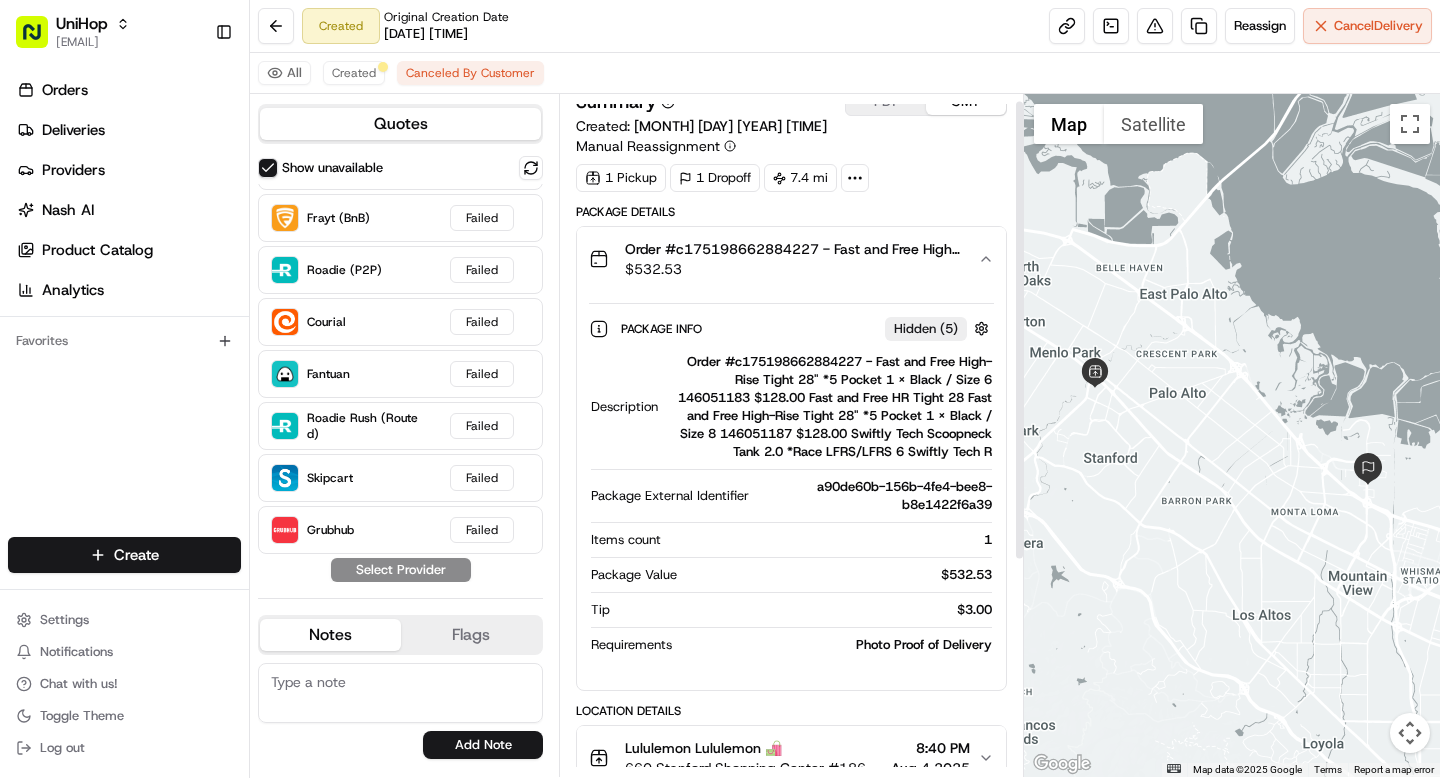 scroll, scrollTop: 10, scrollLeft: 0, axis: vertical 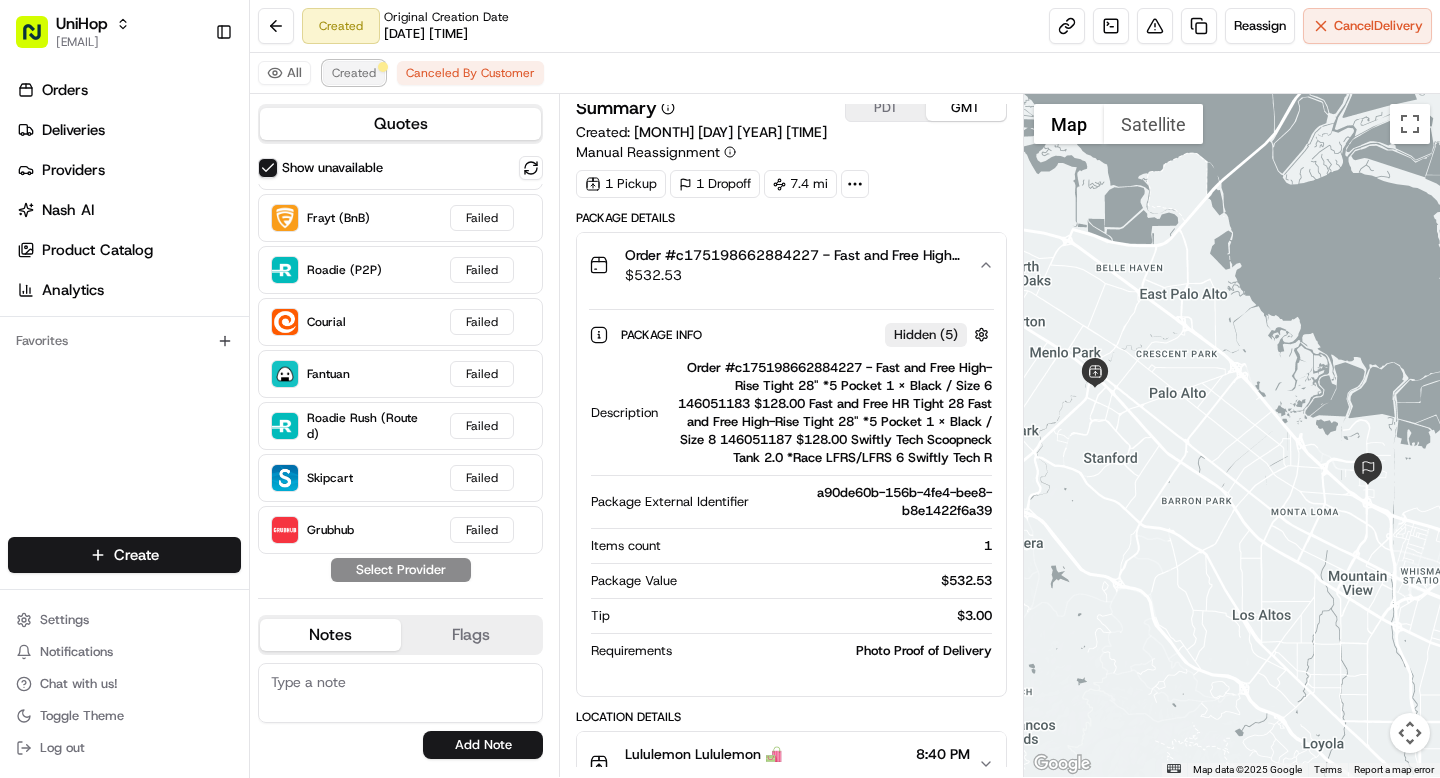 click on "Created" at bounding box center [354, 73] 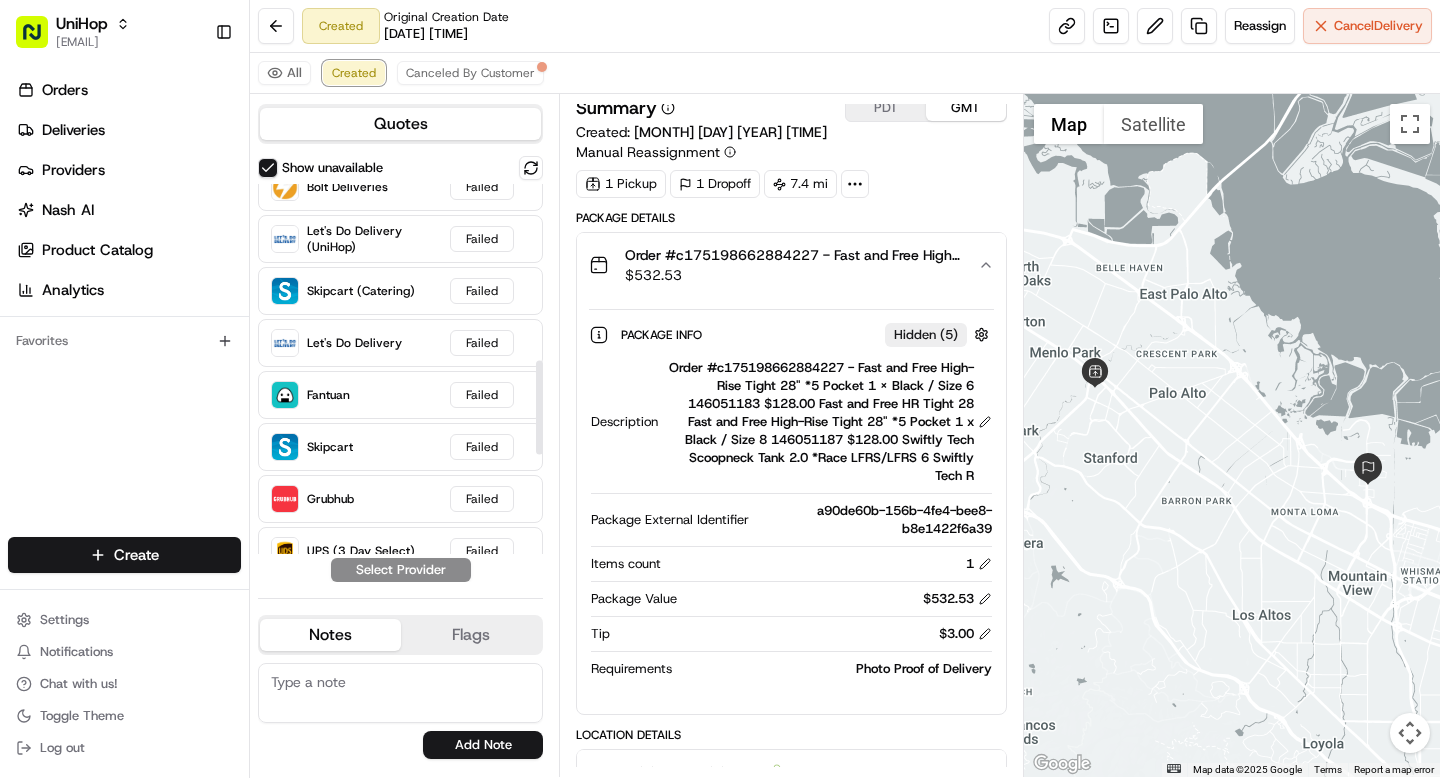 scroll, scrollTop: 683, scrollLeft: 0, axis: vertical 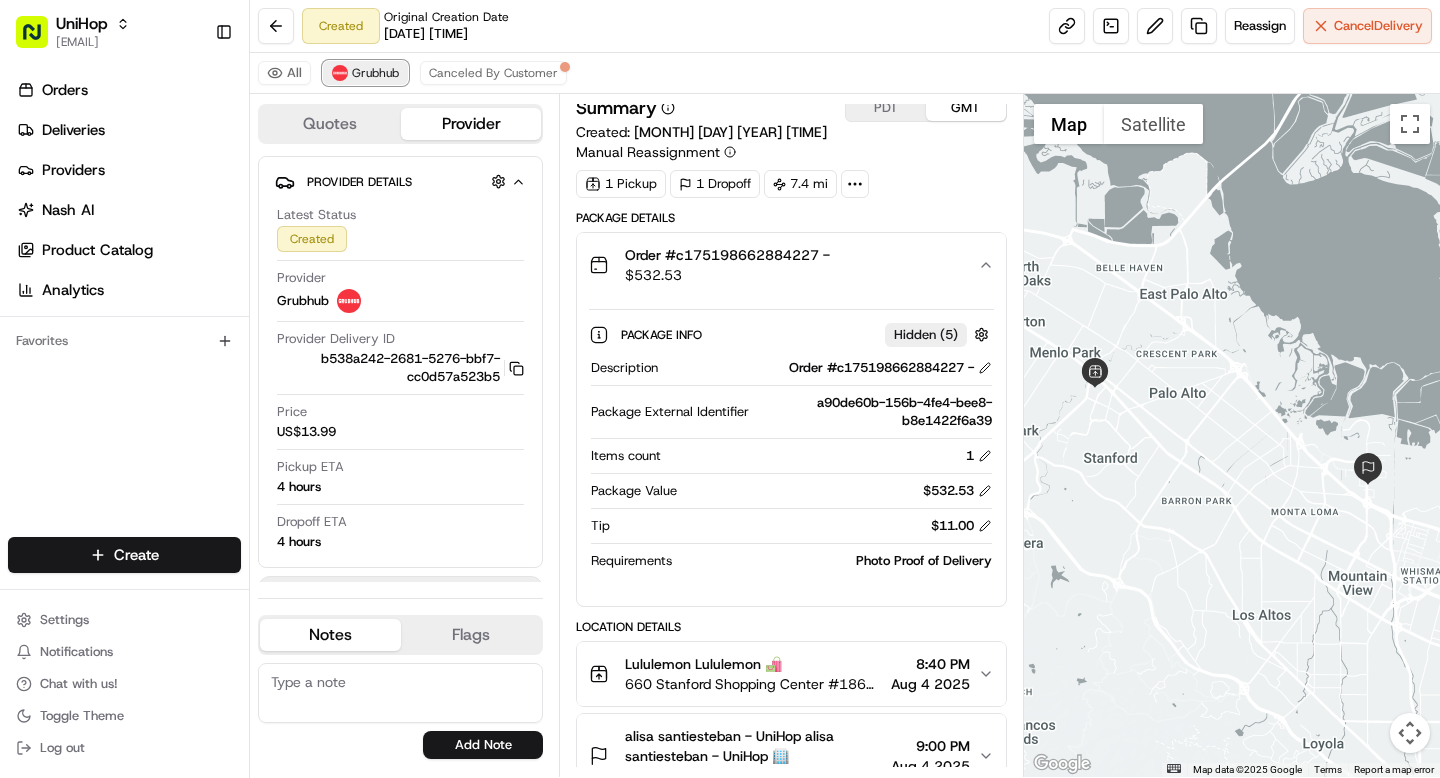 click on "Grubhub" at bounding box center (375, 73) 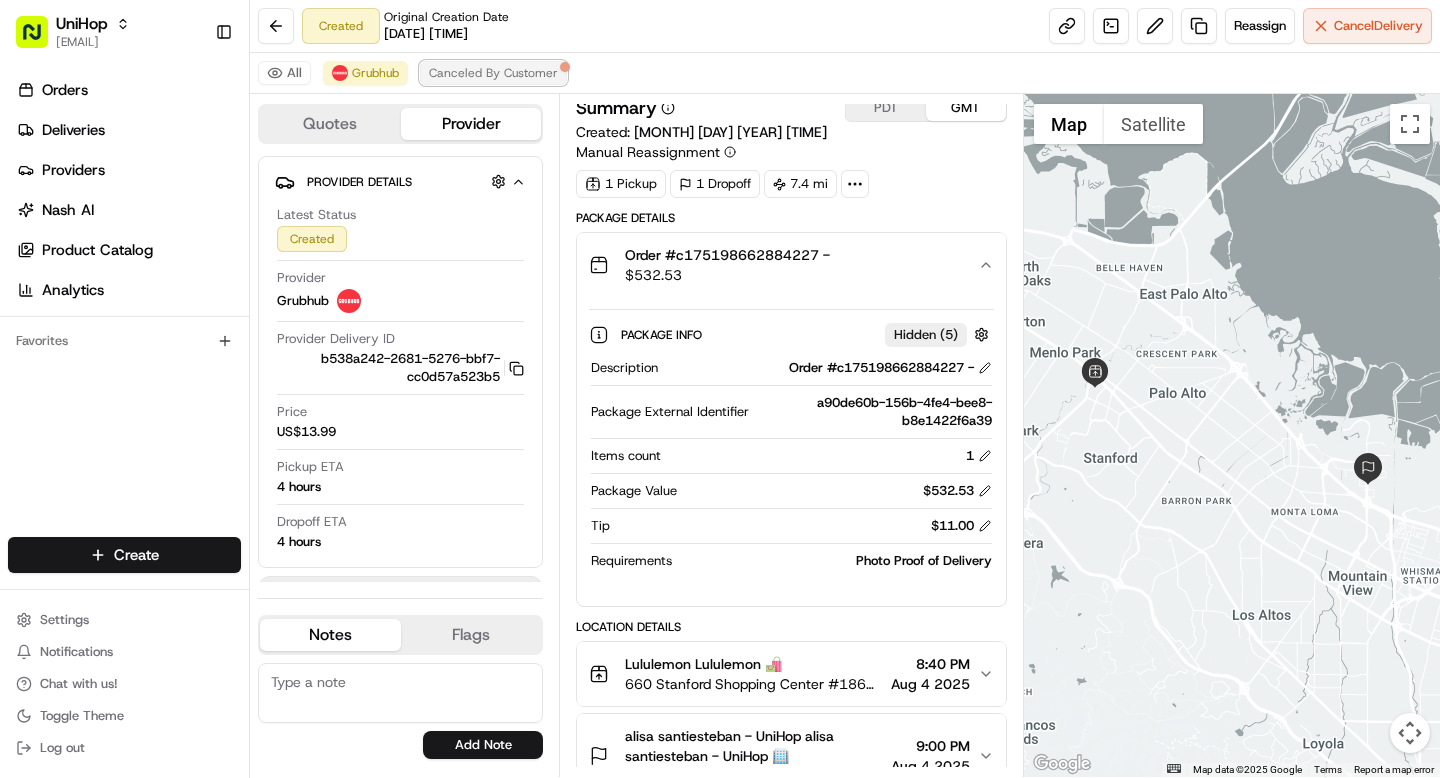 click on "Canceled By Customer" at bounding box center (493, 73) 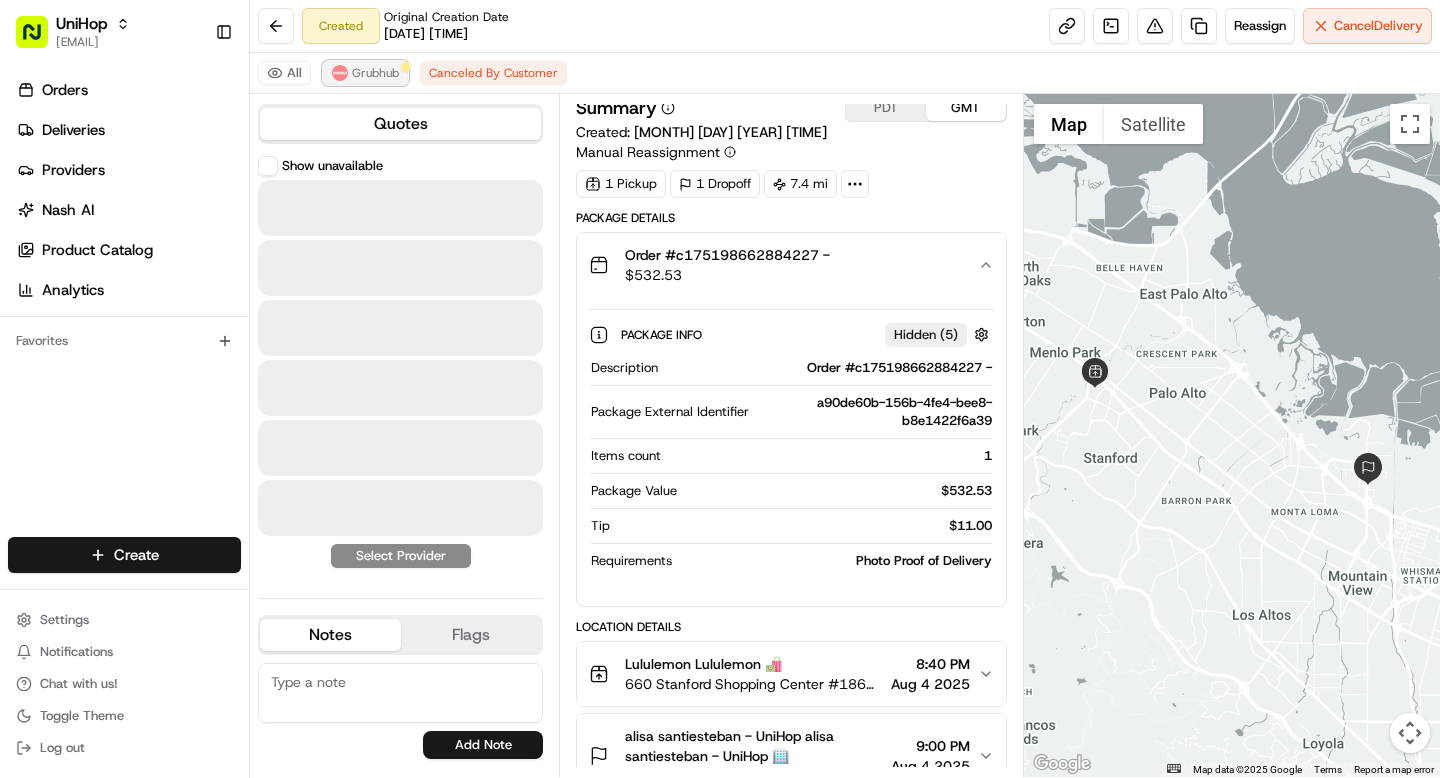 click on "Grubhub" at bounding box center (375, 73) 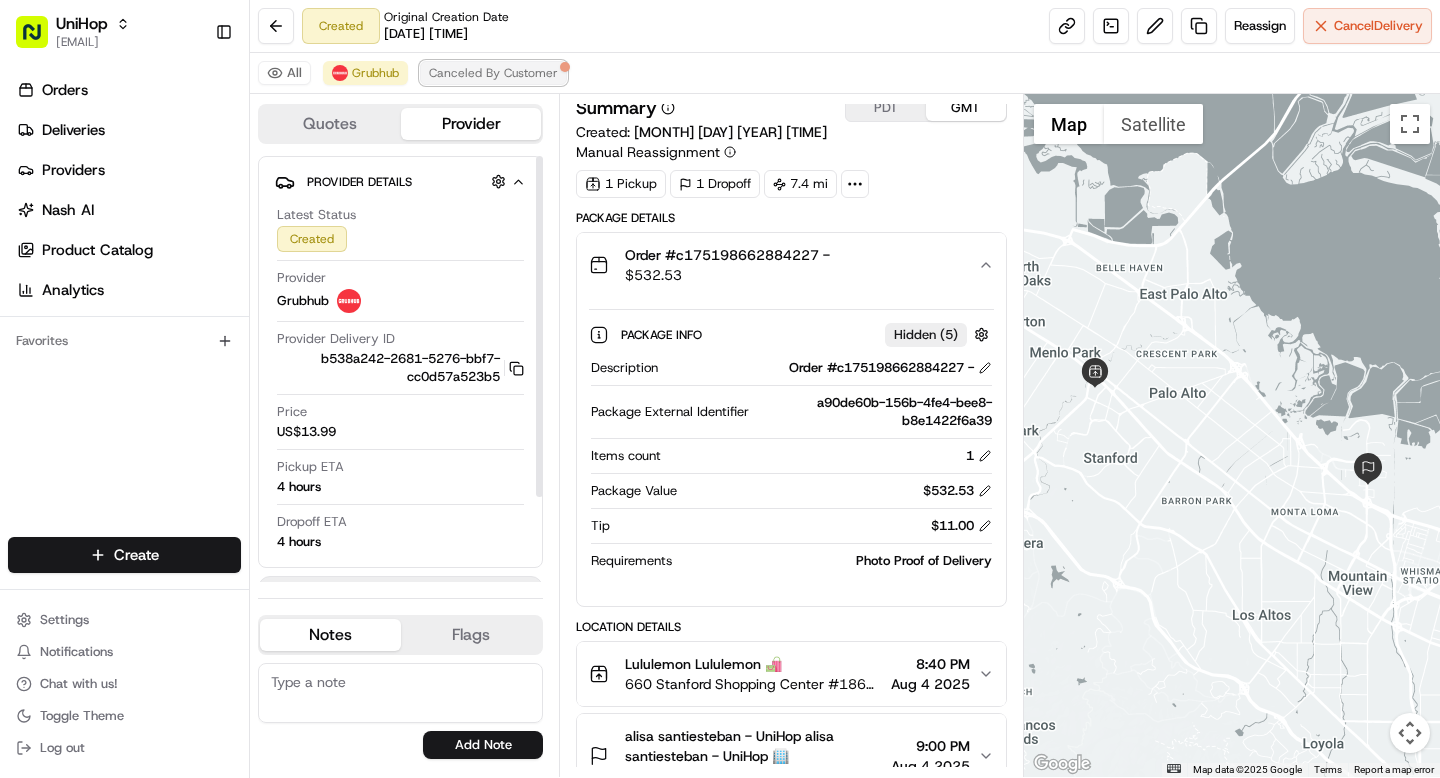 click on "Canceled By Customer" at bounding box center (493, 73) 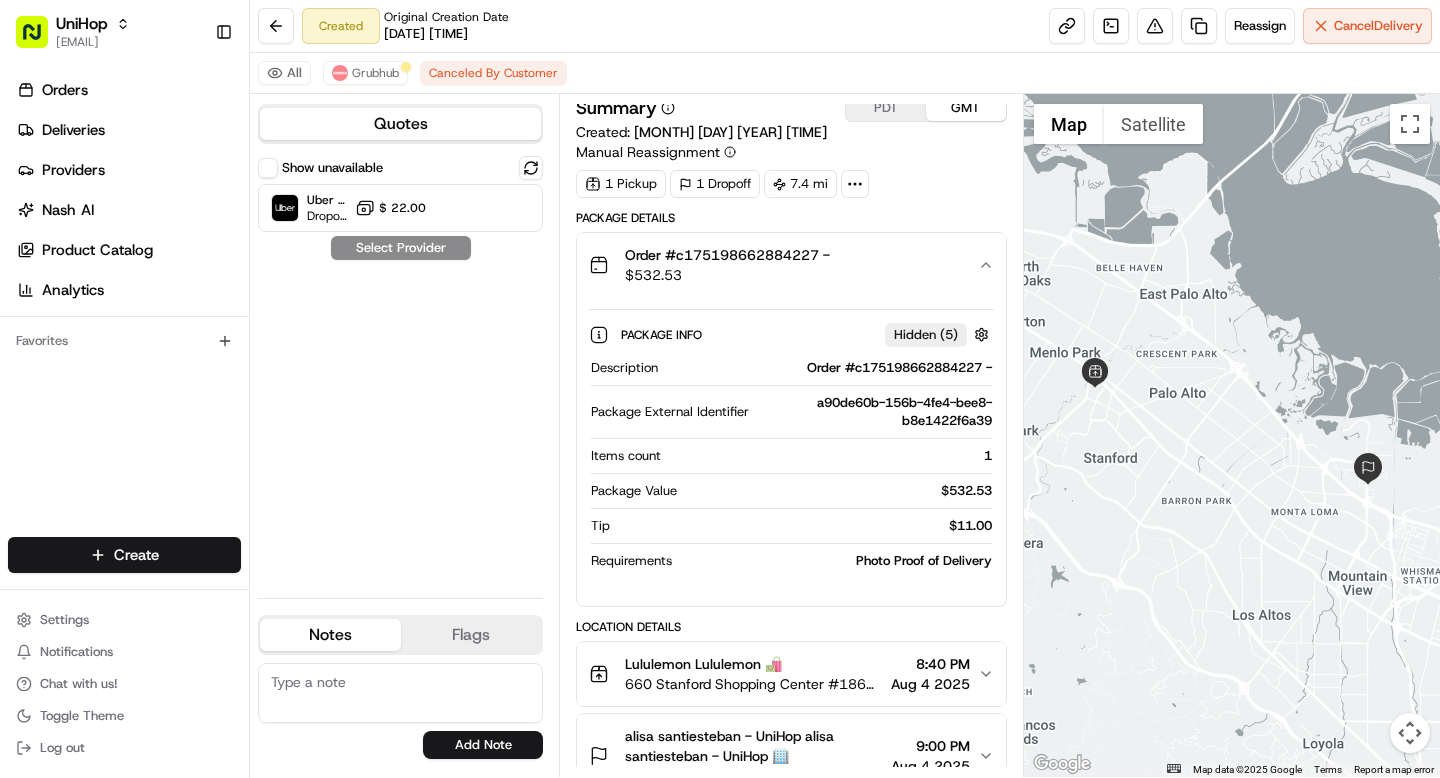 click on "Show unavailable" at bounding box center [268, 168] 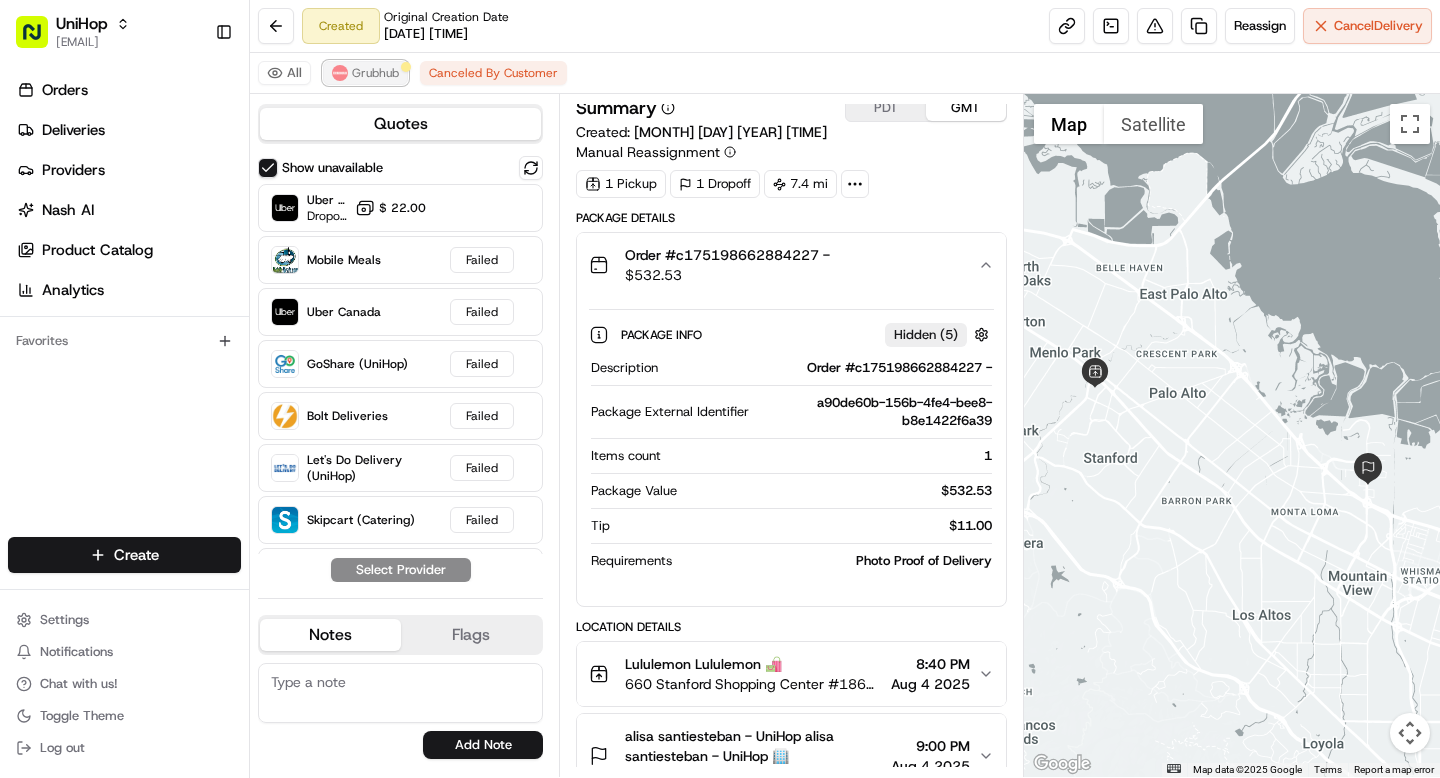 click on "Grubhub" at bounding box center [375, 73] 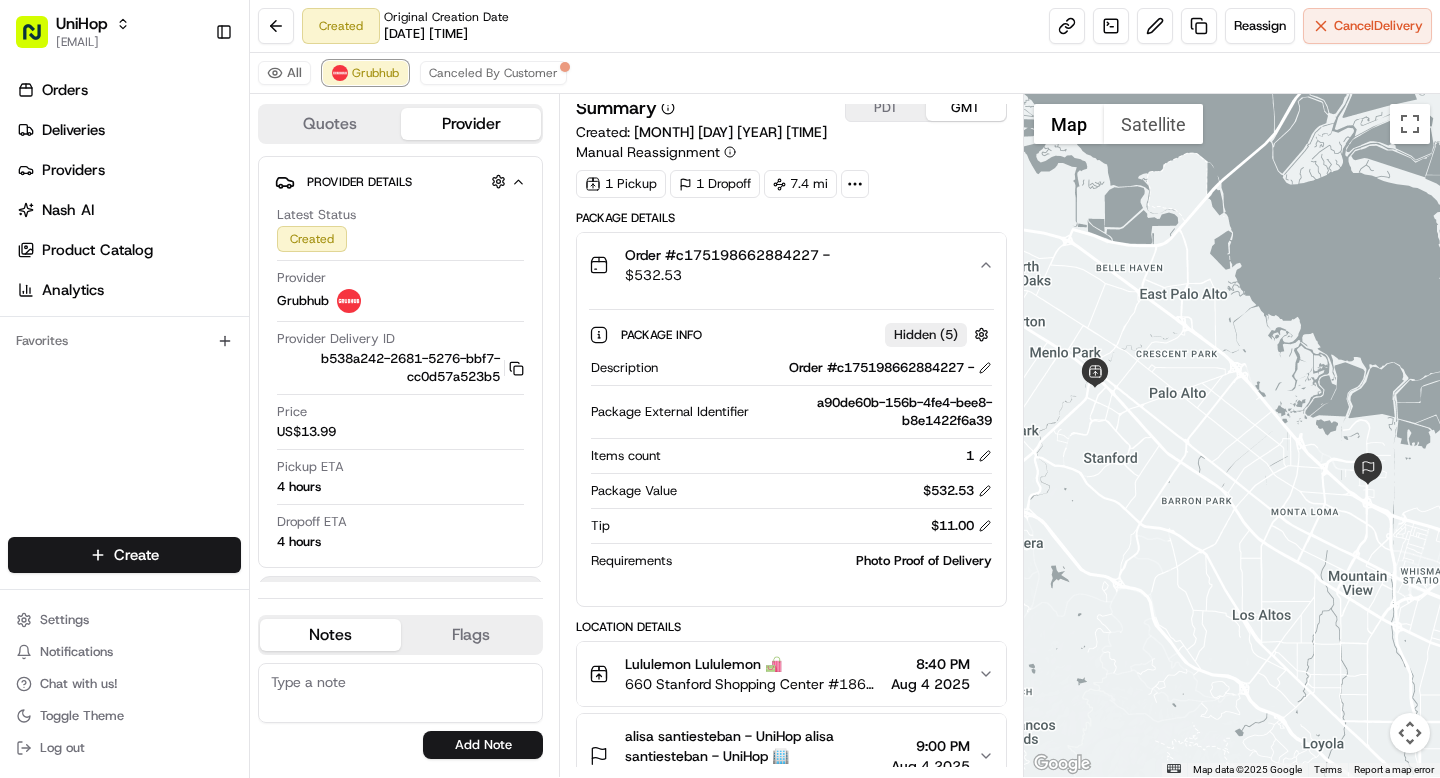 scroll, scrollTop: 142, scrollLeft: 0, axis: vertical 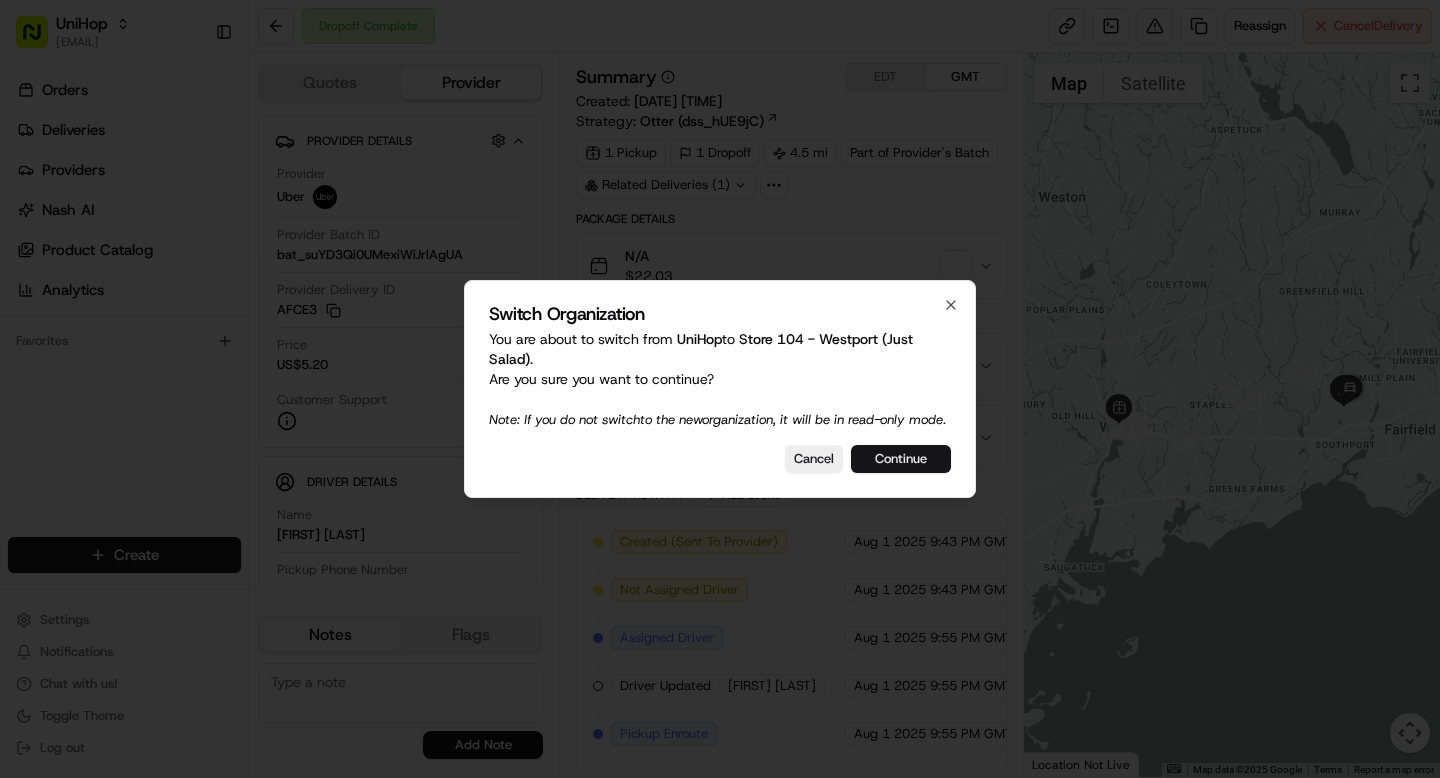 click on "Continue" at bounding box center [901, 459] 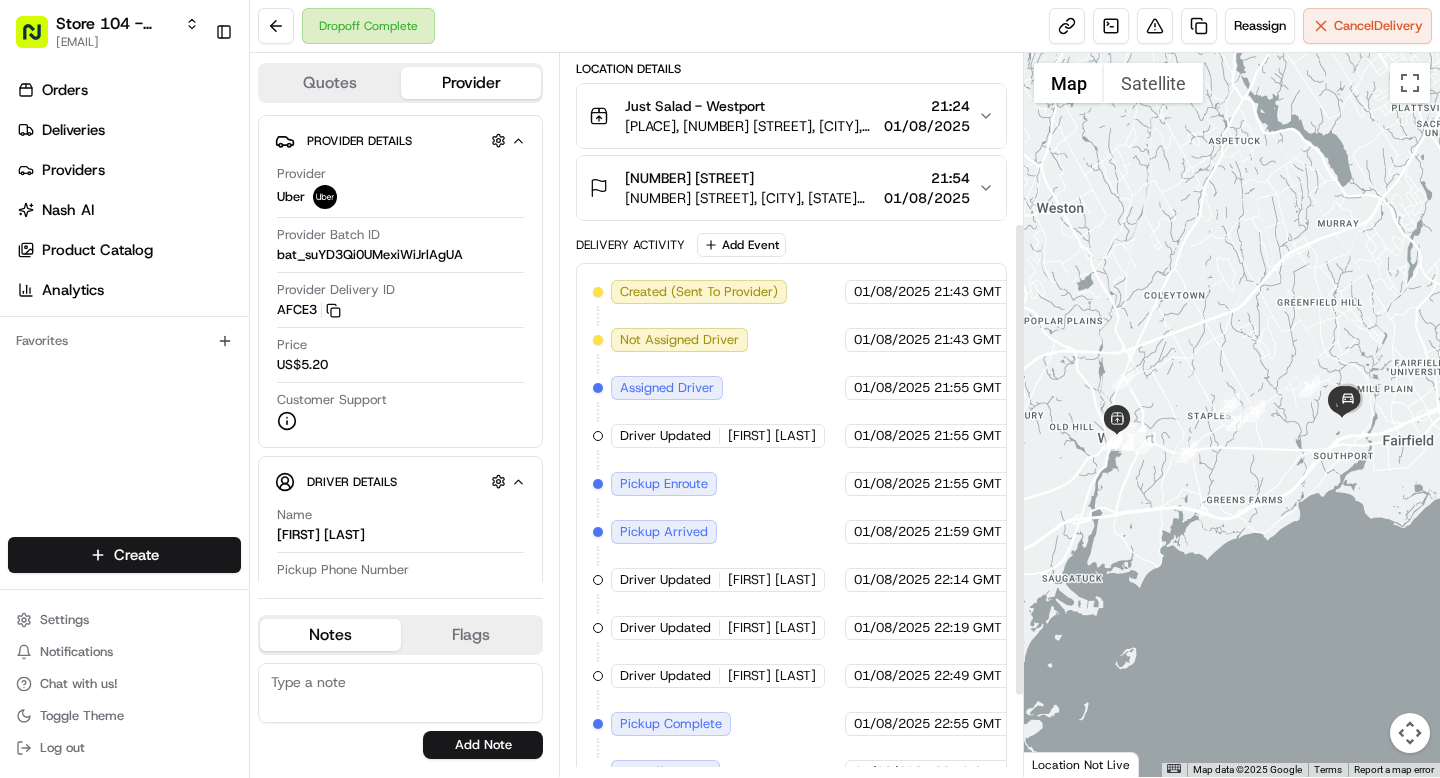 scroll, scrollTop: 257, scrollLeft: 0, axis: vertical 